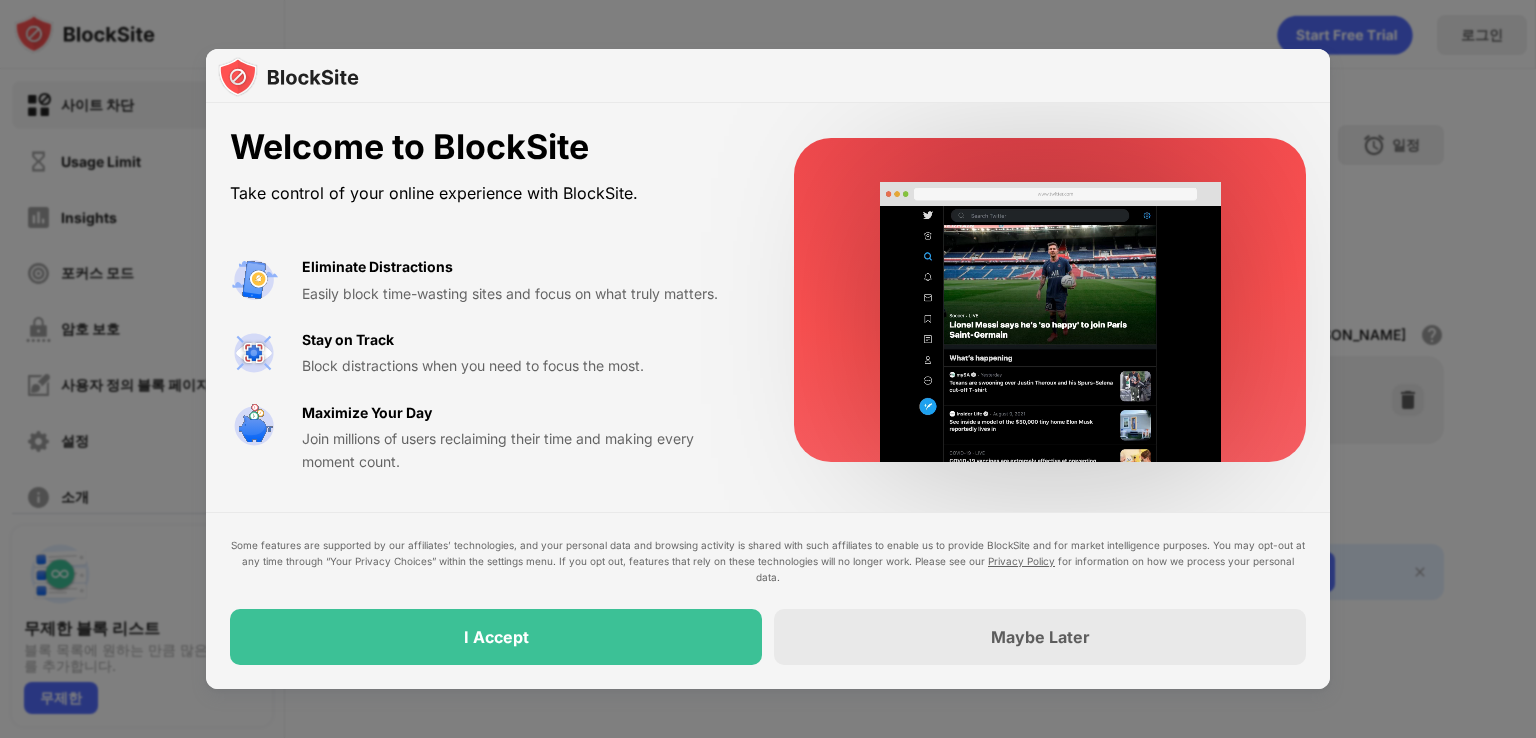 scroll, scrollTop: 0, scrollLeft: 0, axis: both 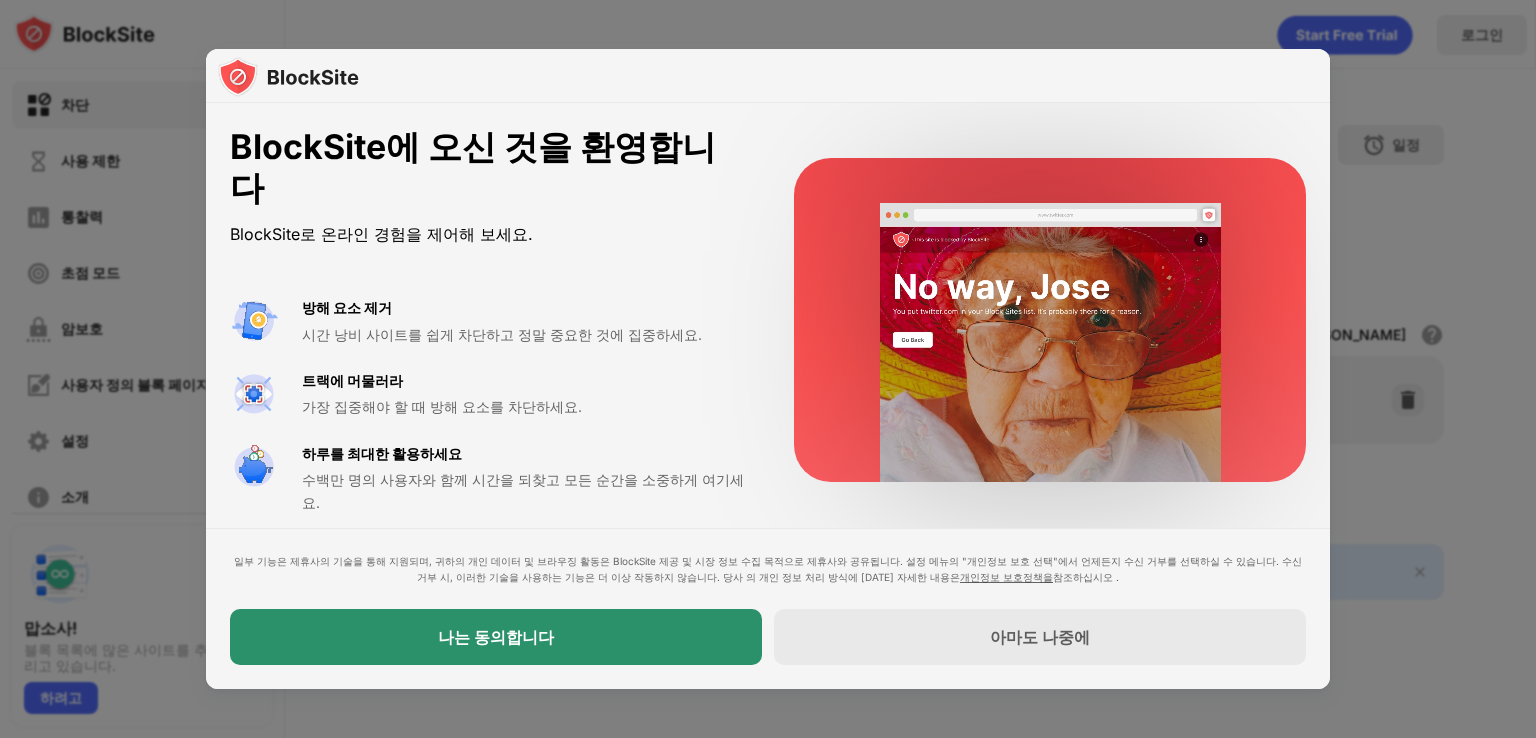 click on "차단 사용 제한 통찰력 초점 모드 암보호 사용자 정의 블록 페이지 설정 소개 사랑해 다른 장치와요 사용불가 맙소사! 블록 목록에 많은 사이트를 추가해 드리고 있습니다. 하려고 로그인 목록을 사랑했습니다 해당 사이트를 교체할 것을 약속드립니다. 하세요 웹 사이트를 선택하려면 선택하세요. 일정 블록 목록이 활성화될 예정이며 시간을 선택하시기 바랍니다. (웹 사이트 항목에만 해당) 블록에 추가 사랑받은 항목 허용 모드 화이트리스트의 모든 웹 사이트가 참여하면 모든 웹 사이트가 차단됩니다. 화이트리스트 모드는 URL만 작동하며 또는 캠프를 포함하지 않습니다. 🔞 성인 유형 내보내다 파일 링크(웹 사이트 항목에만 해당) 수입 파일 가져오기(웹 사이트 항목에만 해당) 2 블록 목록에 추가할 사이트가 있습니다. 하려고 BlockSite에 오신 것을 환영합니다" at bounding box center (768, 369) 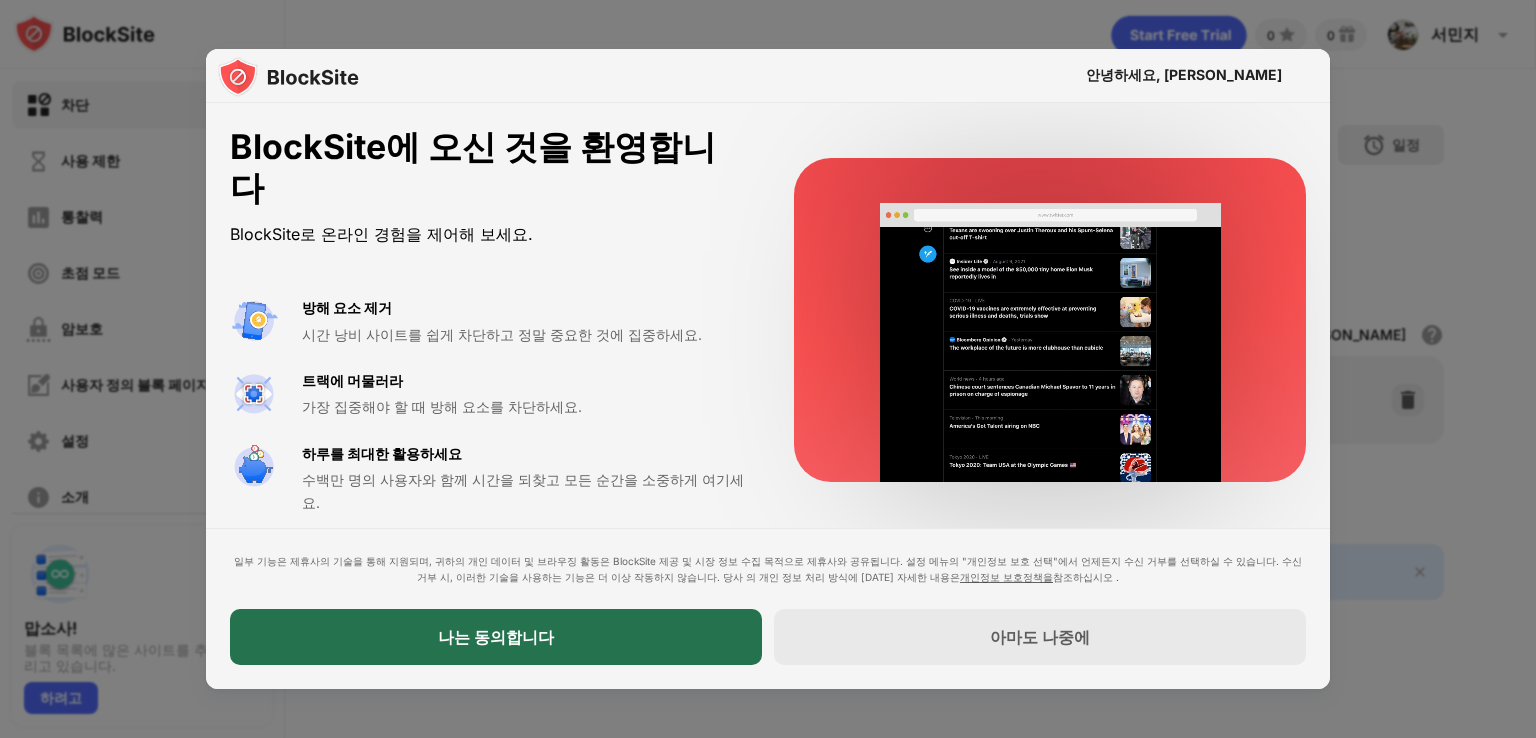 click on "나는 동의합니다" at bounding box center [496, 637] 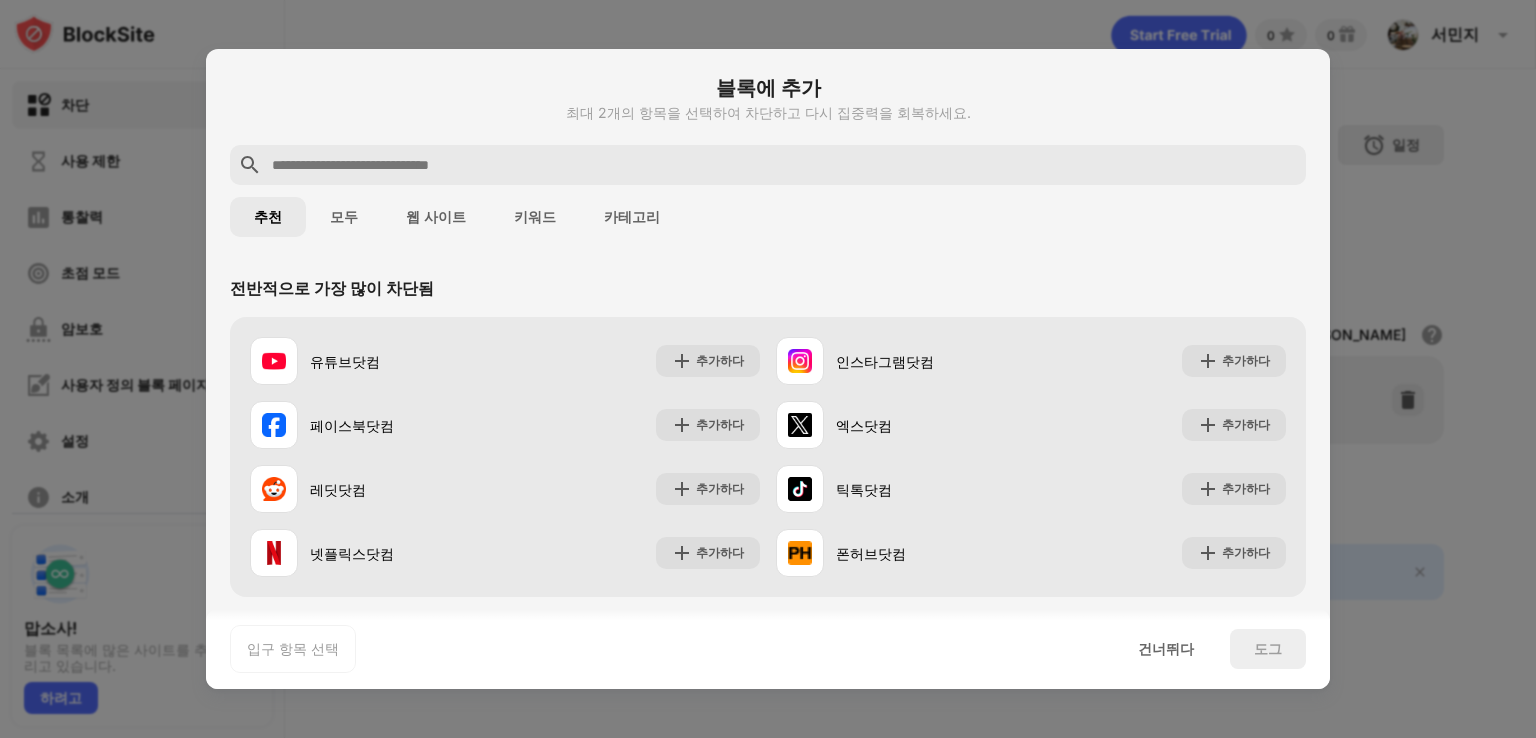 click at bounding box center (784, 165) 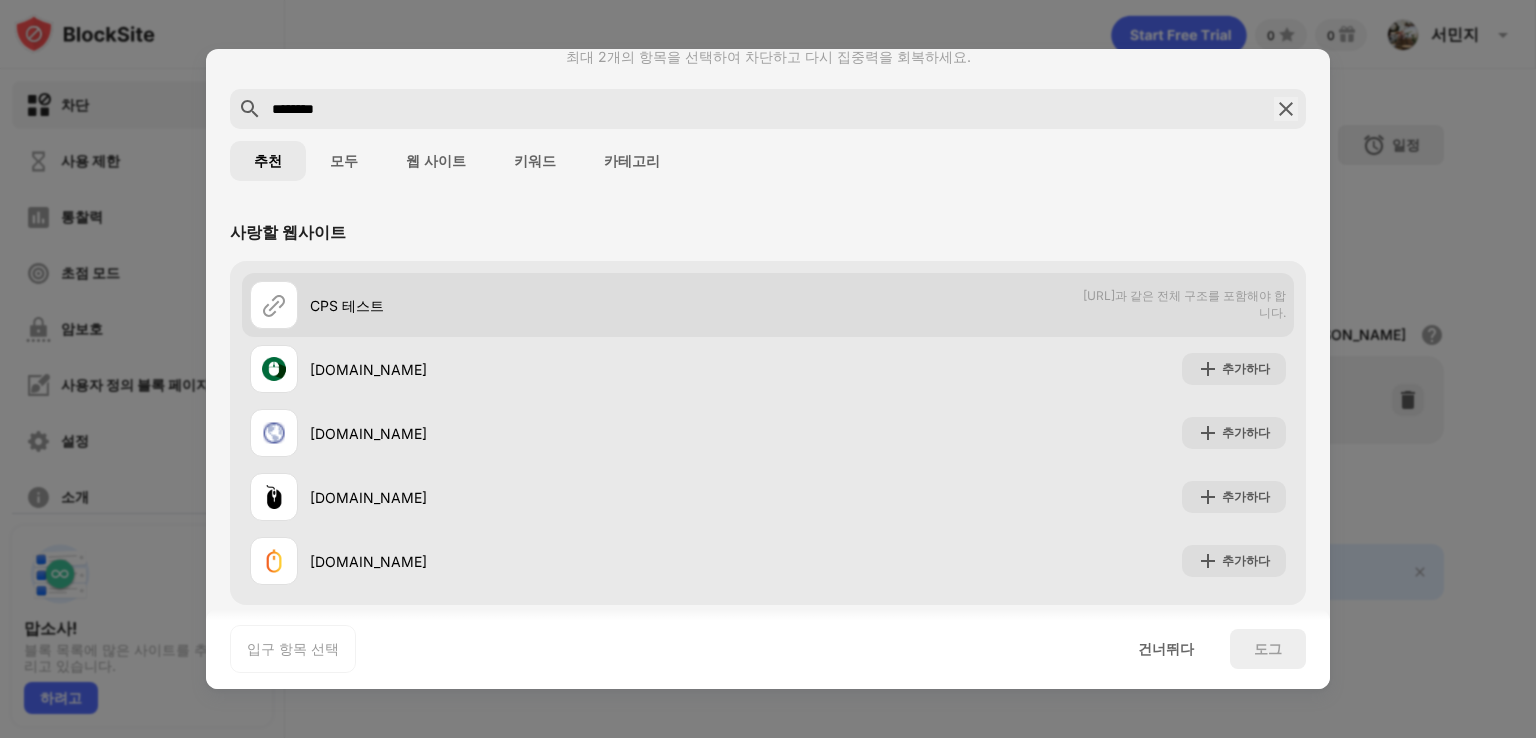 scroll, scrollTop: 0, scrollLeft: 0, axis: both 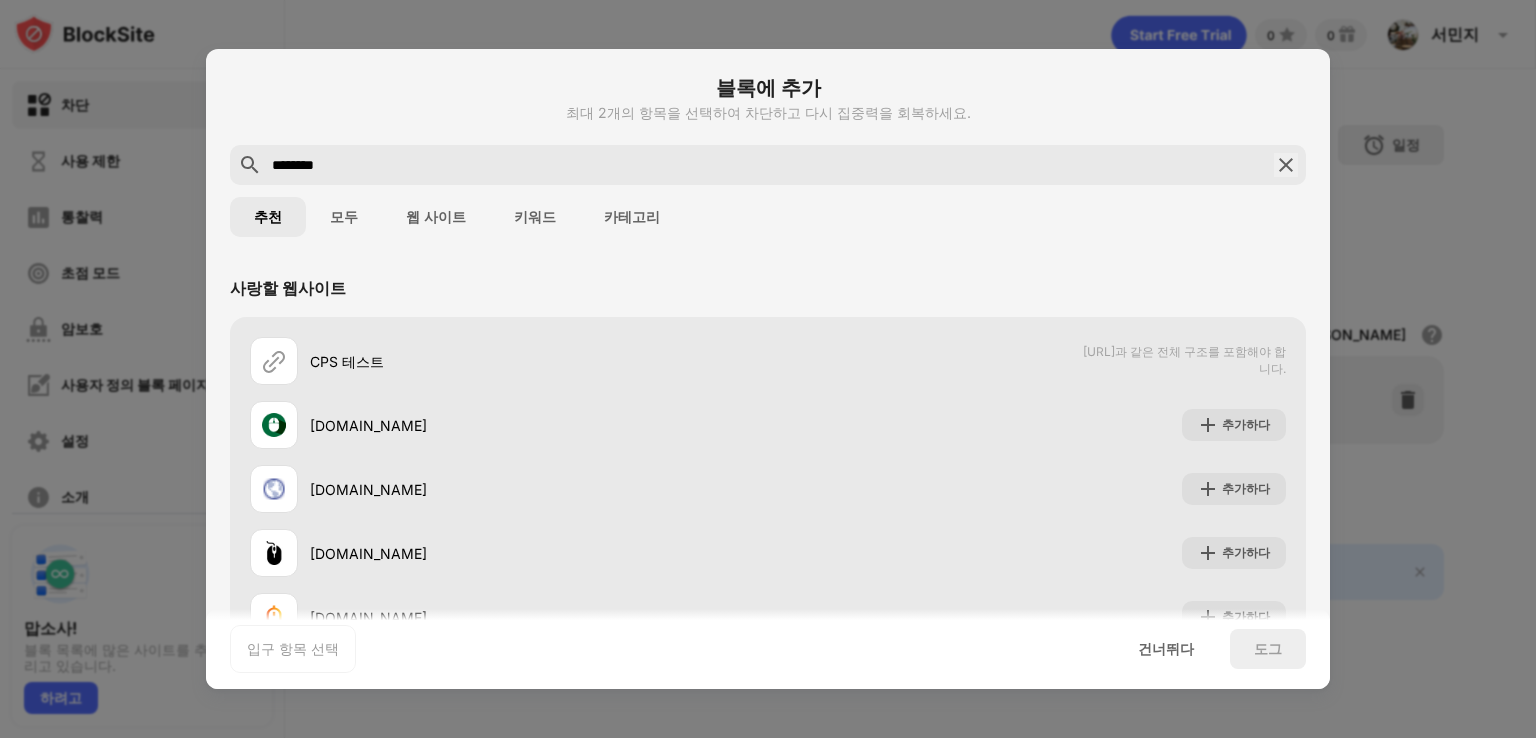 type on "********" 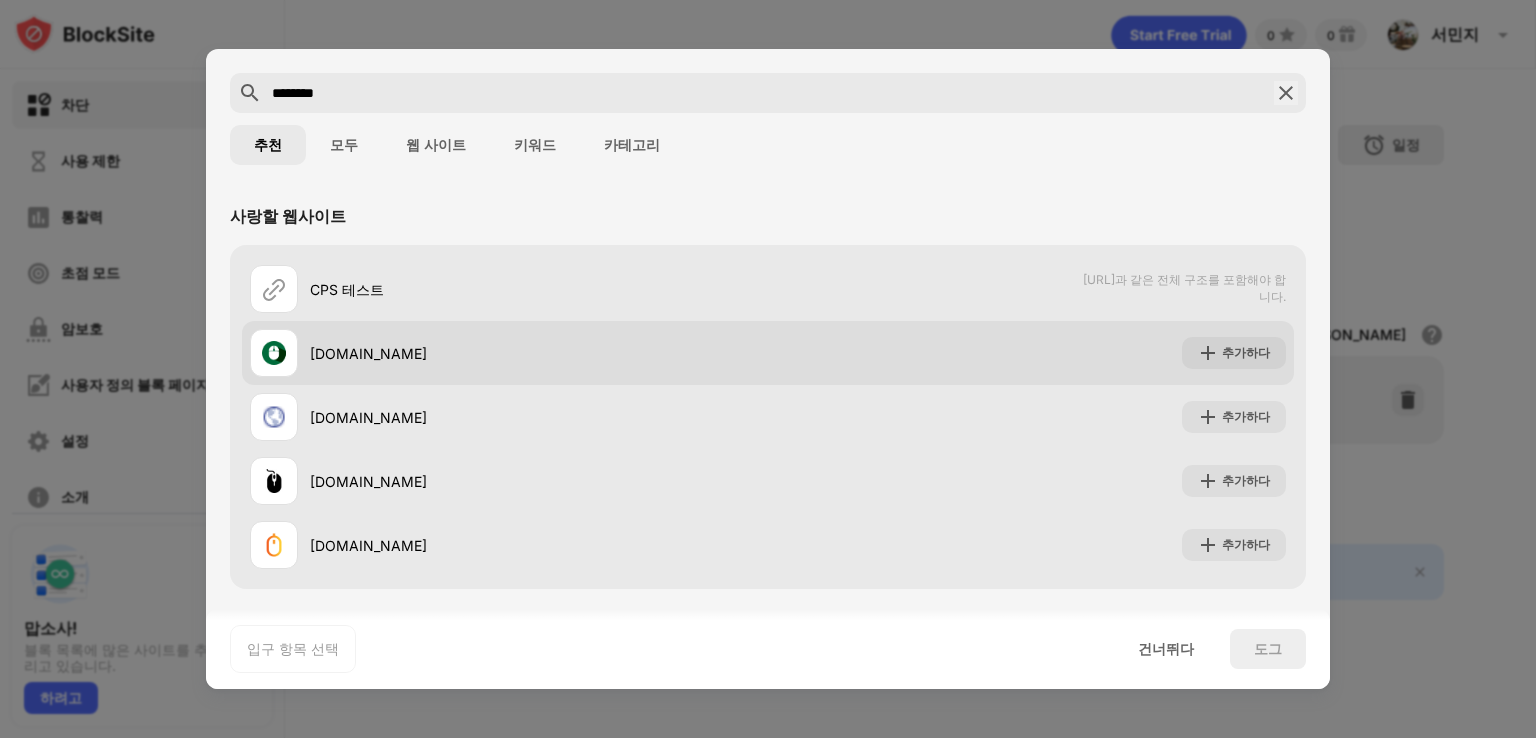 scroll, scrollTop: 67, scrollLeft: 0, axis: vertical 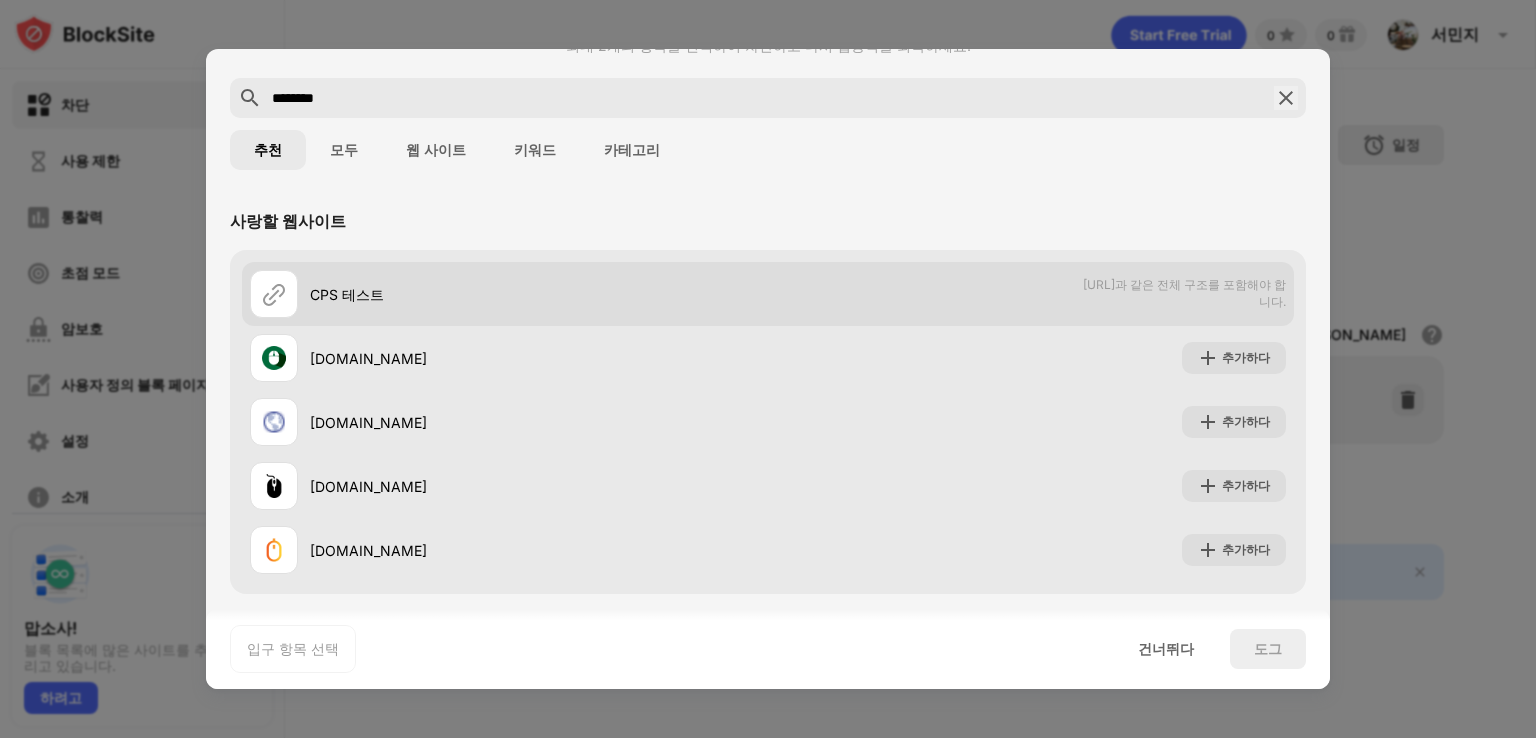 click on "CPS 테스트" at bounding box center (347, 294) 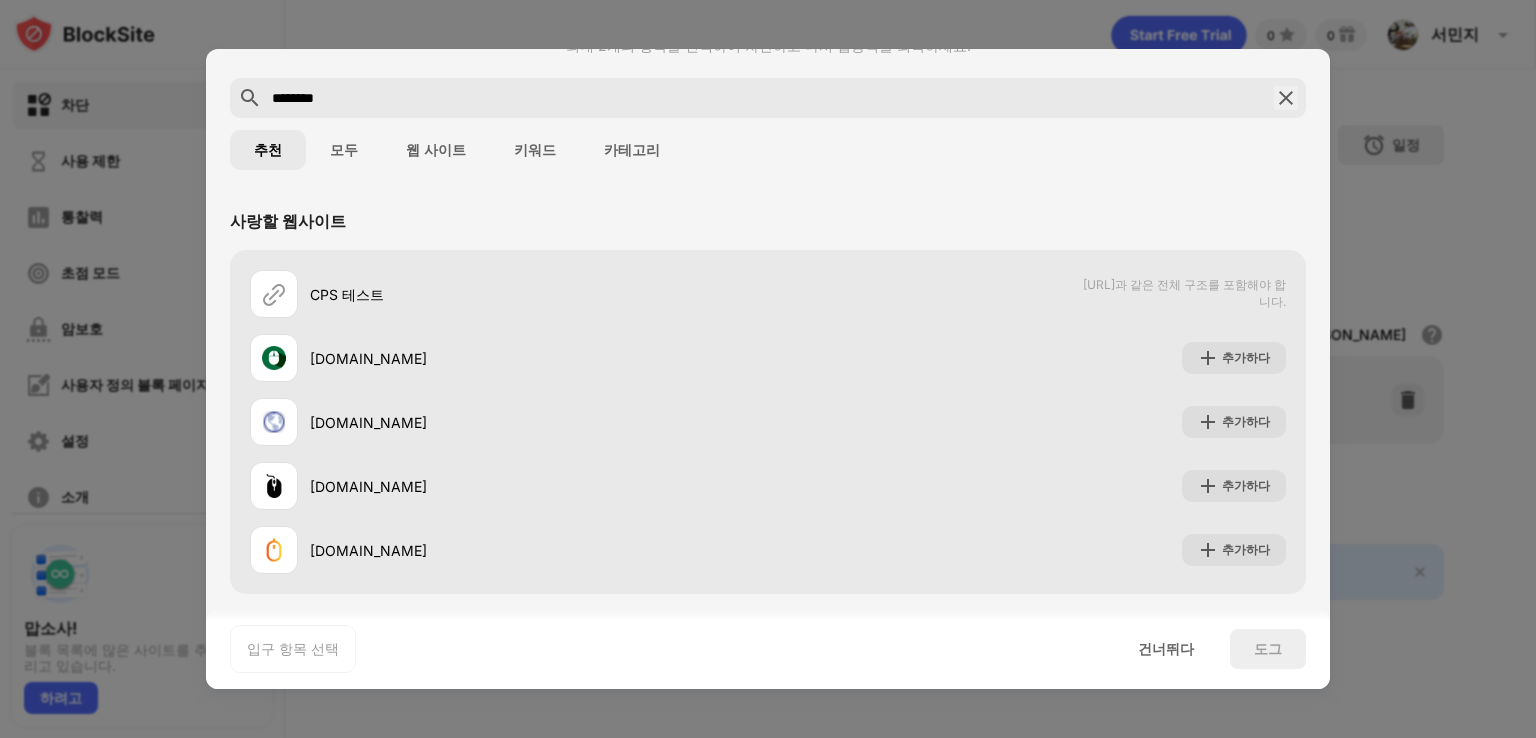 click on "모두" at bounding box center [344, 150] 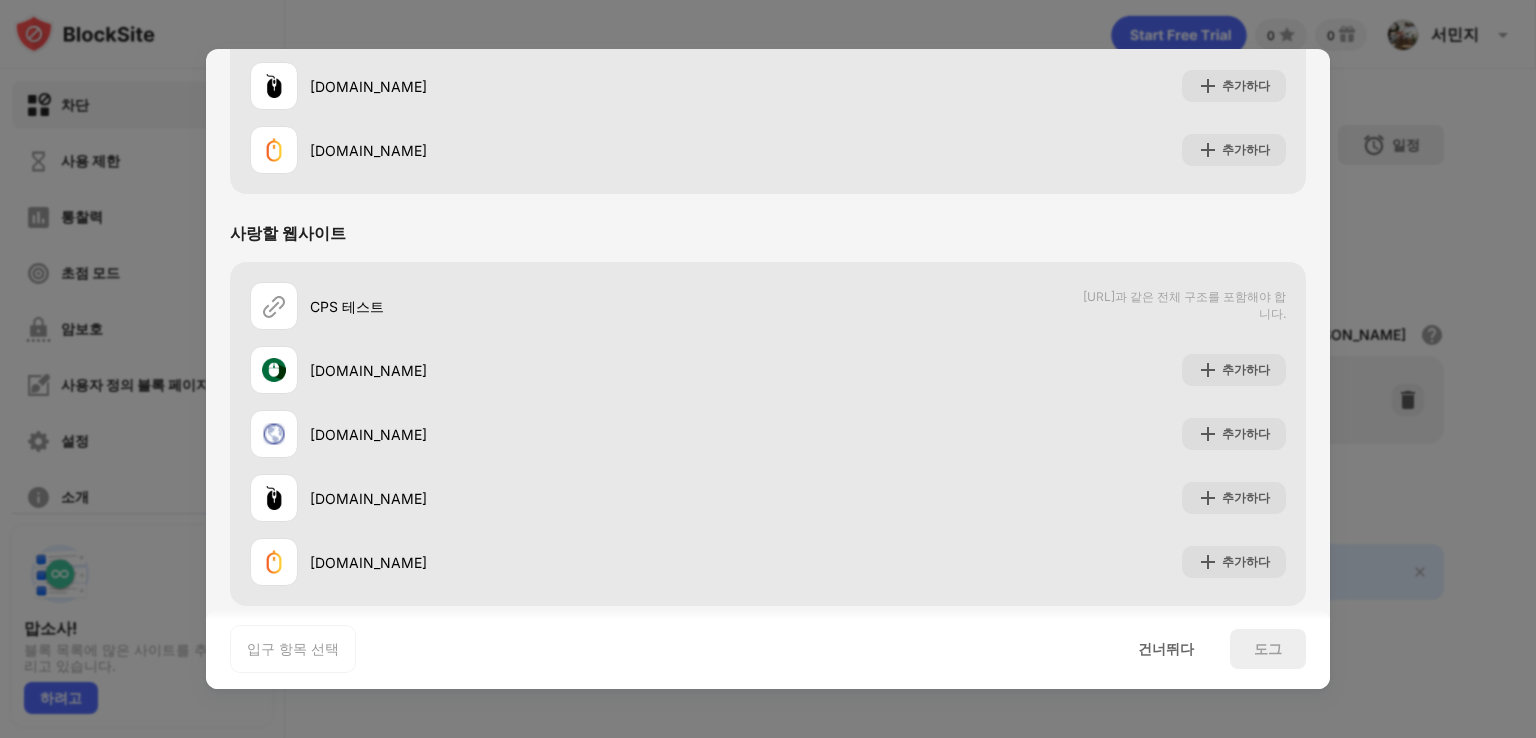 scroll, scrollTop: 468, scrollLeft: 0, axis: vertical 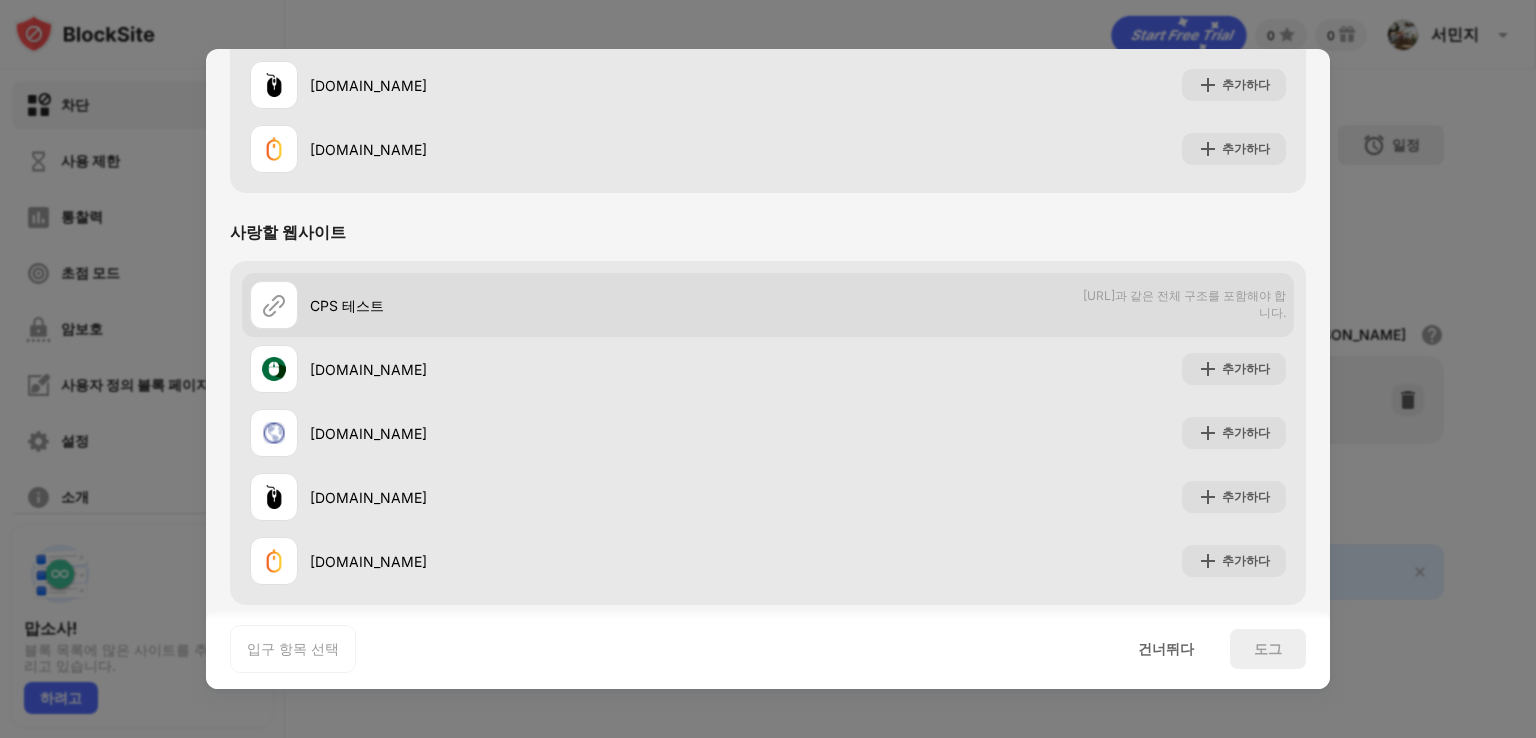 click on "CPS 테스트" at bounding box center (539, 305) 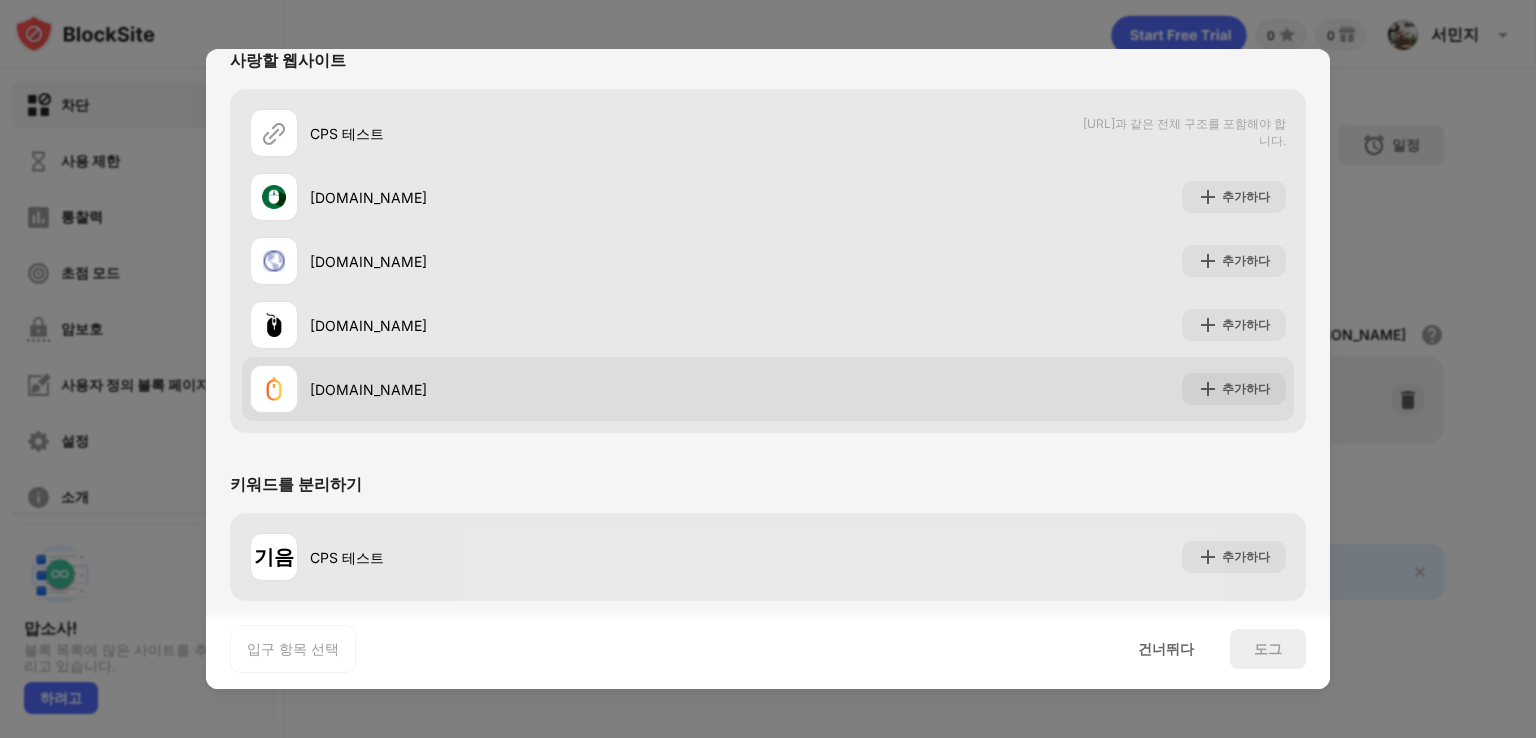 scroll, scrollTop: 0, scrollLeft: 0, axis: both 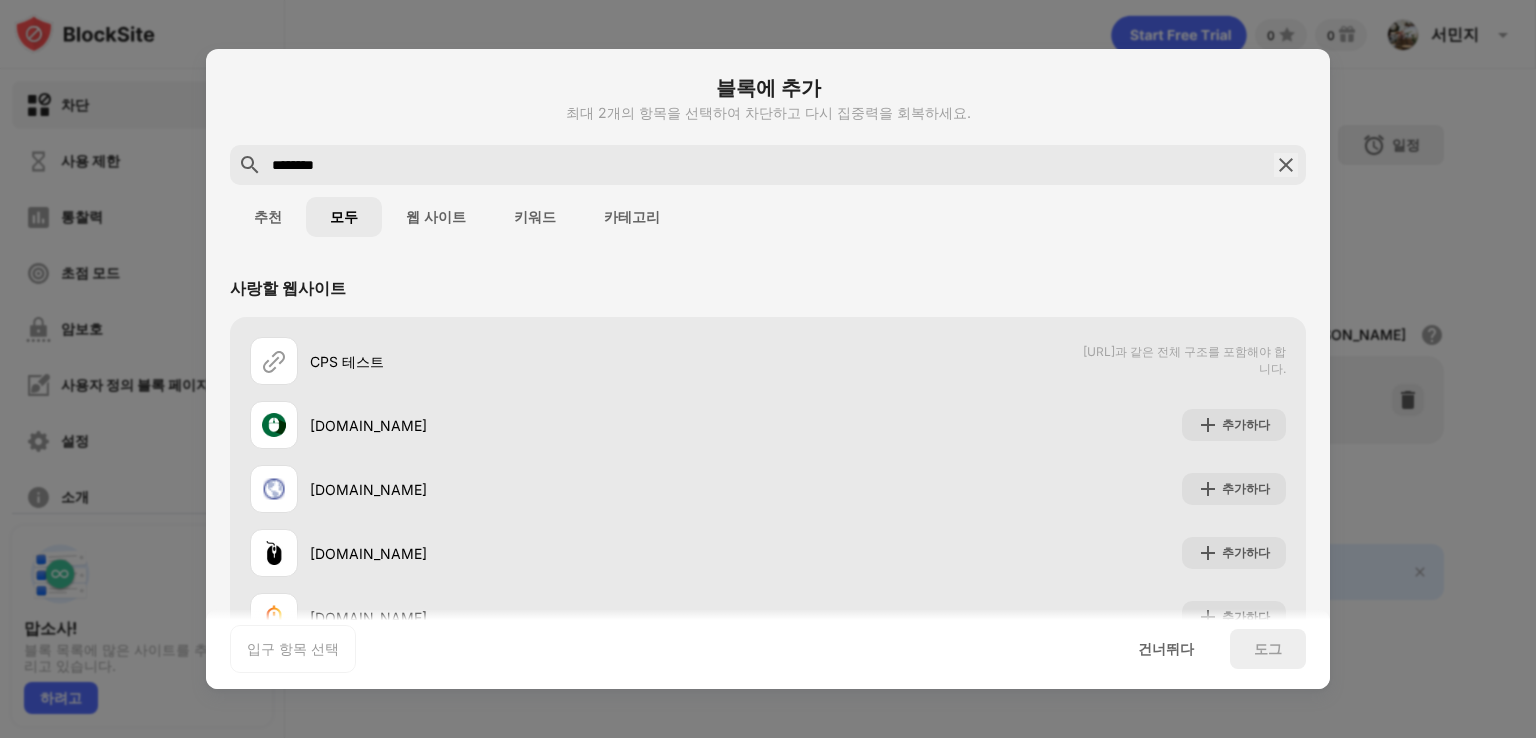 click on "웹 사이트" at bounding box center (436, 217) 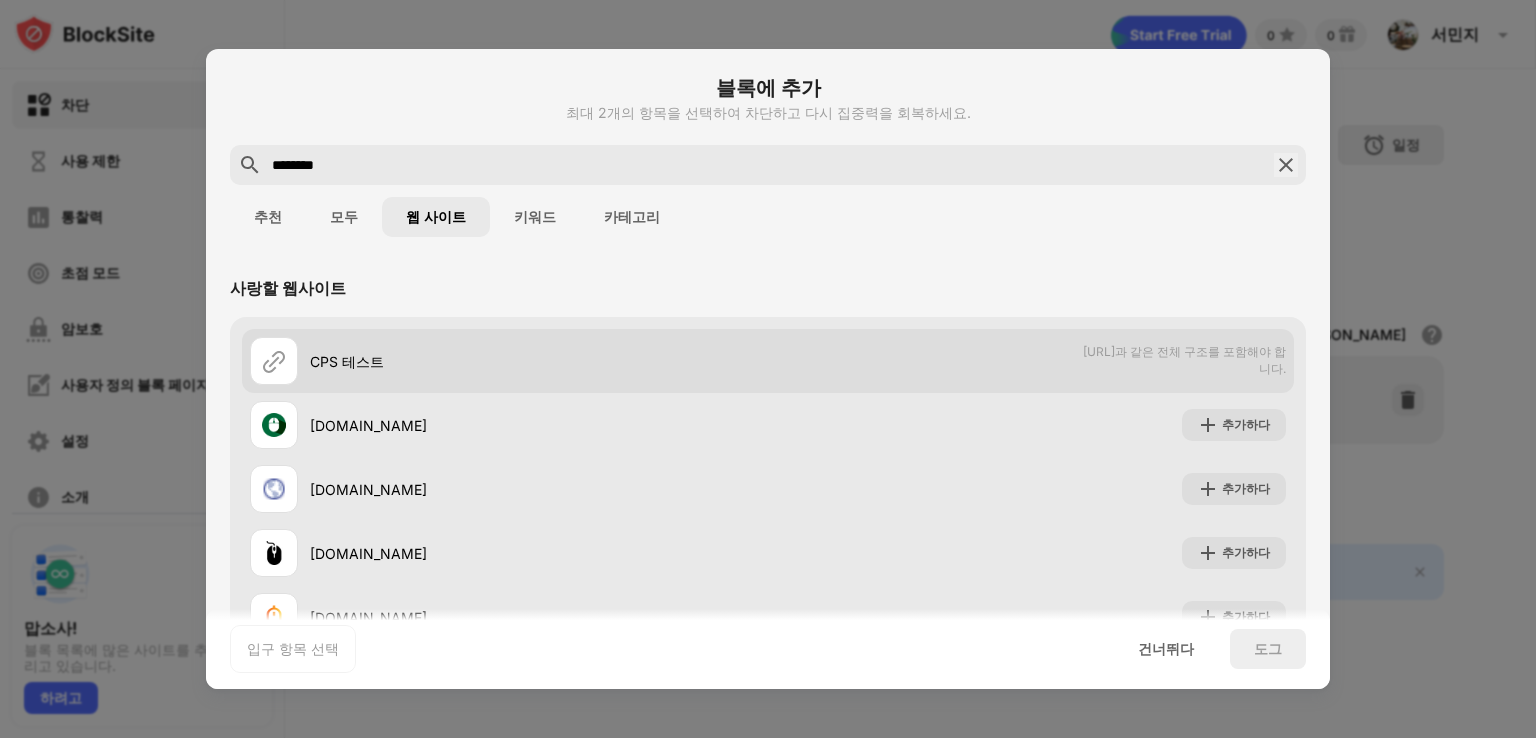 click on "CPS 테스트" at bounding box center [539, 361] 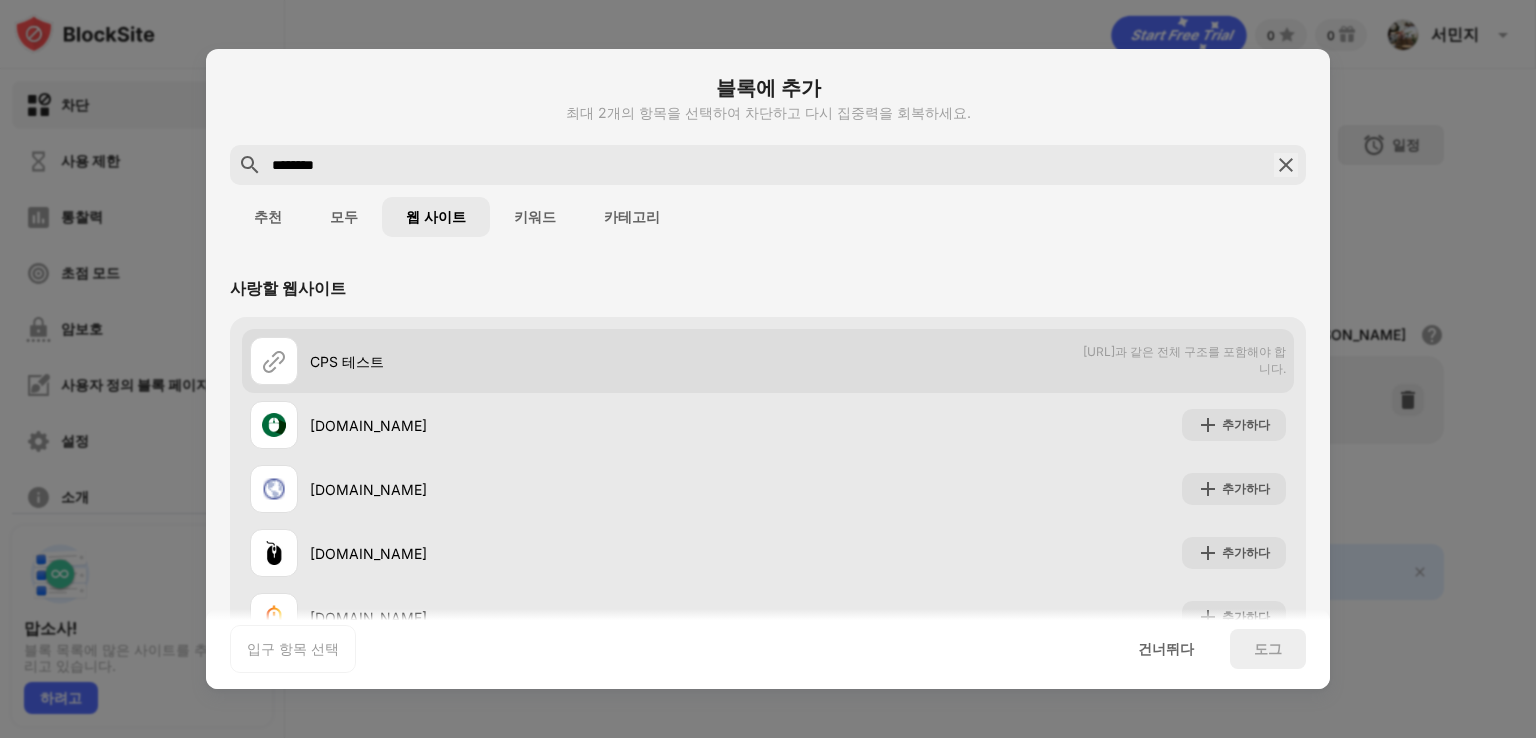 click on "CPS 테스트" at bounding box center [509, 361] 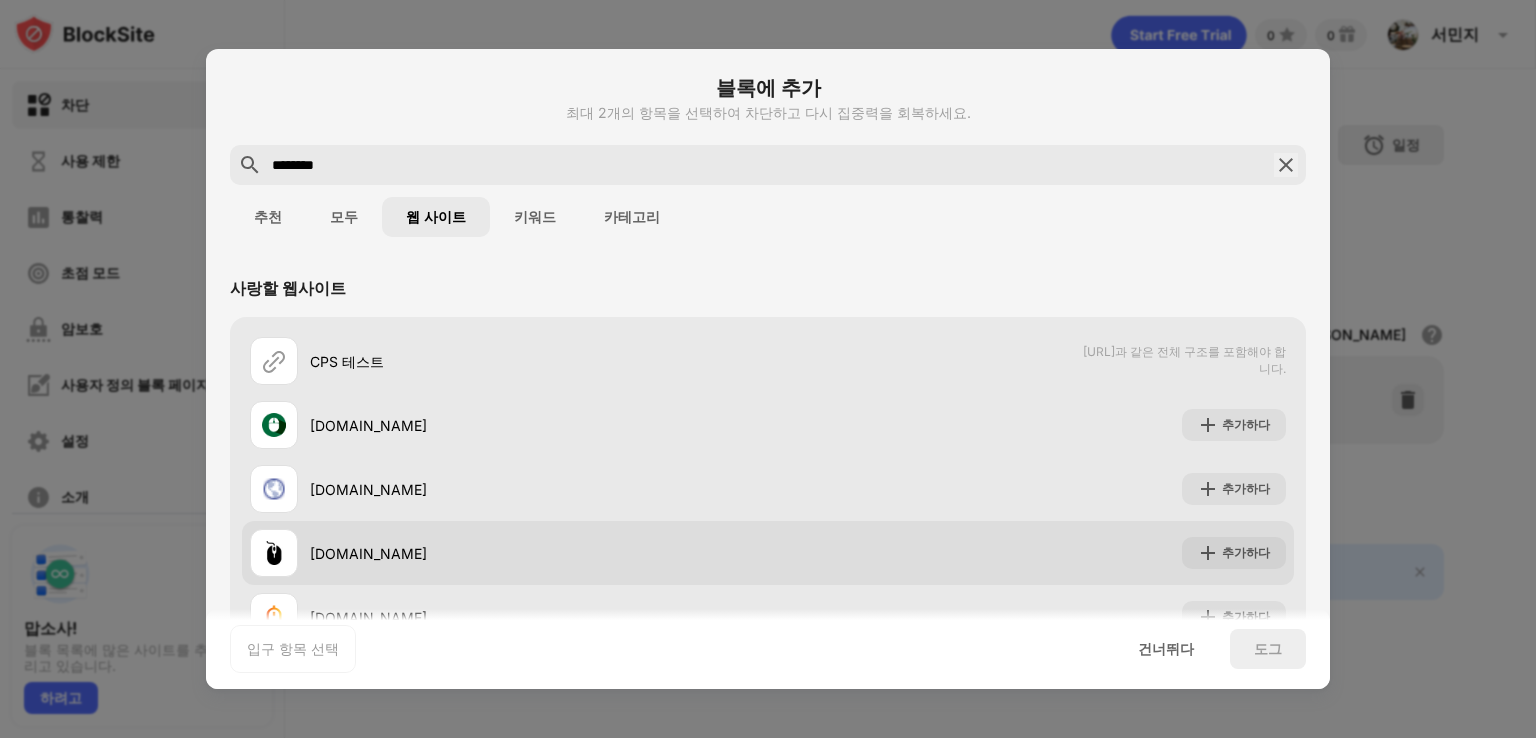 scroll, scrollTop: 72, scrollLeft: 0, axis: vertical 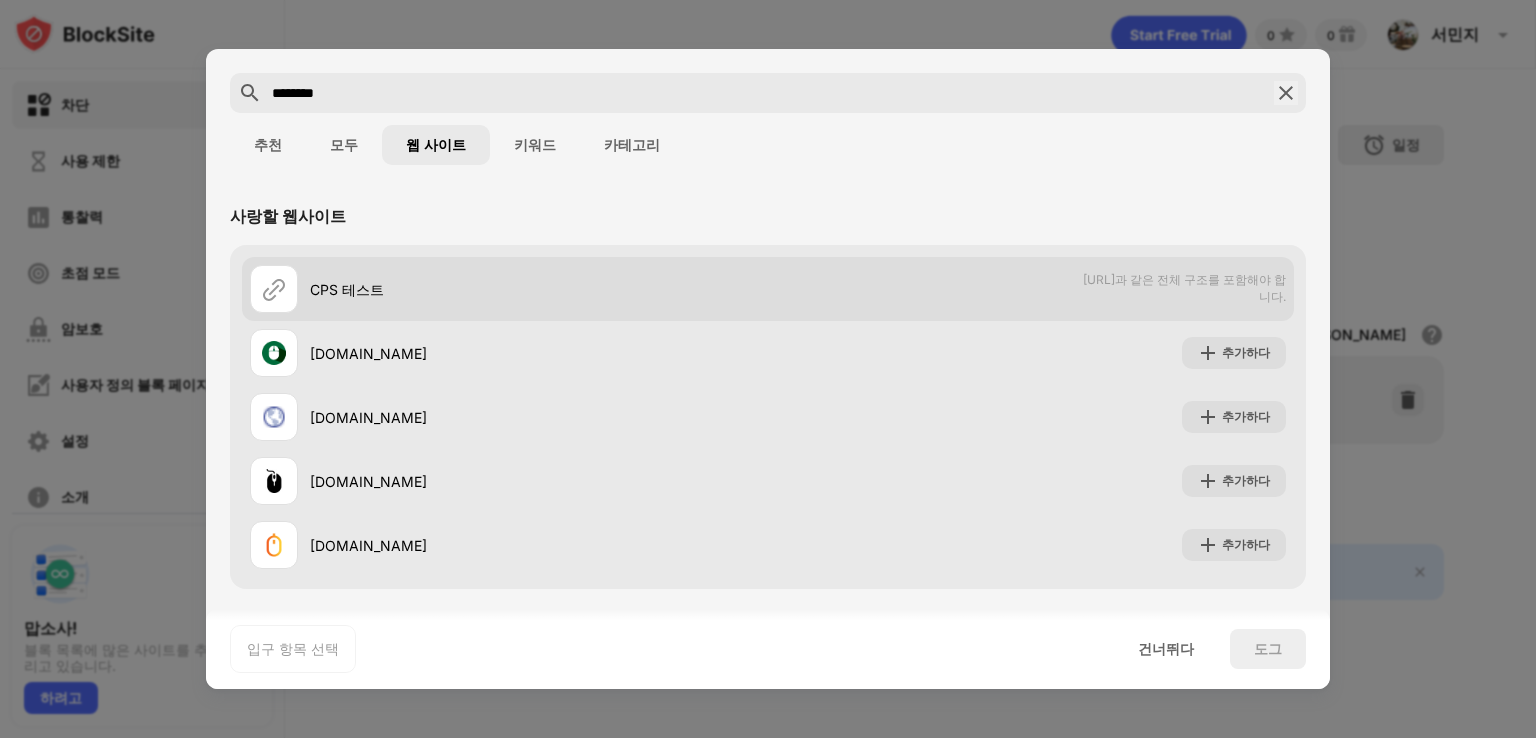 click on "CPS 테스트" at bounding box center [509, 289] 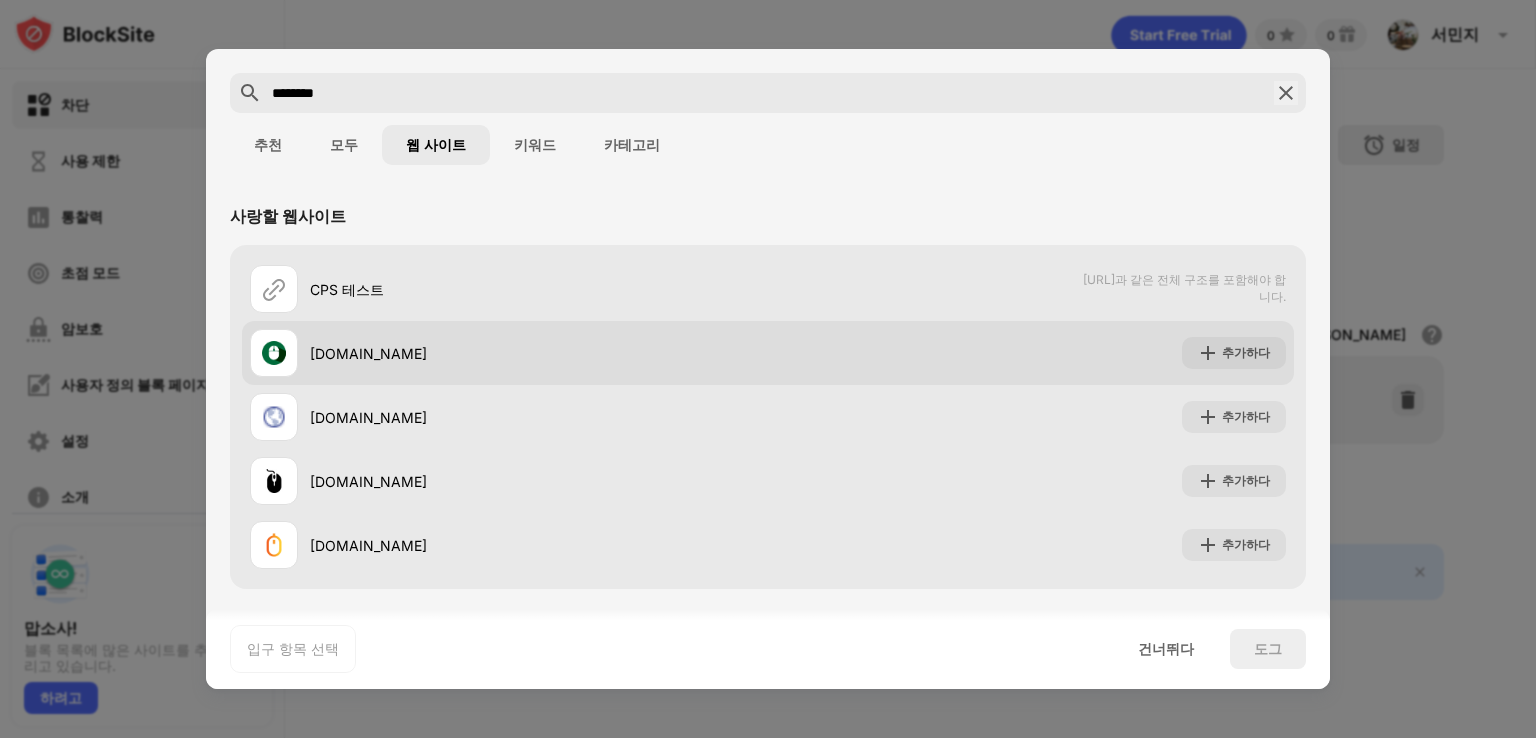 click on "cpstest.org" at bounding box center (539, 353) 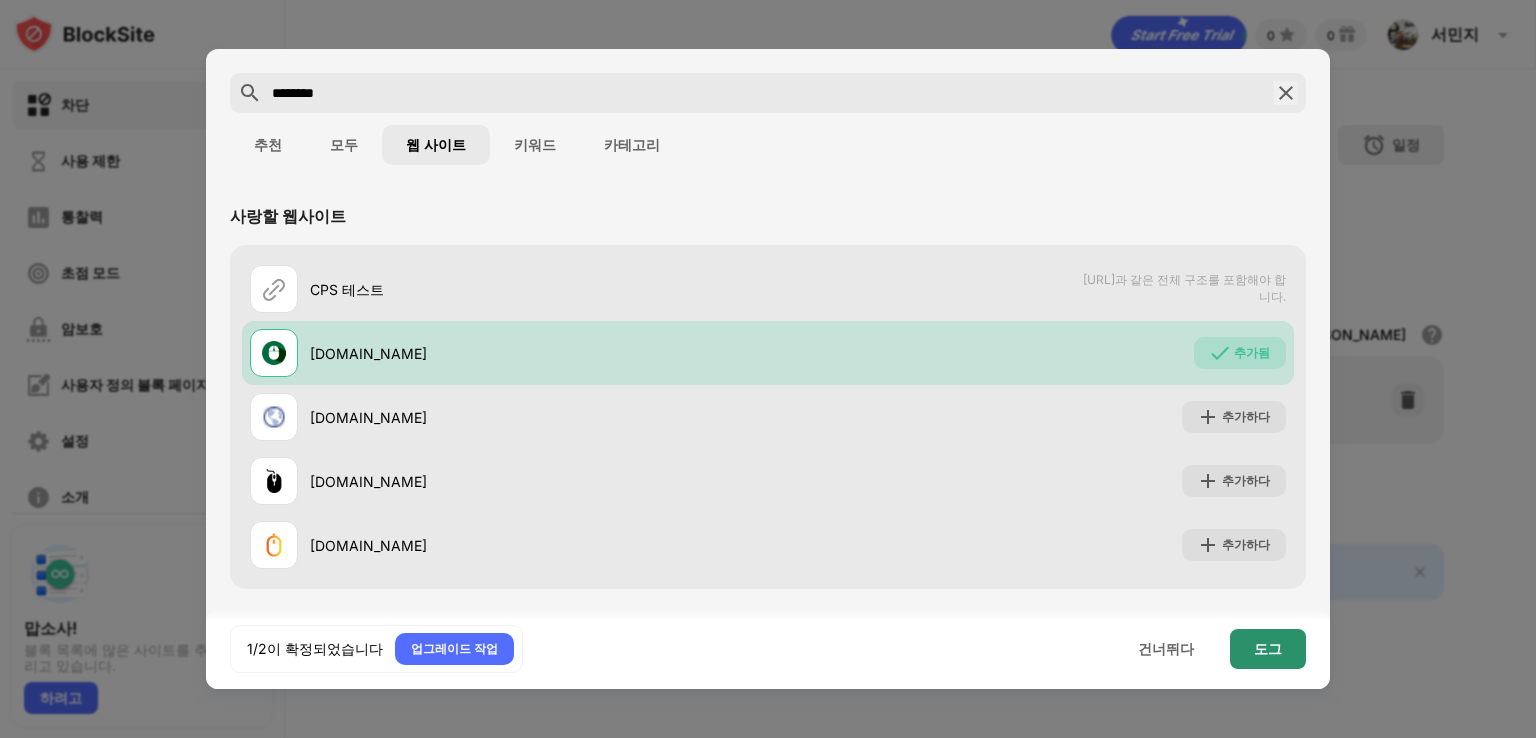 click on "도그" at bounding box center [1268, 648] 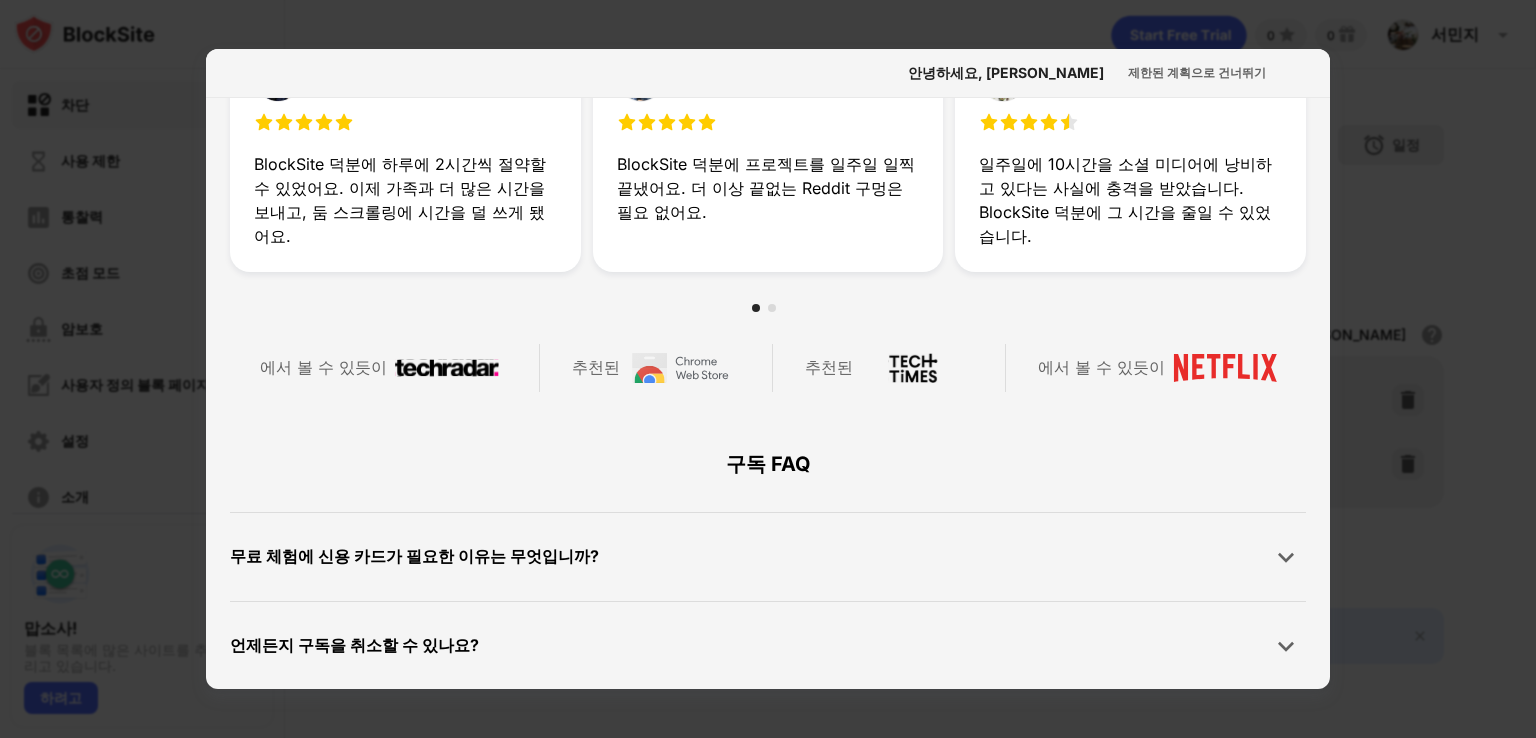 scroll, scrollTop: 572, scrollLeft: 0, axis: vertical 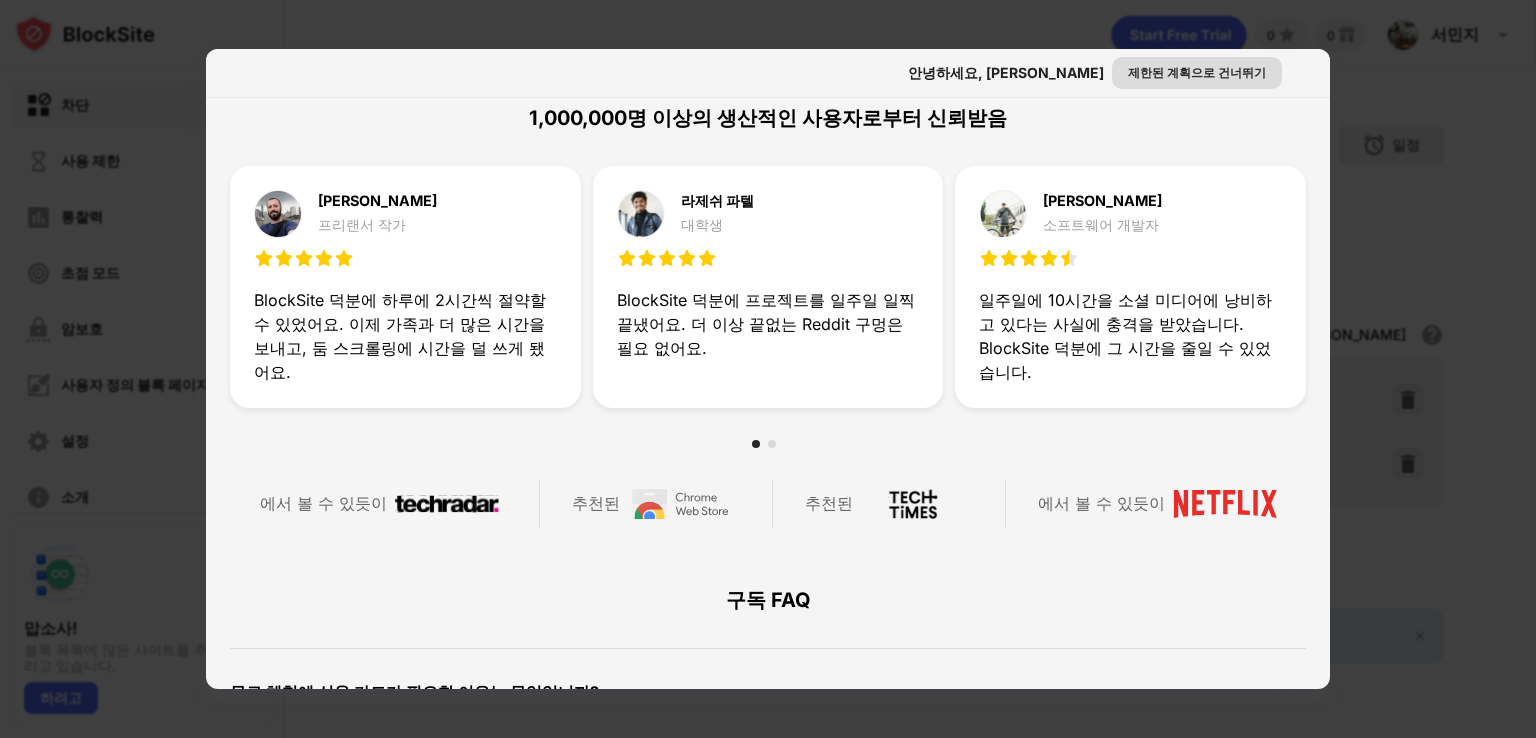 click on "제한된 계획으로 건너뛰기" at bounding box center [1197, 72] 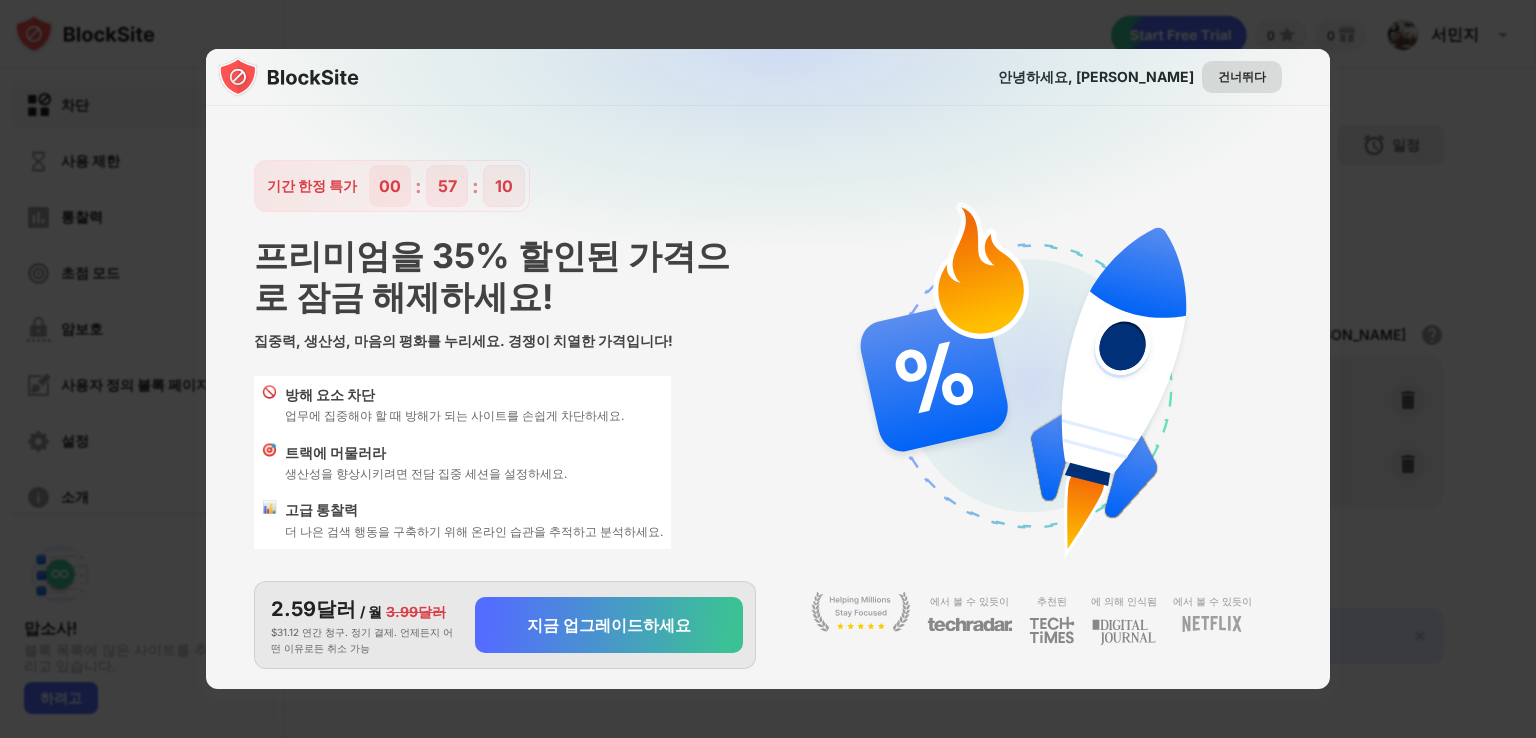 scroll, scrollTop: 20, scrollLeft: 0, axis: vertical 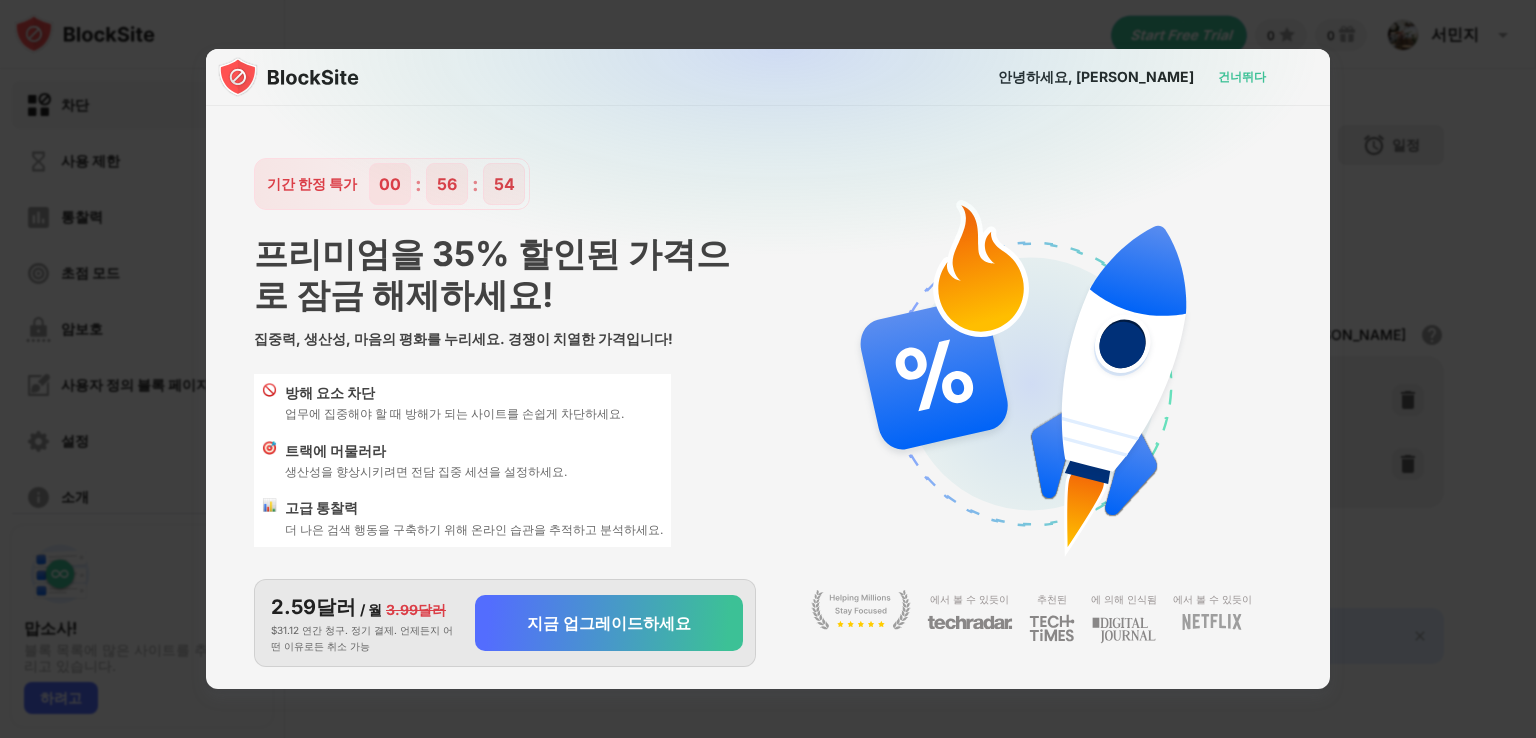 click on "건너뛰다" at bounding box center (1242, 76) 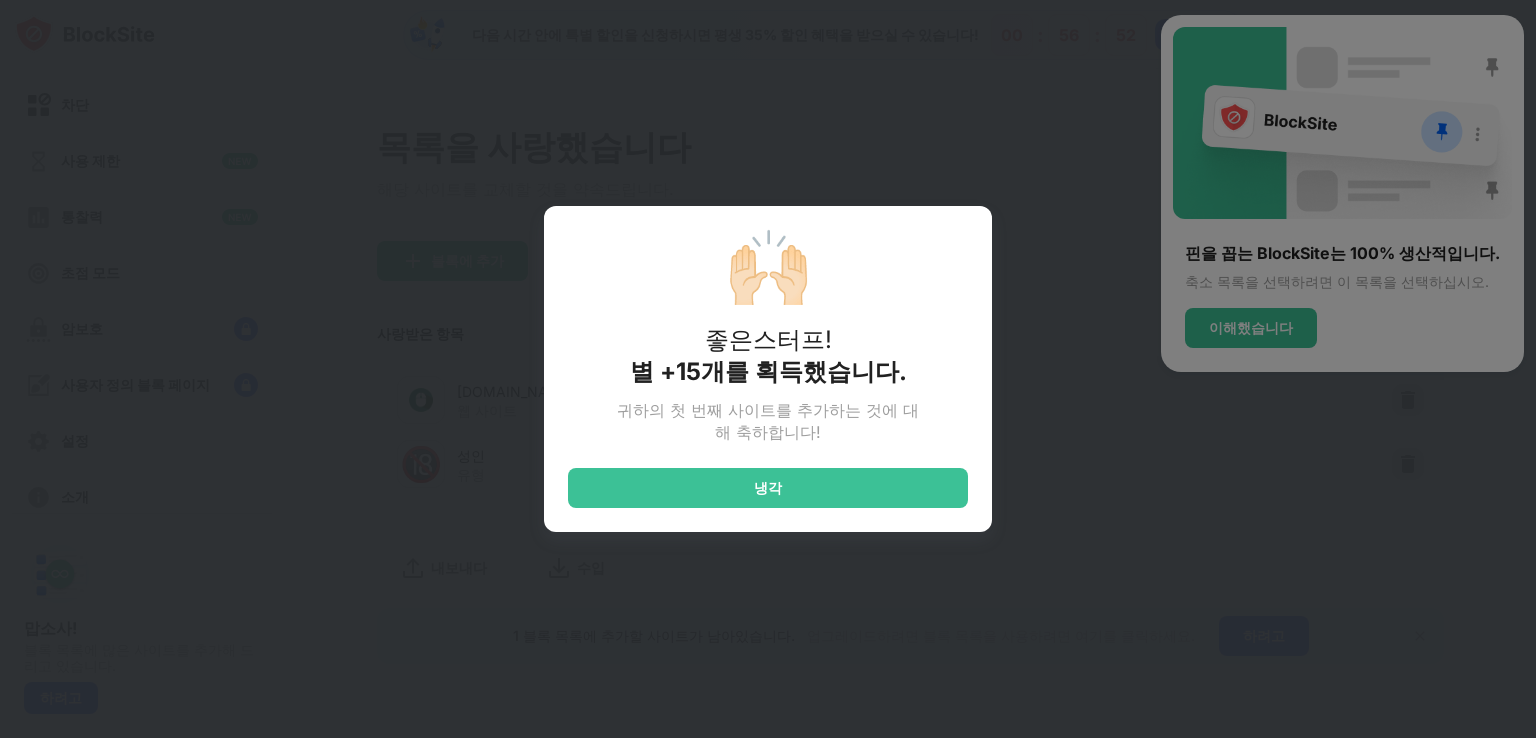 click on "🙌🏻 좋은스터프! 별 +15개를 획득했습니다. 귀하의 첫 번째 사이트를 추가하는 것에 대해 축하합니다! 냉각" at bounding box center [768, 369] 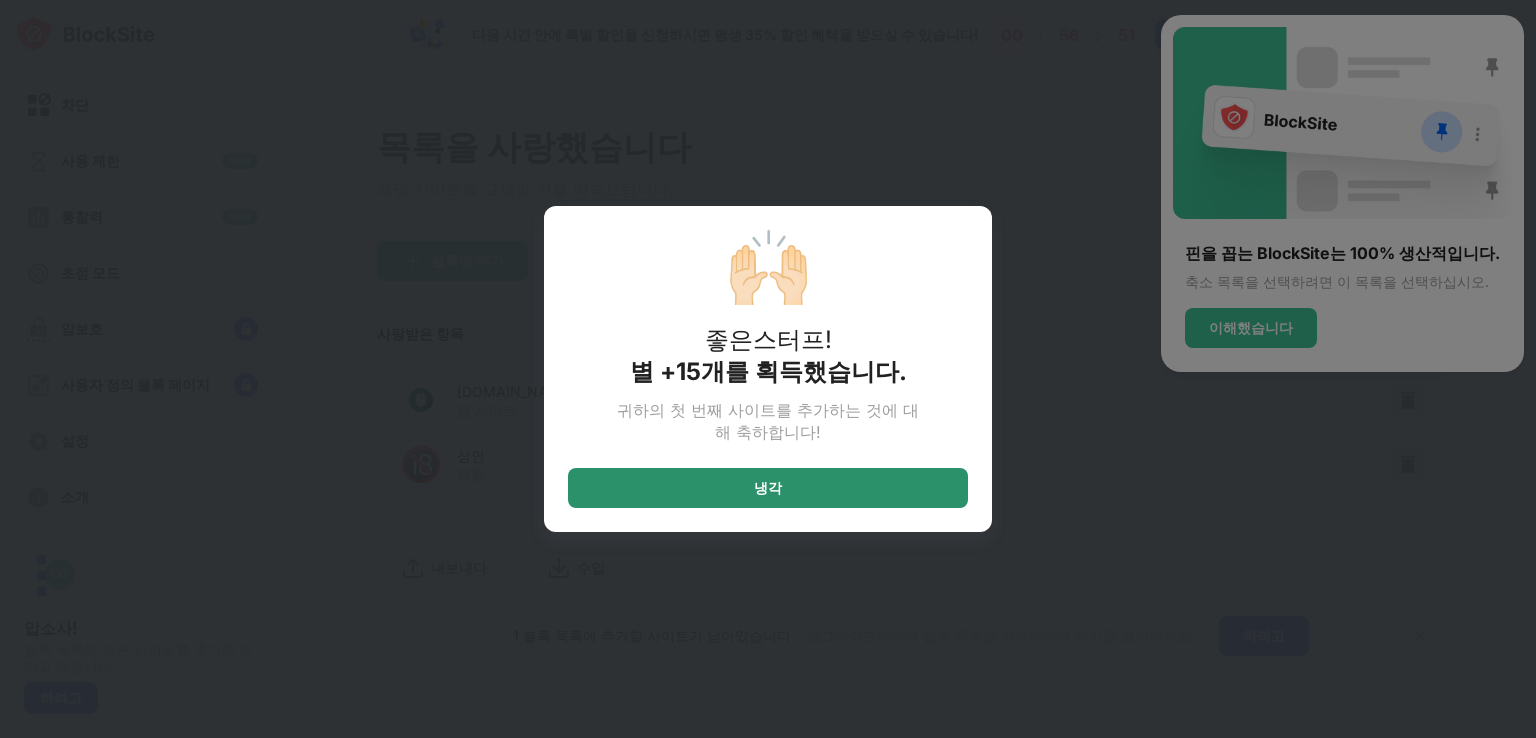 click on "냉각" at bounding box center (768, 488) 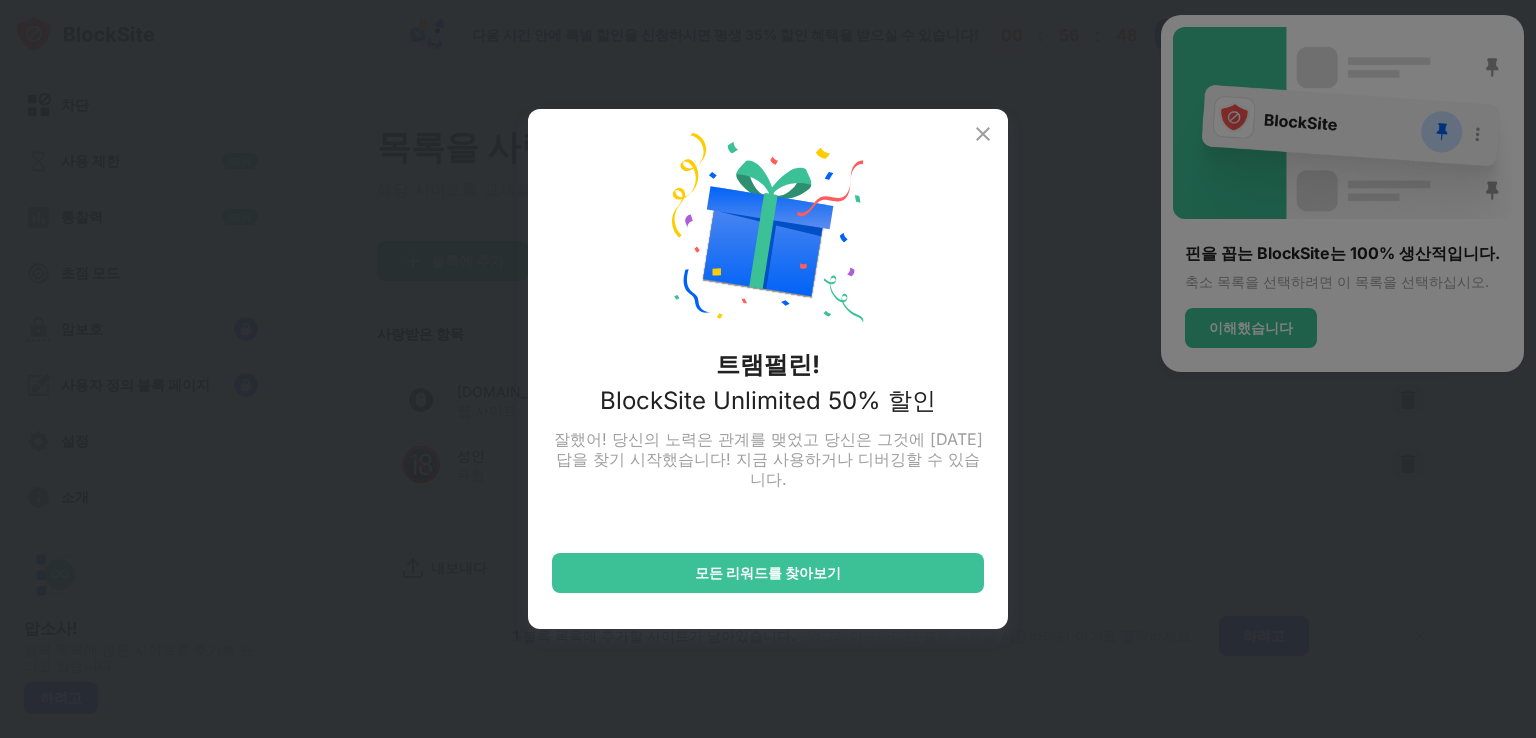click at bounding box center [983, 134] 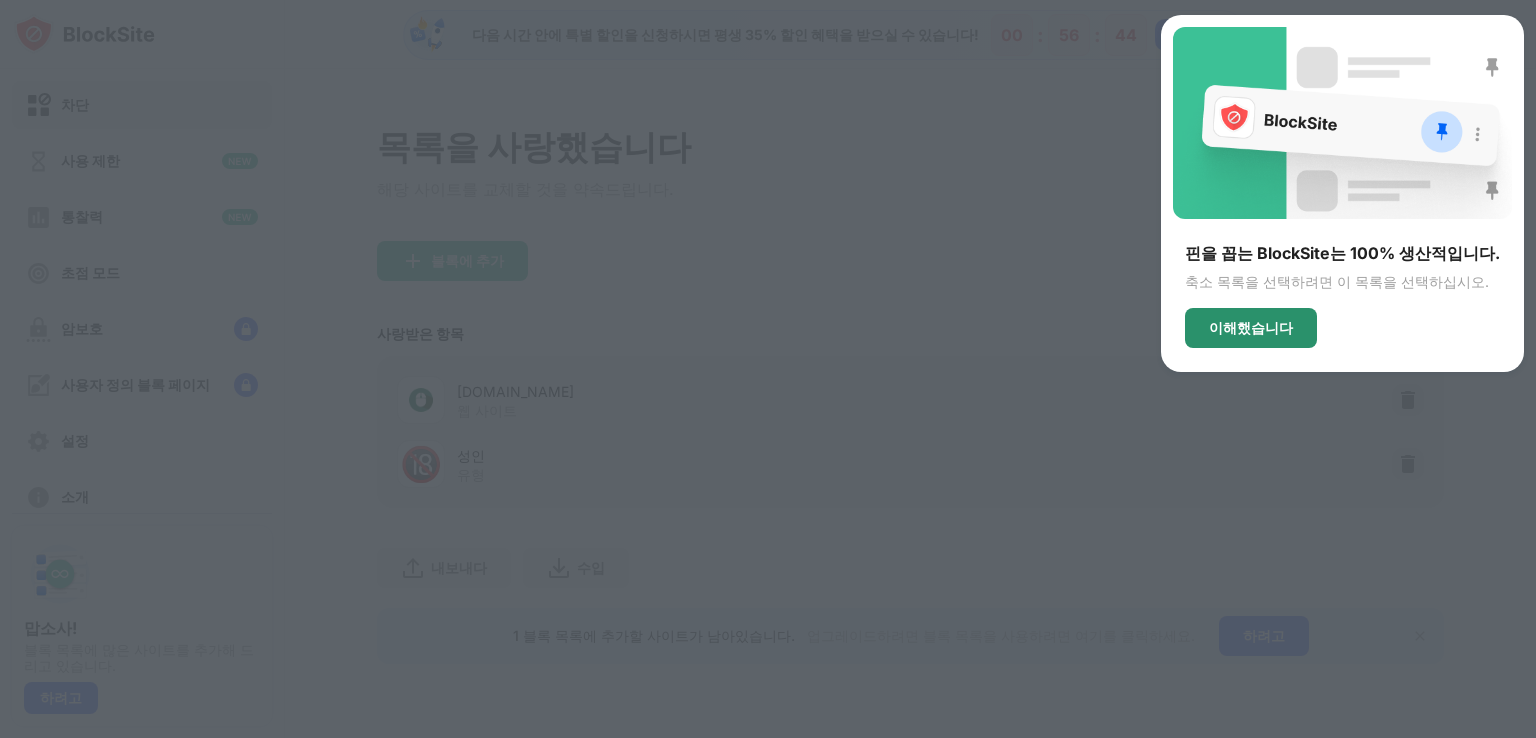 click on "이해했습니다" at bounding box center [1251, 327] 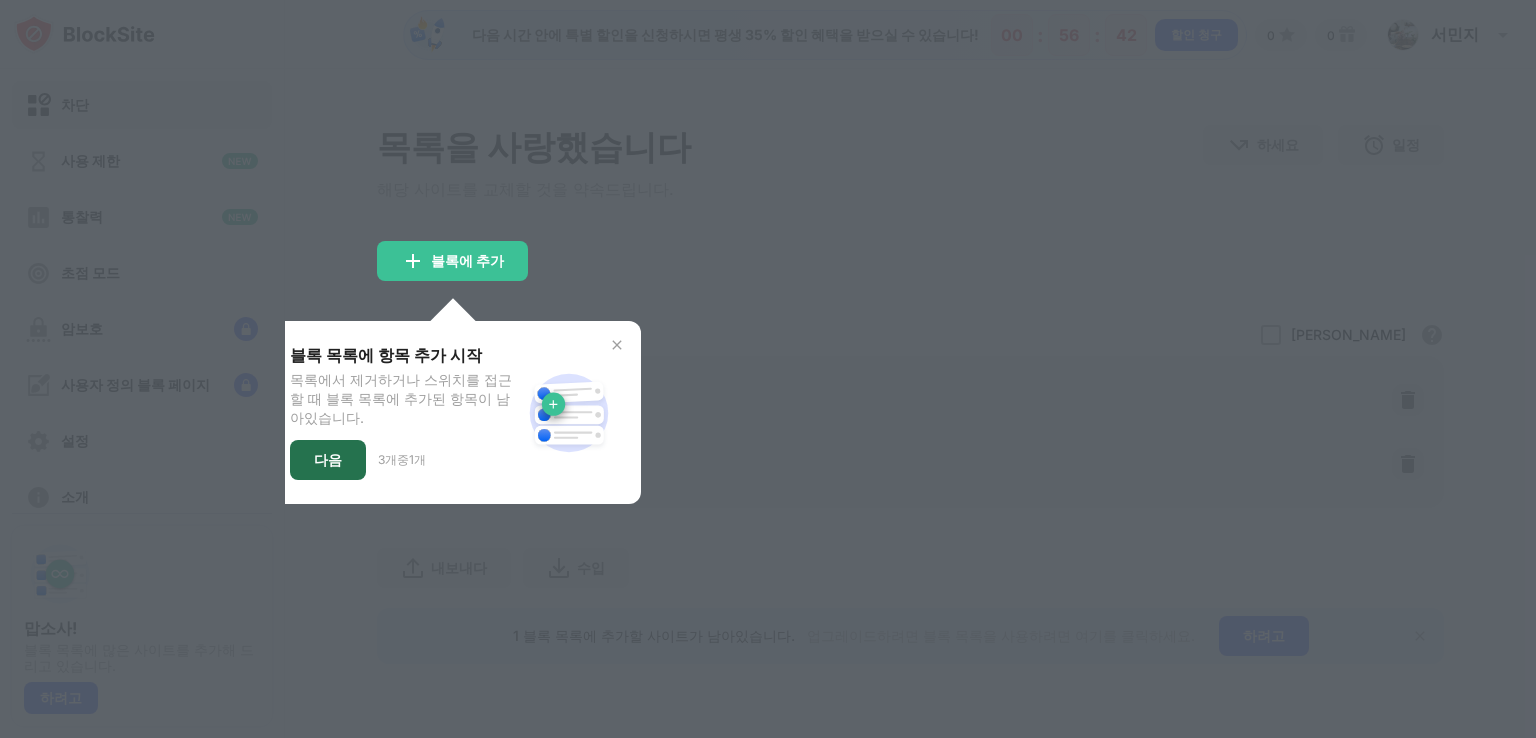 click on "다음" at bounding box center [328, 459] 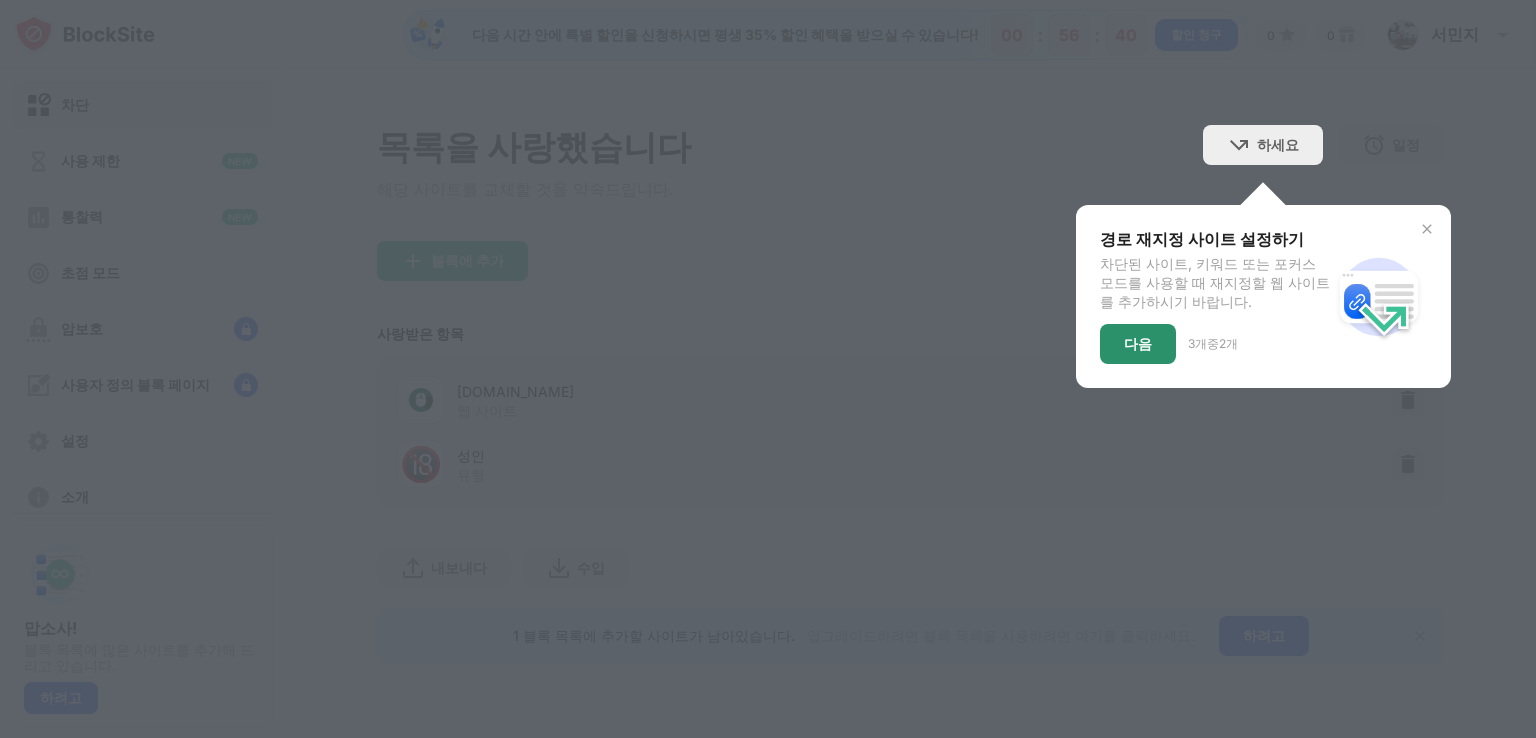 click on "다음" at bounding box center [1138, 344] 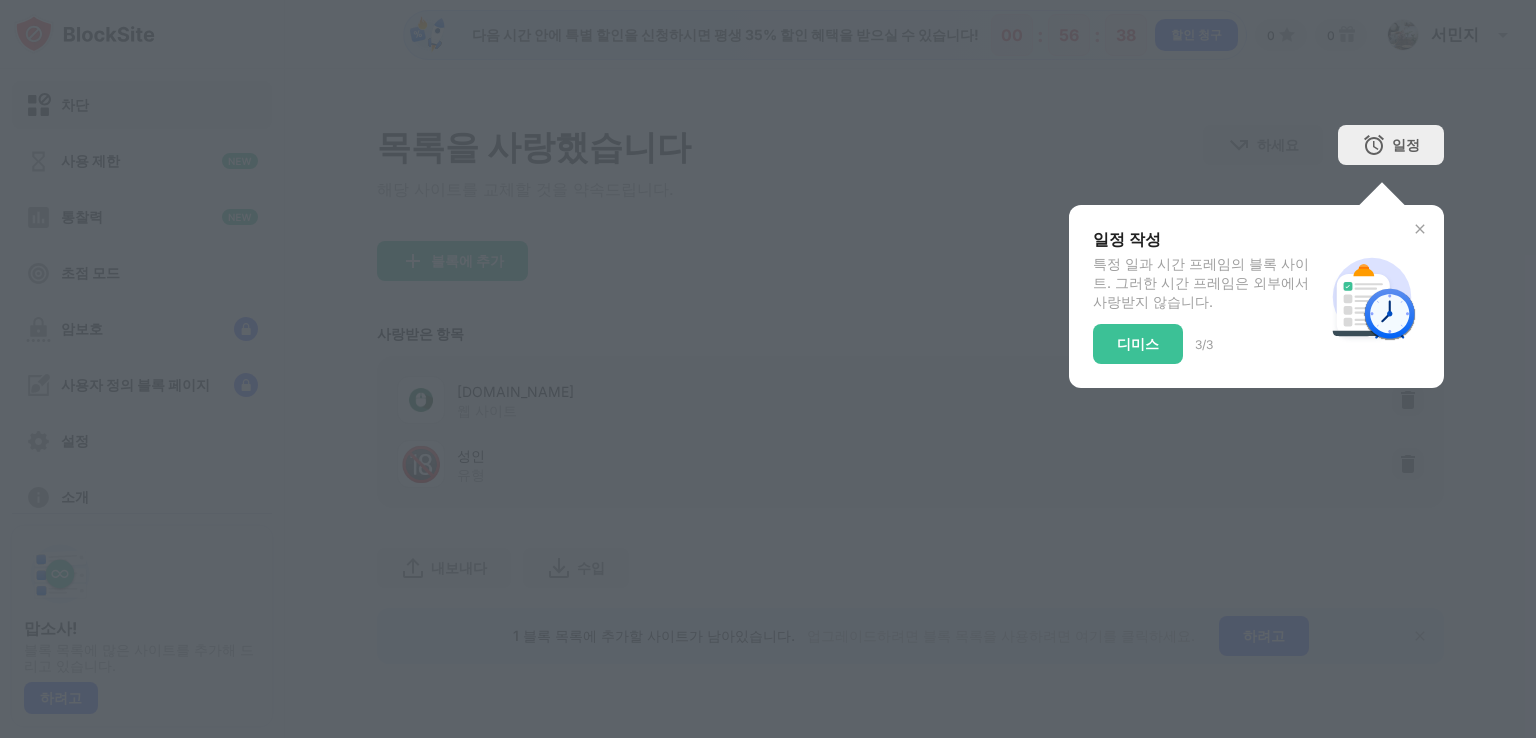 click at bounding box center [1420, 229] 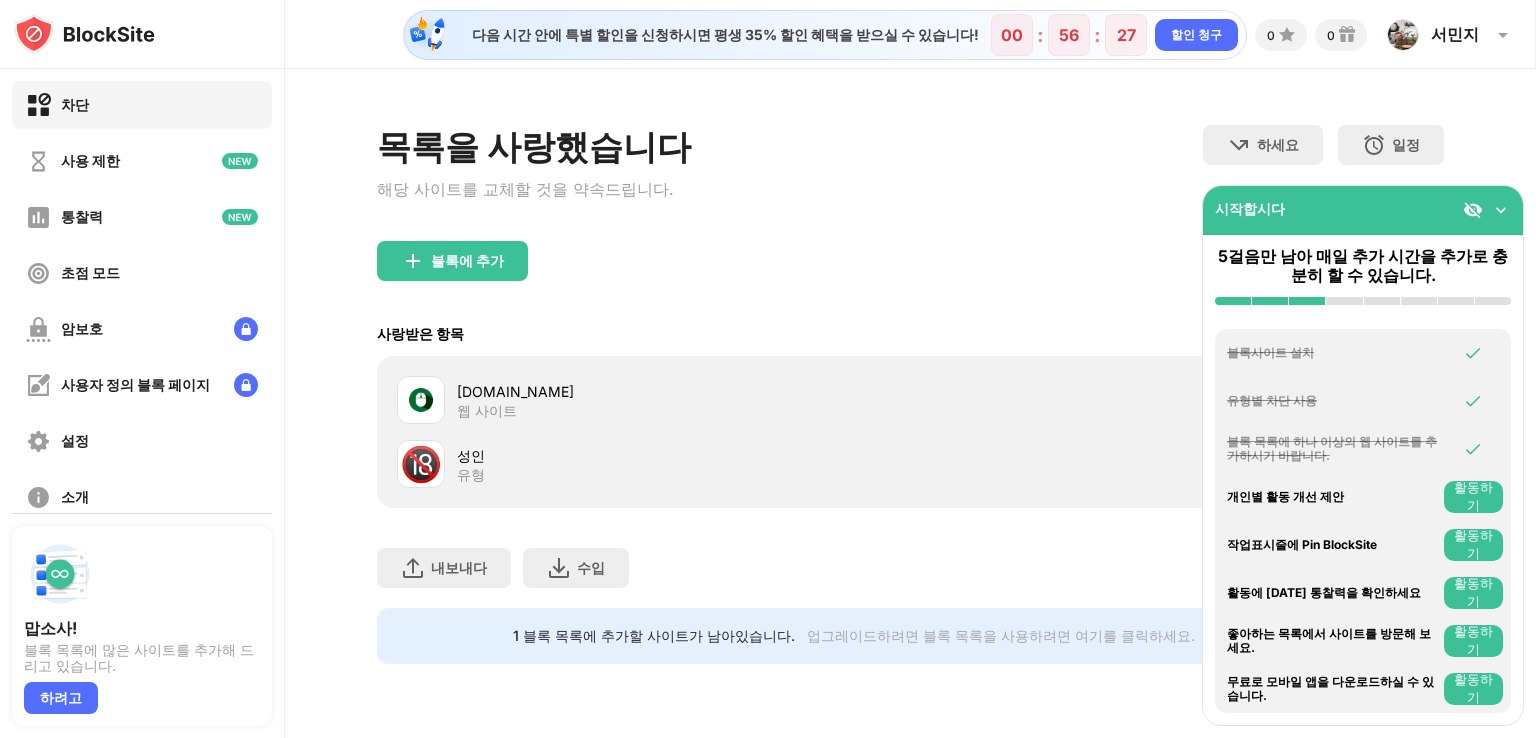 click on "차단" at bounding box center (142, 105) 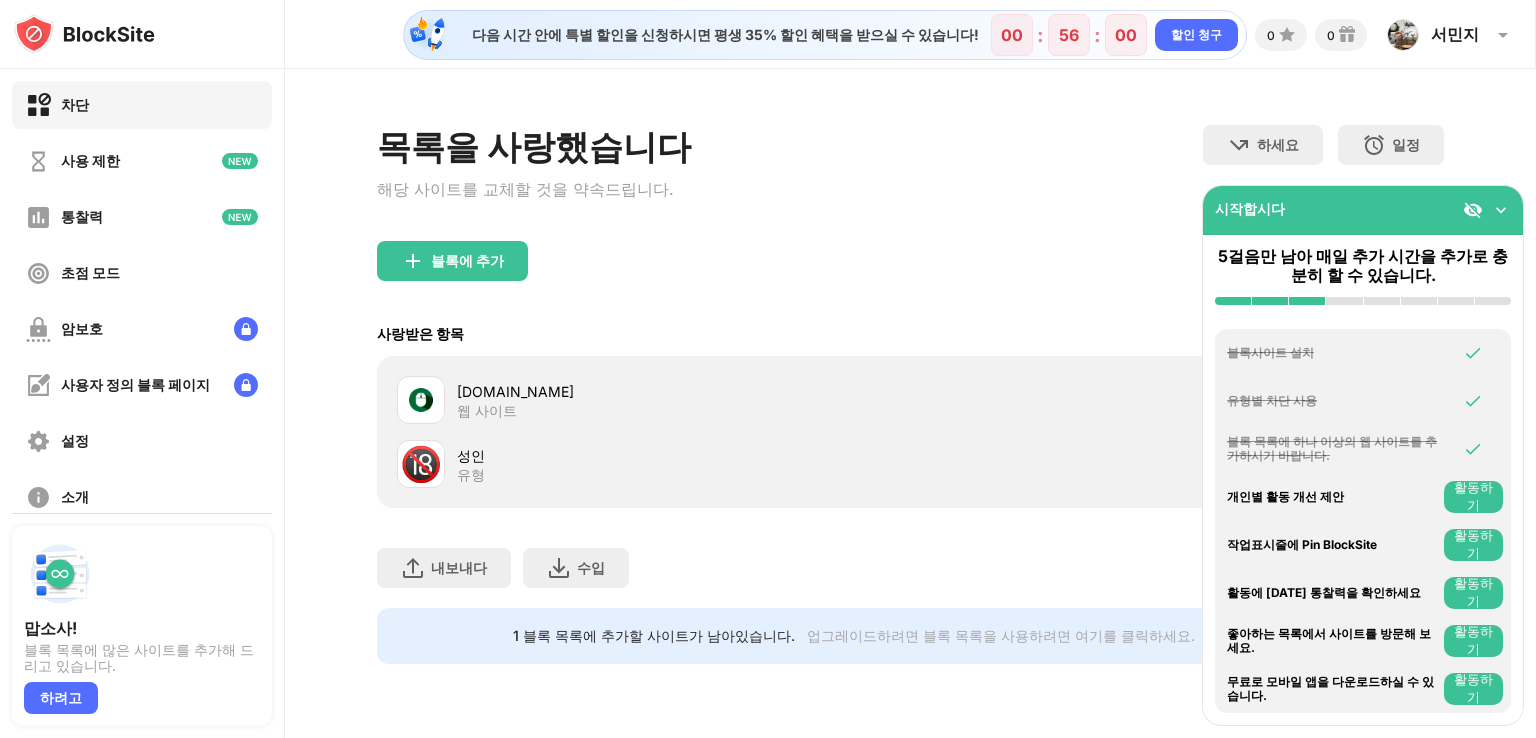 click on "cpstest.org 웹 사이트 🔞 성인 유형" at bounding box center [910, 432] 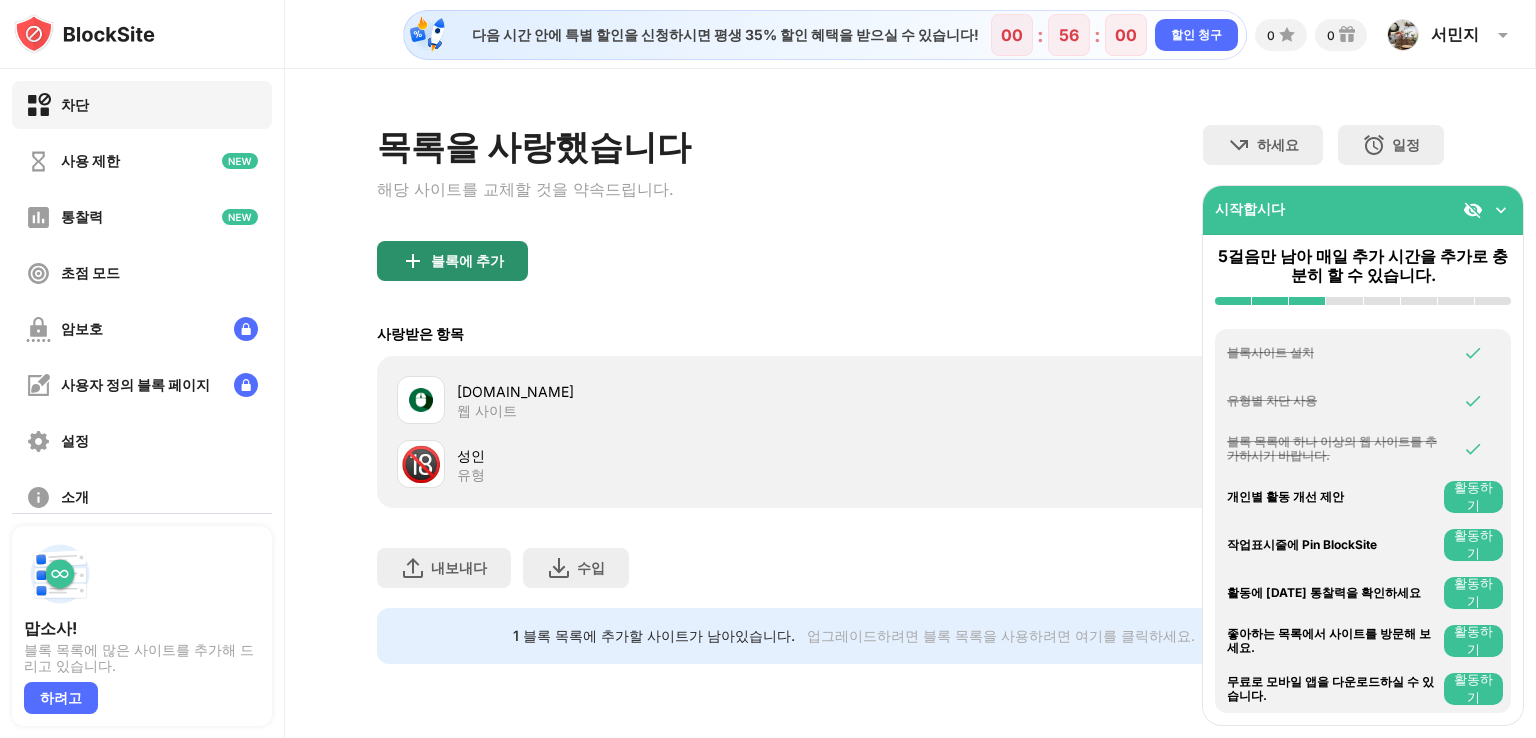 click on "블록에 추가" at bounding box center (467, 260) 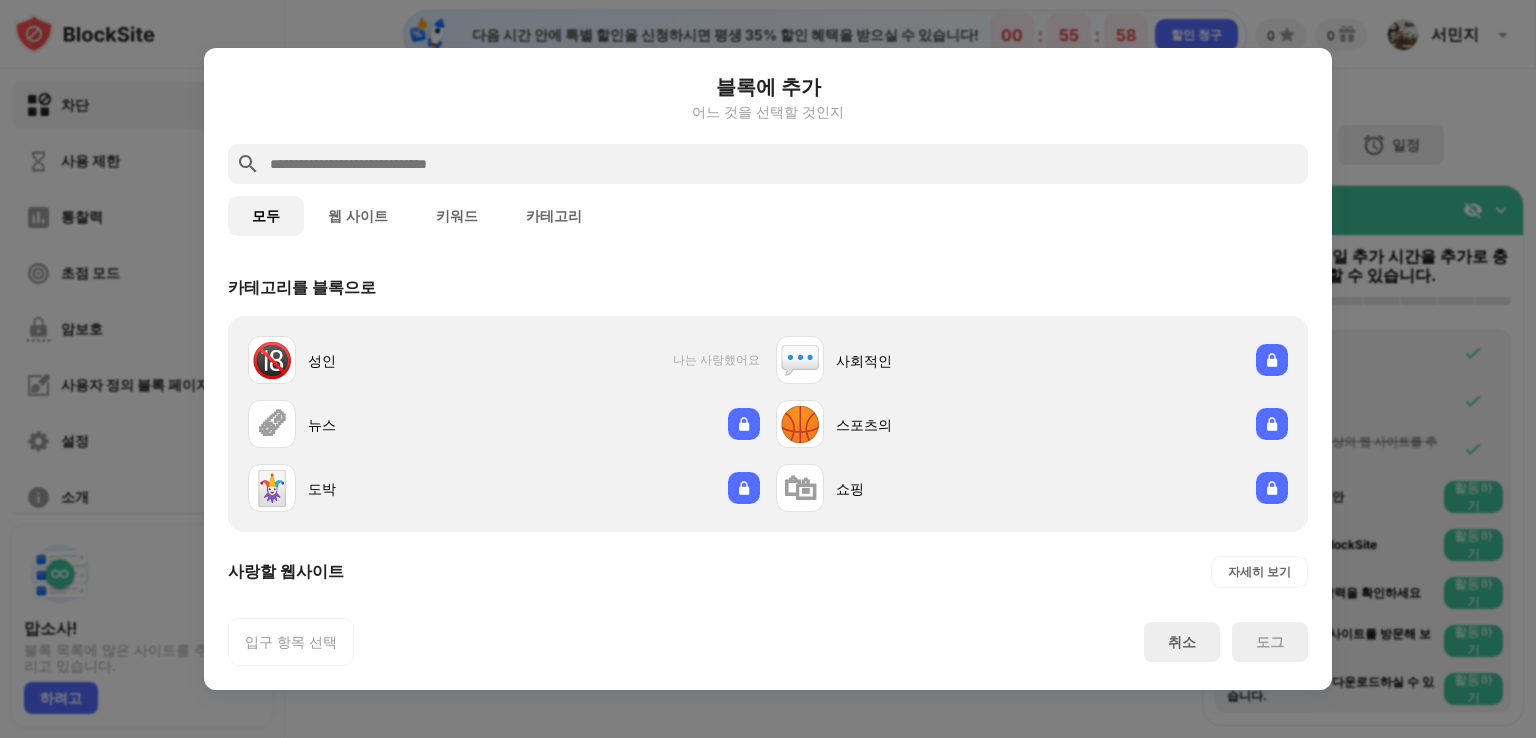 click at bounding box center [784, 164] 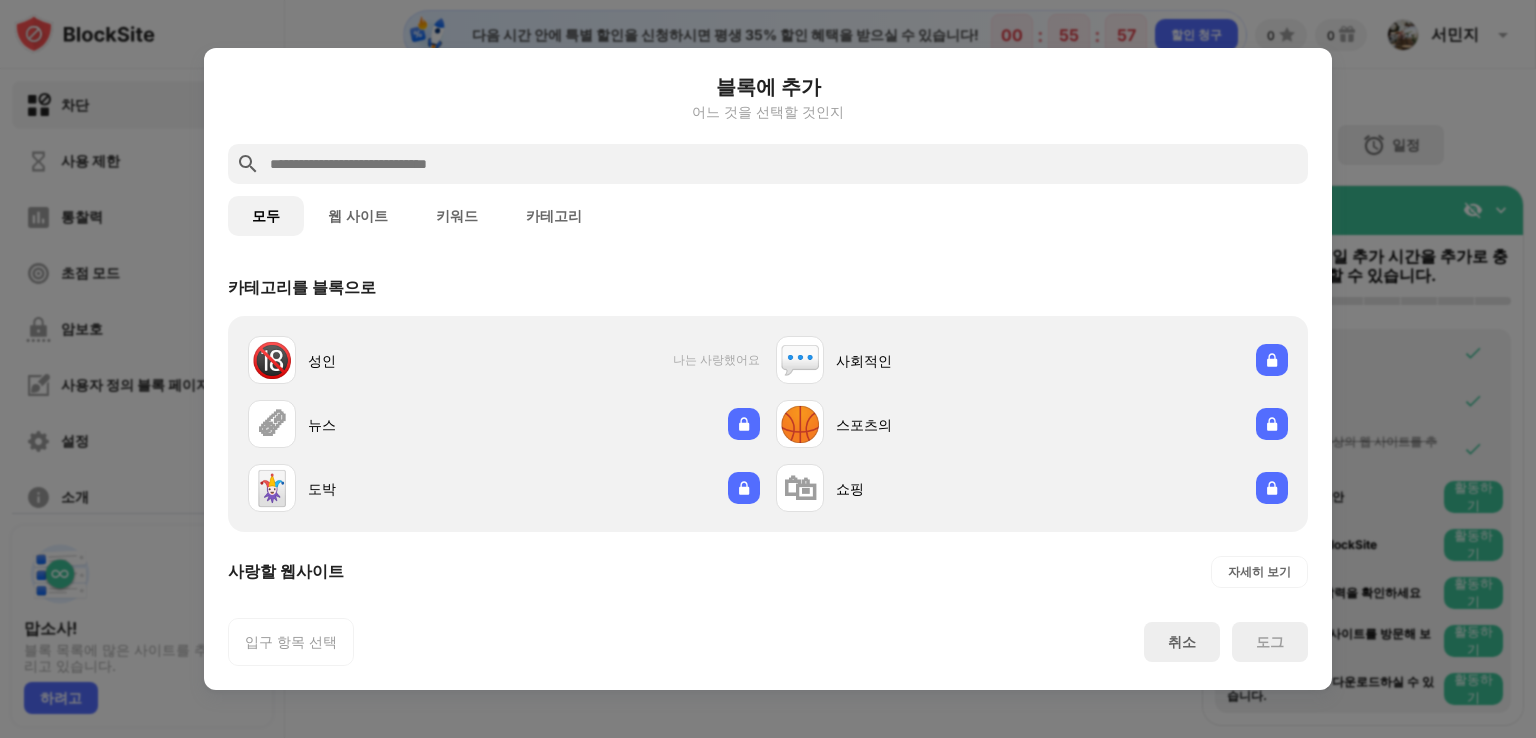 click on "웹 사이트" at bounding box center (358, 216) 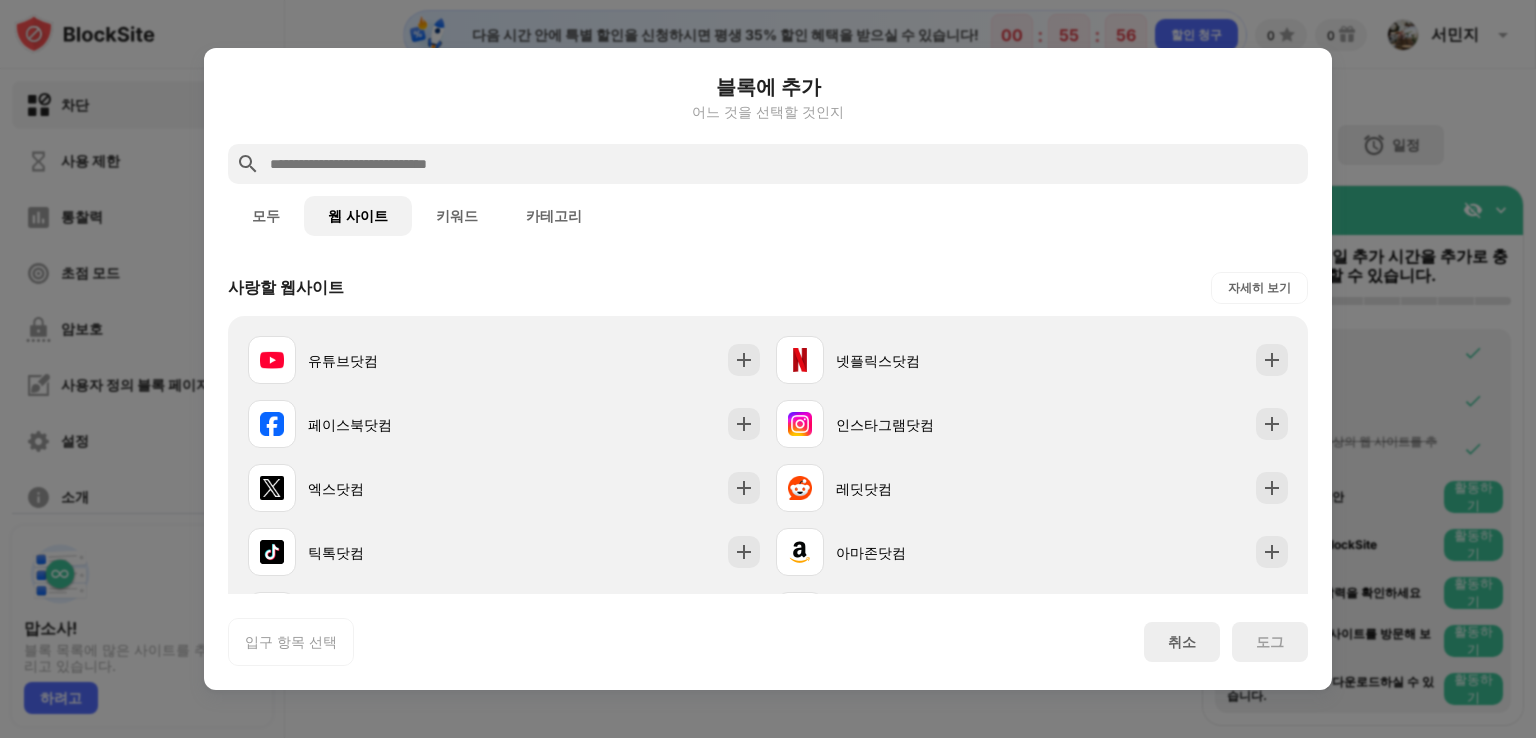 click on "블록에 추가 어느 것을 선택할 것인지" at bounding box center (768, 108) 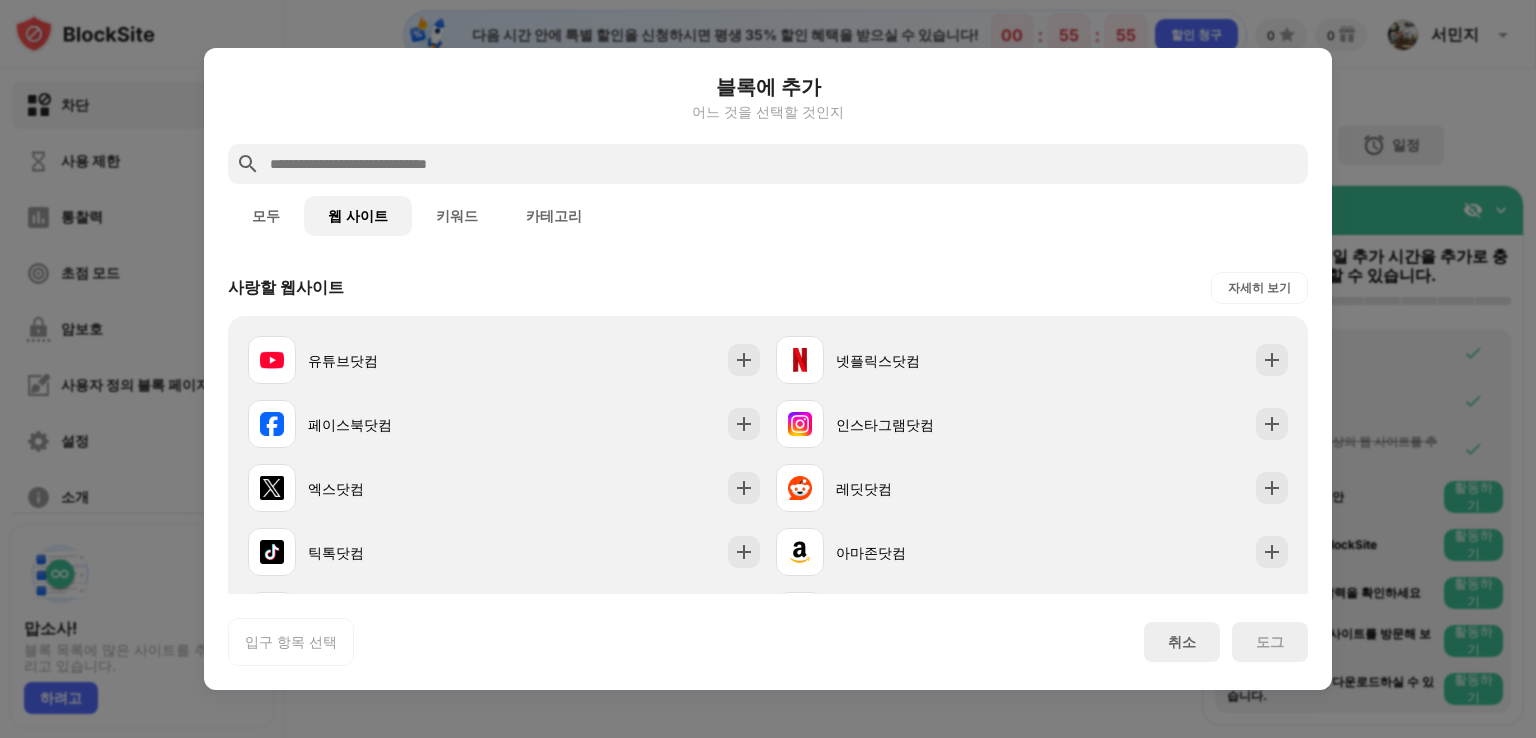 click at bounding box center (784, 164) 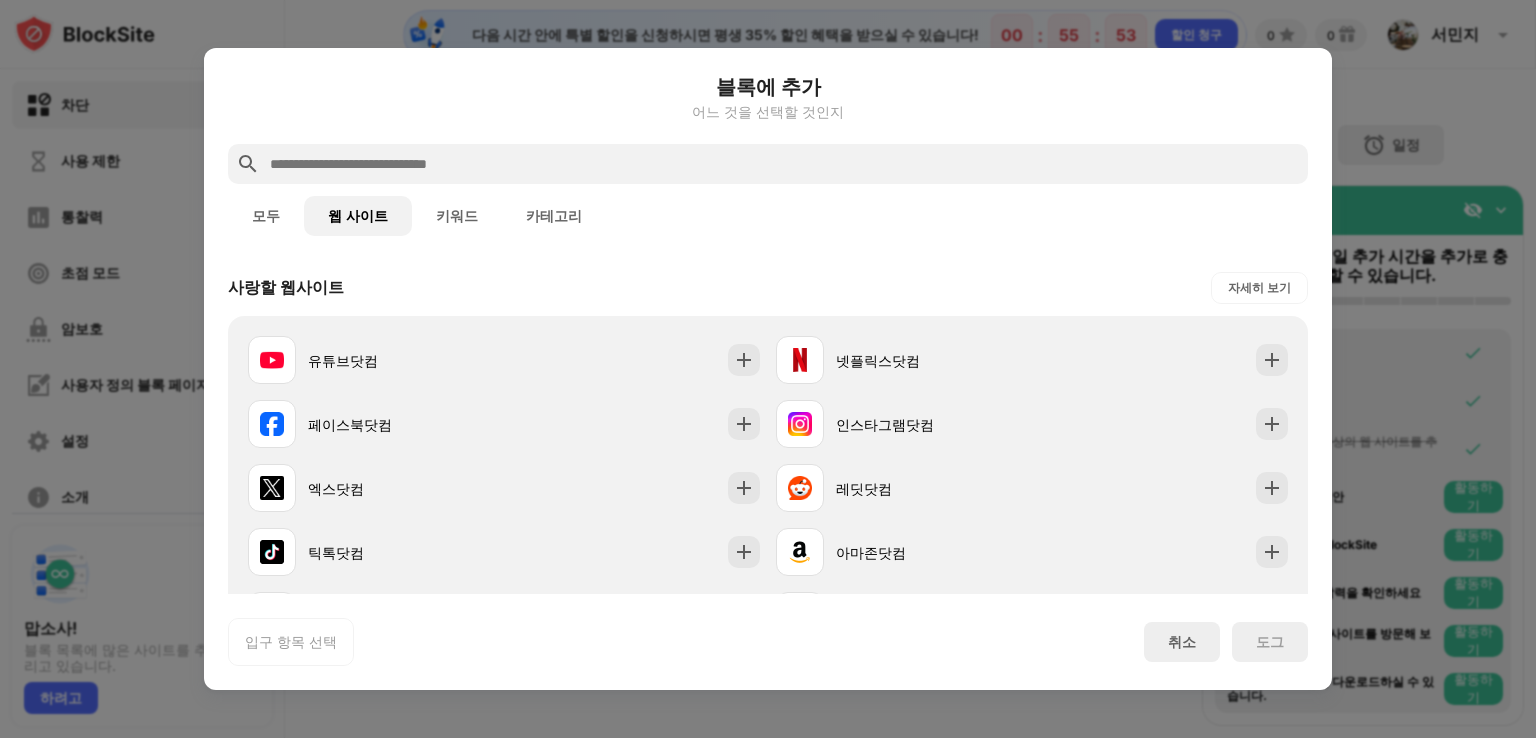 paste on "**********" 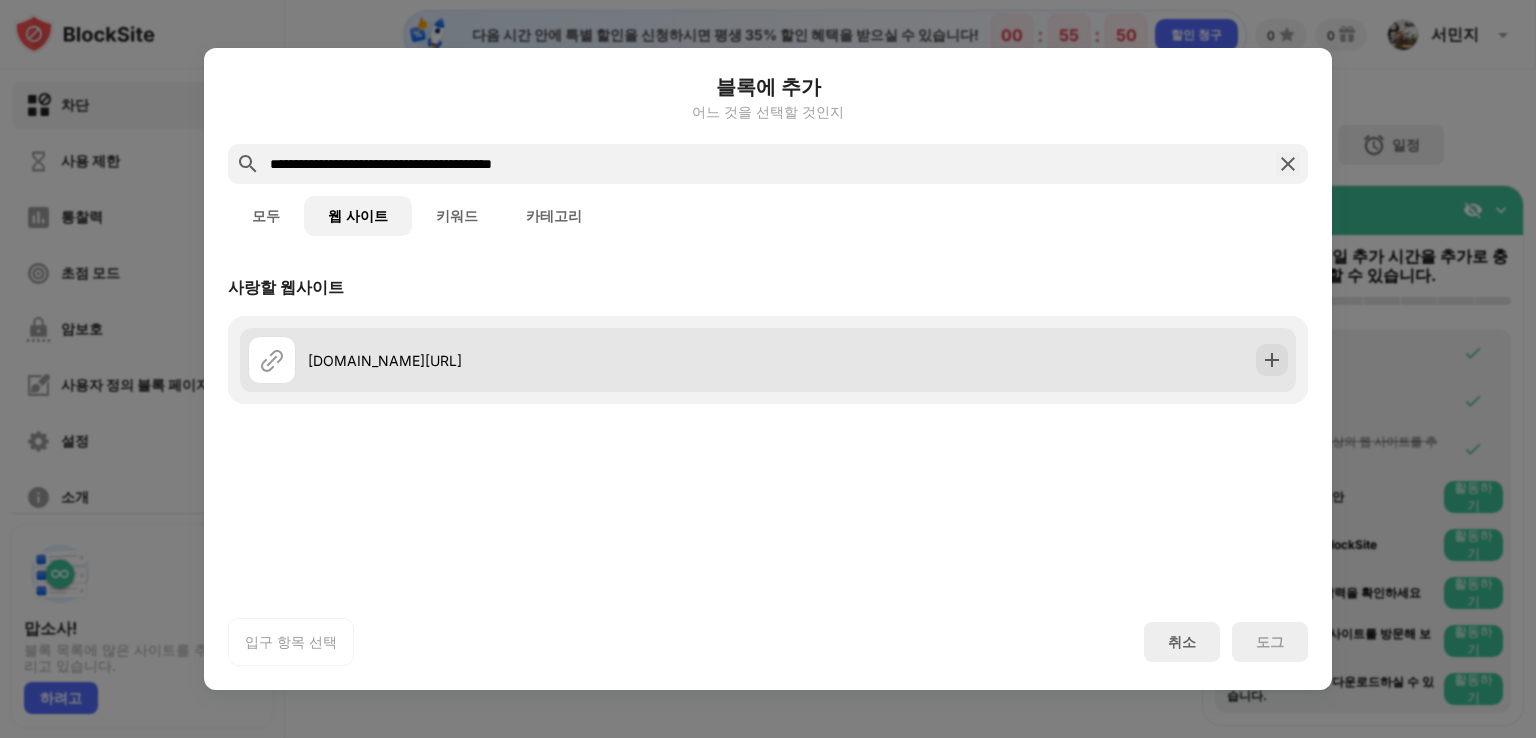 type on "**********" 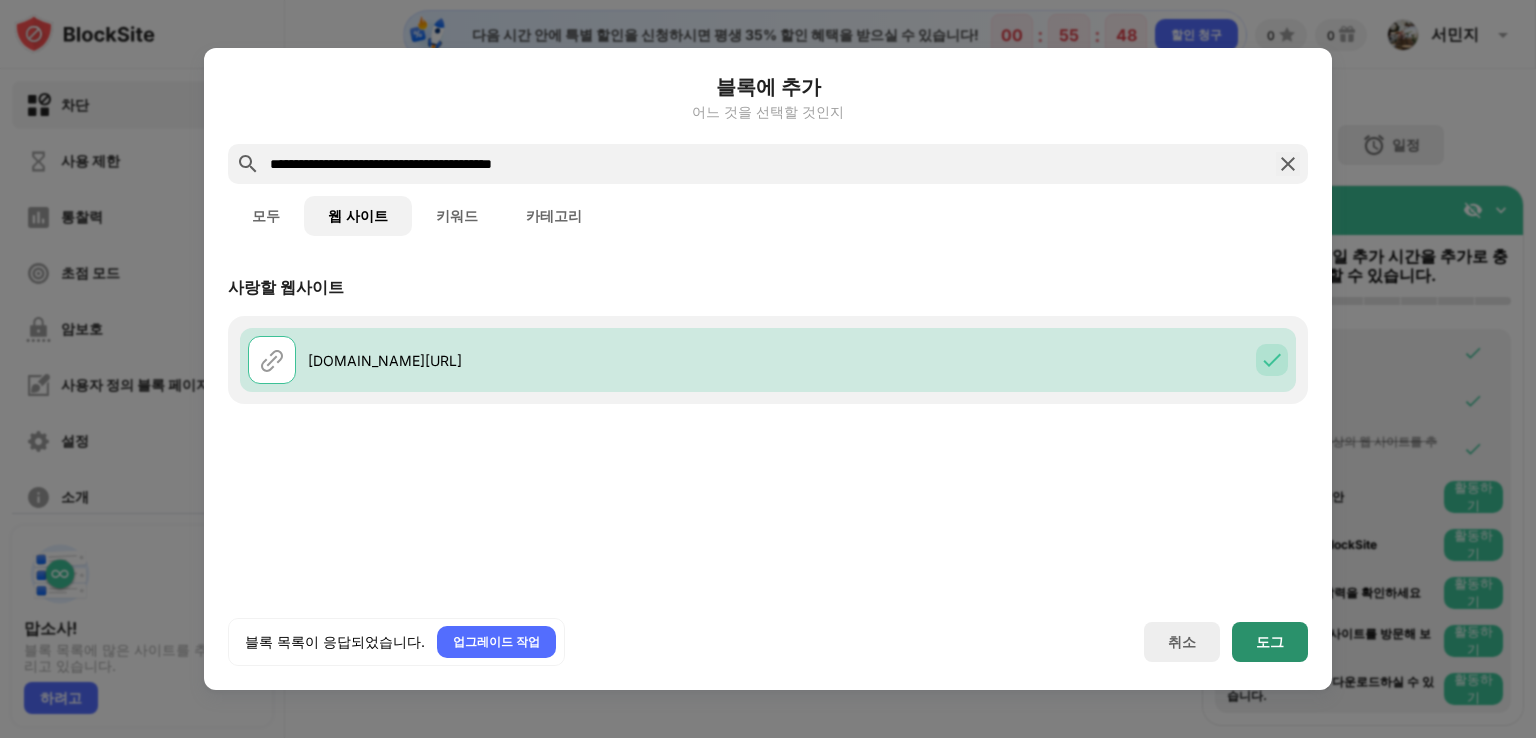 click on "도그" at bounding box center [1270, 642] 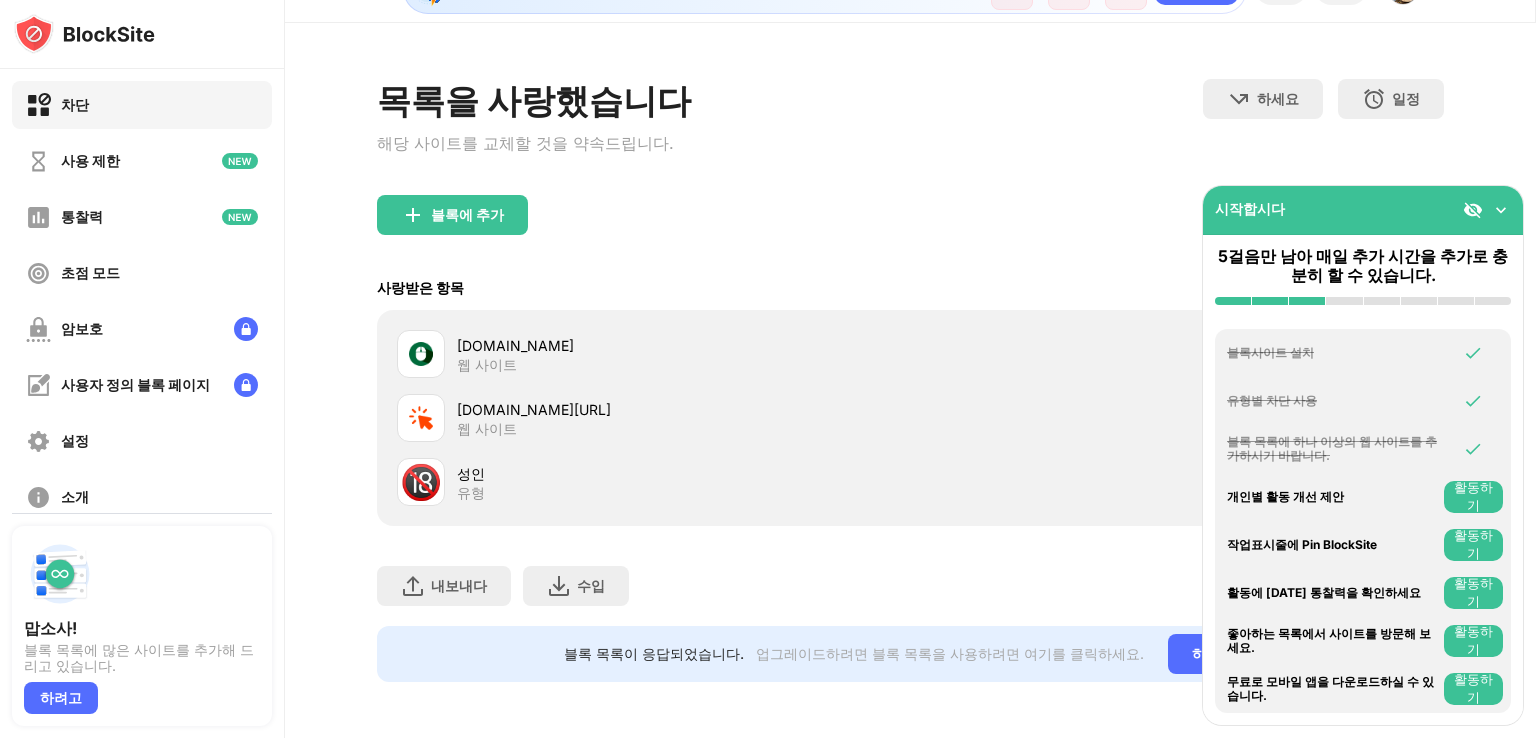 scroll, scrollTop: 58, scrollLeft: 0, axis: vertical 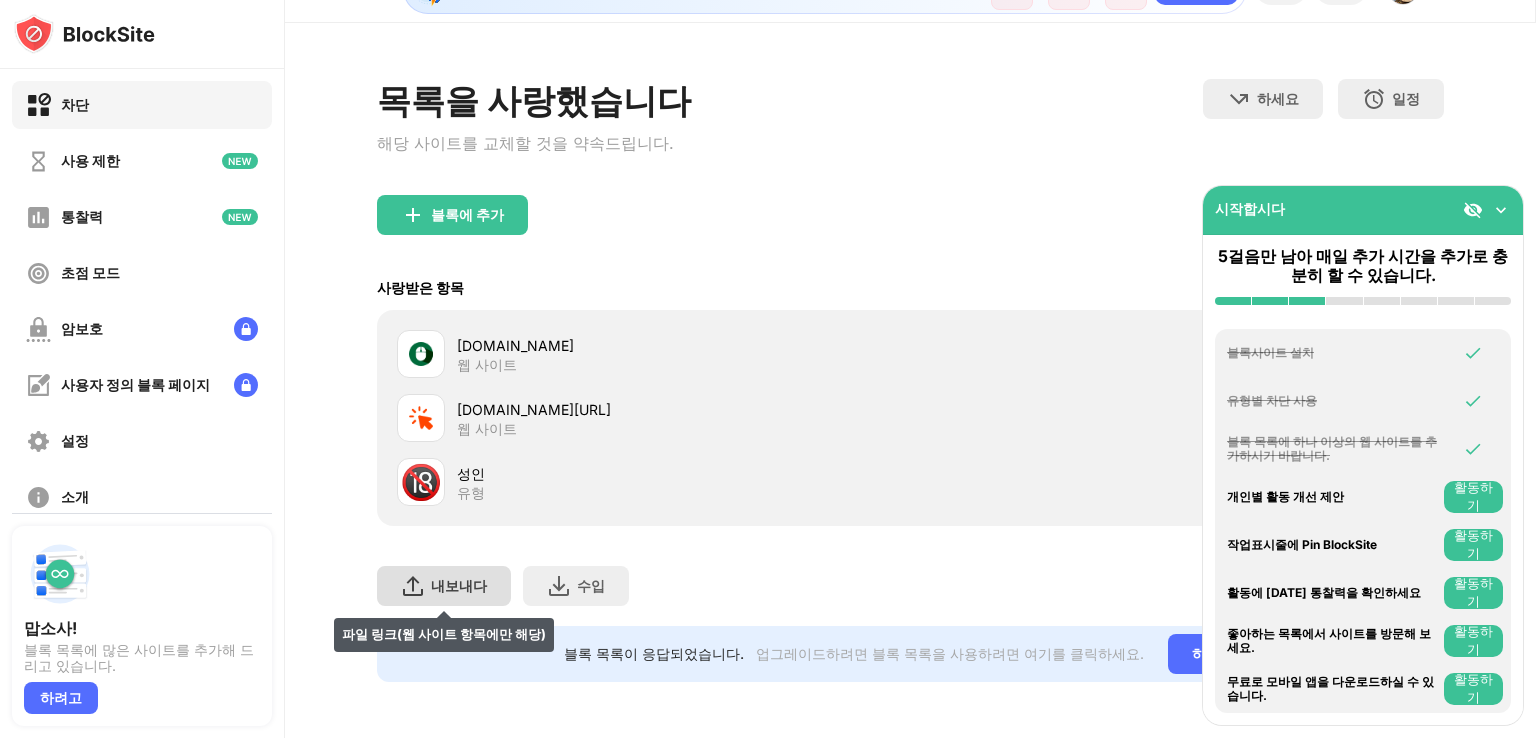 click on "내보내다" at bounding box center [459, 585] 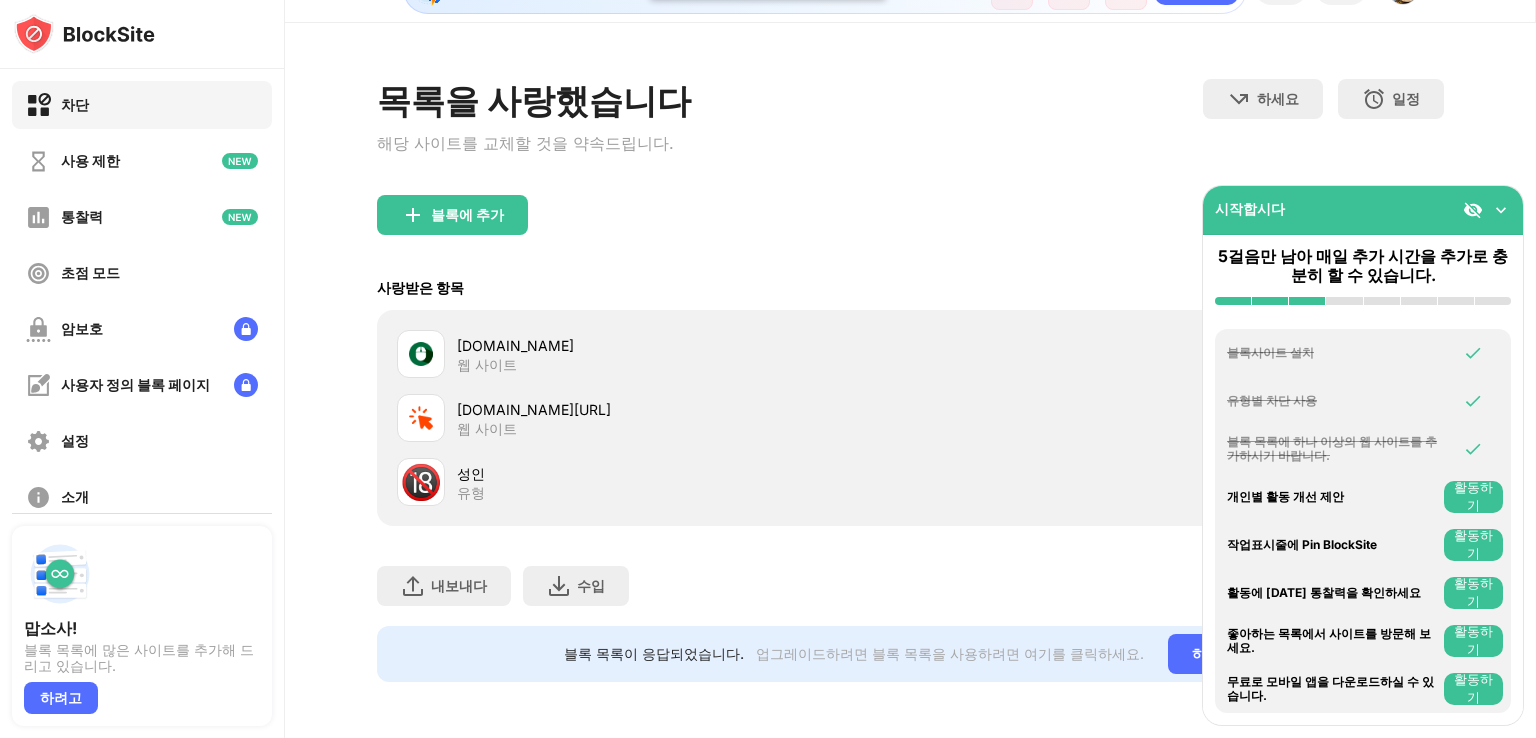 click on "목록을 사랑했습니다 해당 사이트를 교체할 것을 약속드립니다. 하세요 웹 사이트를 선택하려면 선택하세요. 일정 블록 목록이 활성화될 예정이며 시간을 선택하시기 바랍니다." at bounding box center (910, 137) 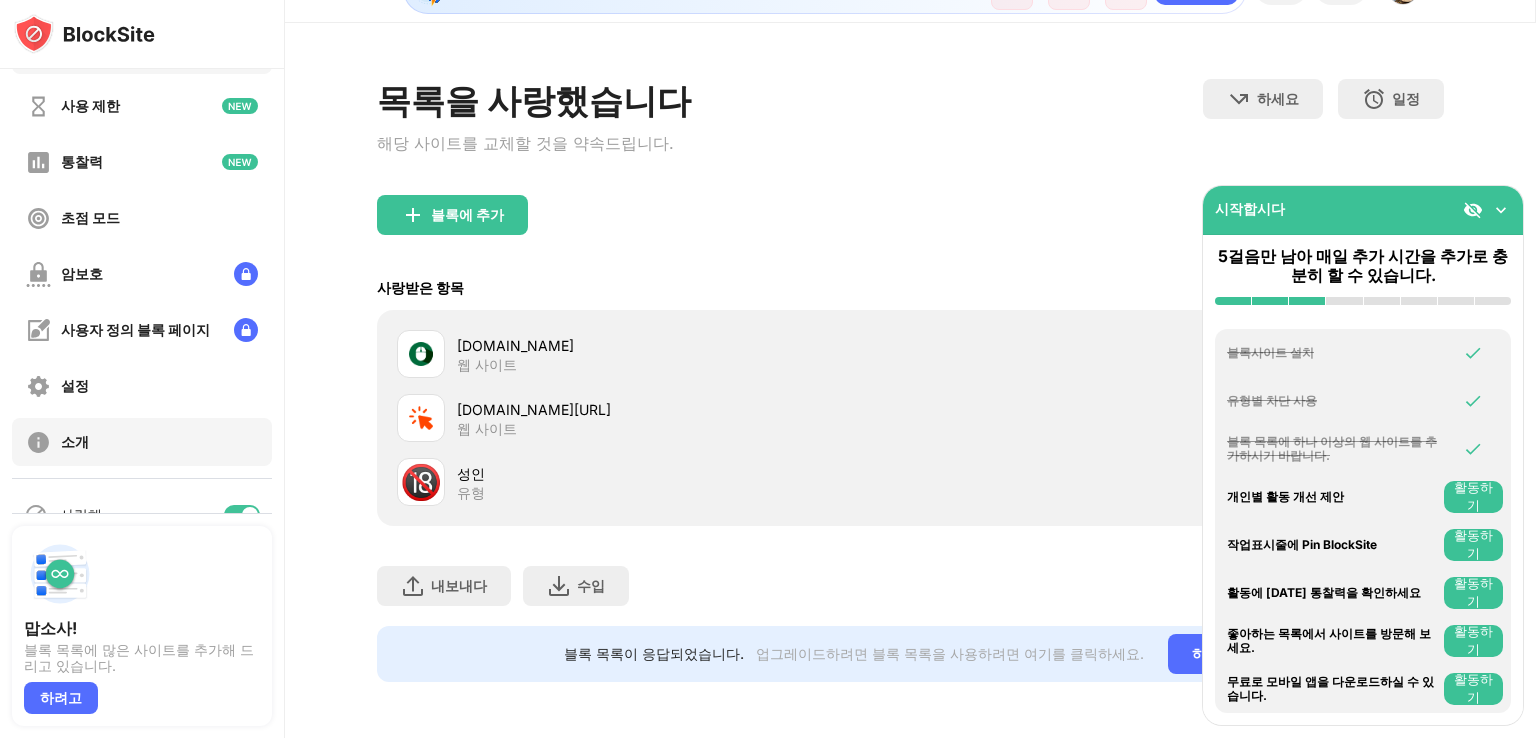 scroll, scrollTop: 0, scrollLeft: 0, axis: both 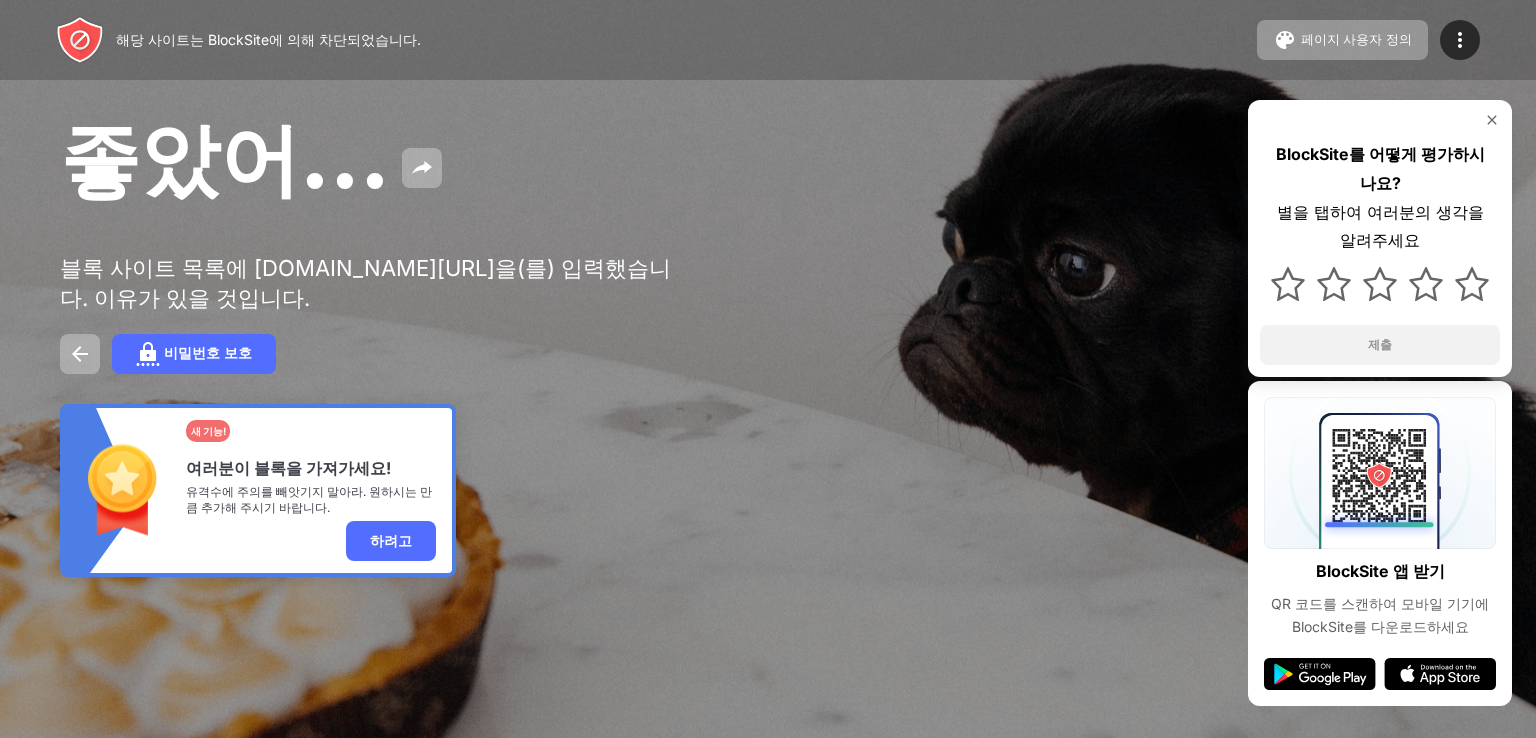 click on "좋았어... 블록 사이트 목록에 [DOMAIN_NAME][URL]을(를) 입력했습니다. 이유가 있을 것입니다. 비밀번호 보호 새 기능! 여러분이 블록을 가져가세요! 유격수에 주의를 빼앗기지 말아라. 원하시는 만큼 추가해 주시기 바랍니다. 하려고 BlockSite를 어떻게 평가하시나요? 별을 탭하여 여러분의 생각을 알려주세요 제출" at bounding box center [768, 342] 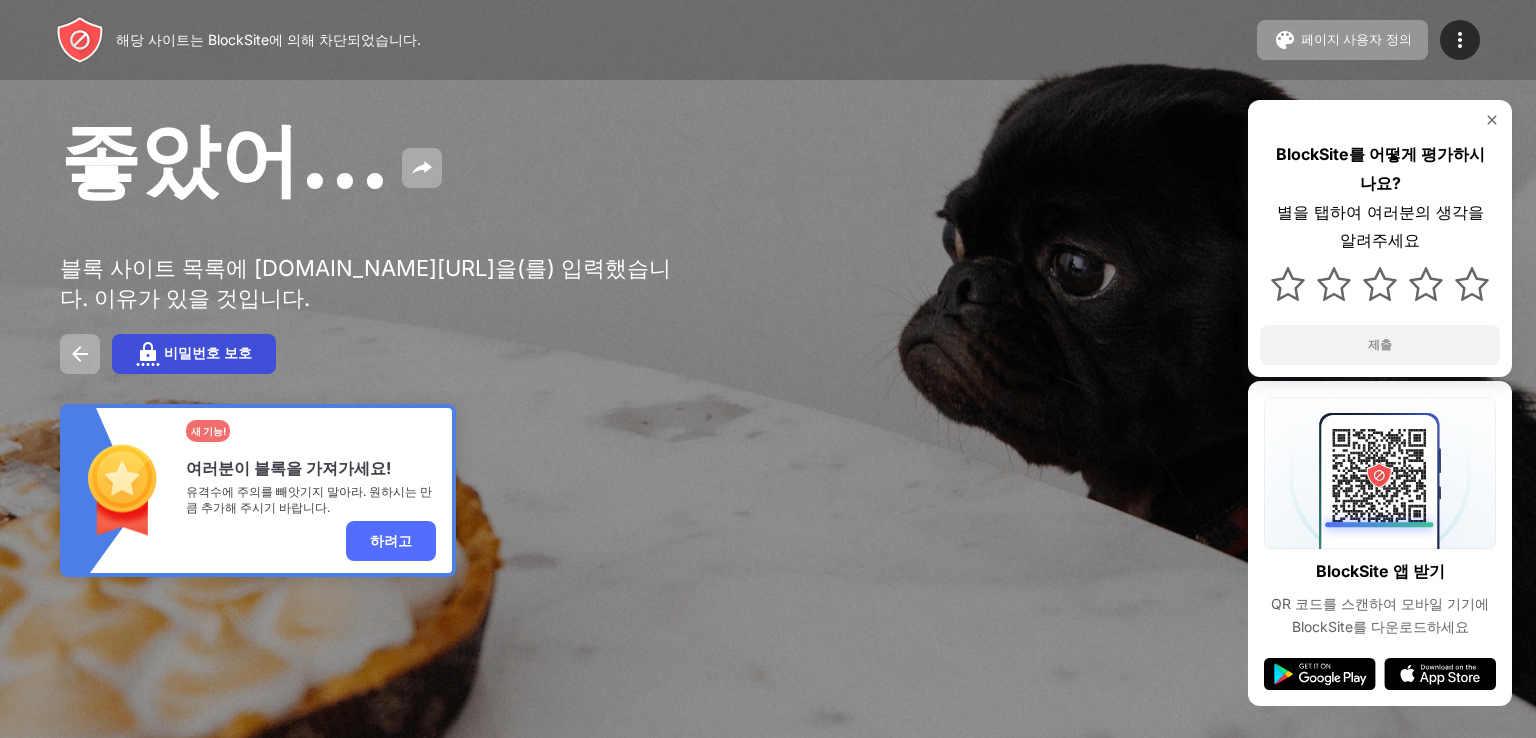click on "비밀번호 보호" at bounding box center (208, 353) 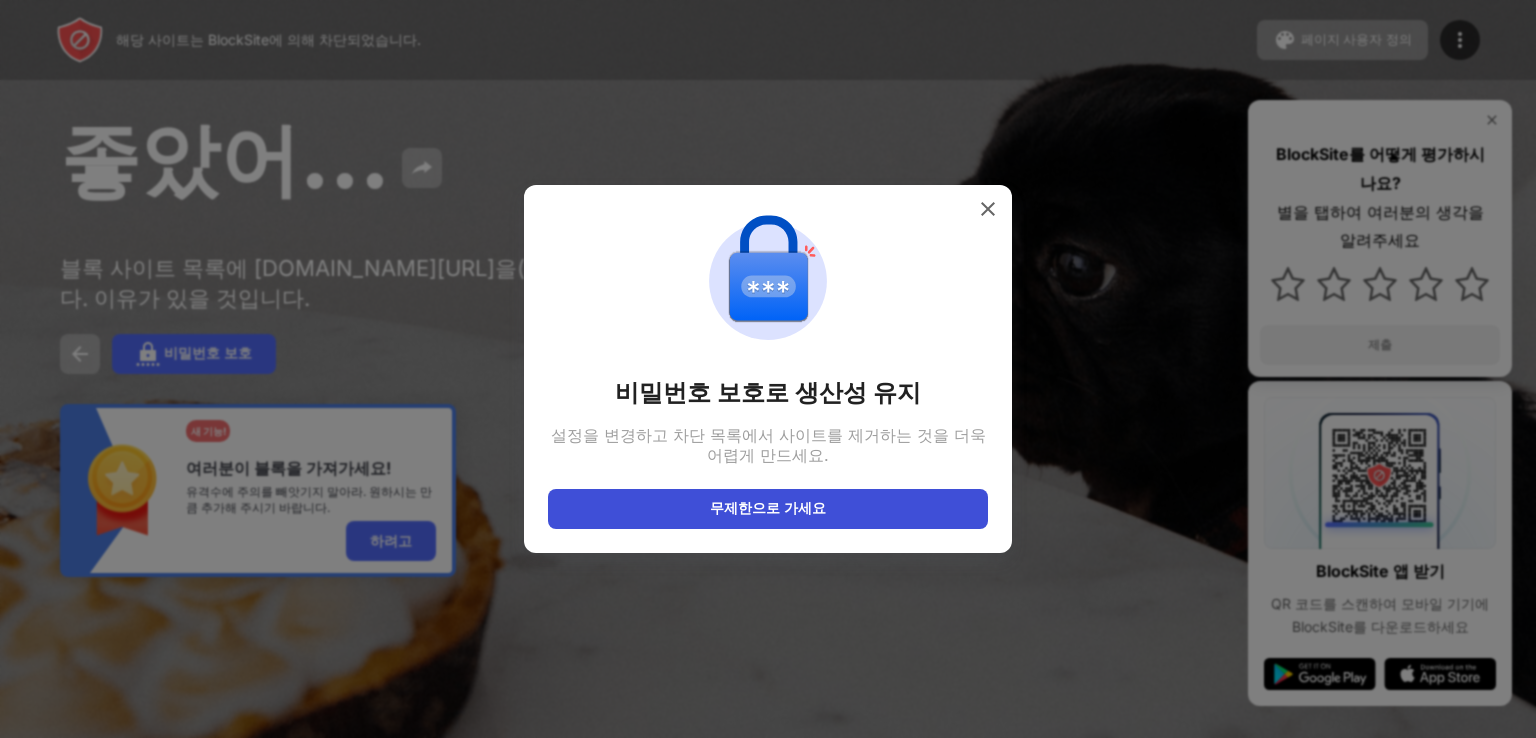 click on "무제한으로 가세요" at bounding box center (768, 509) 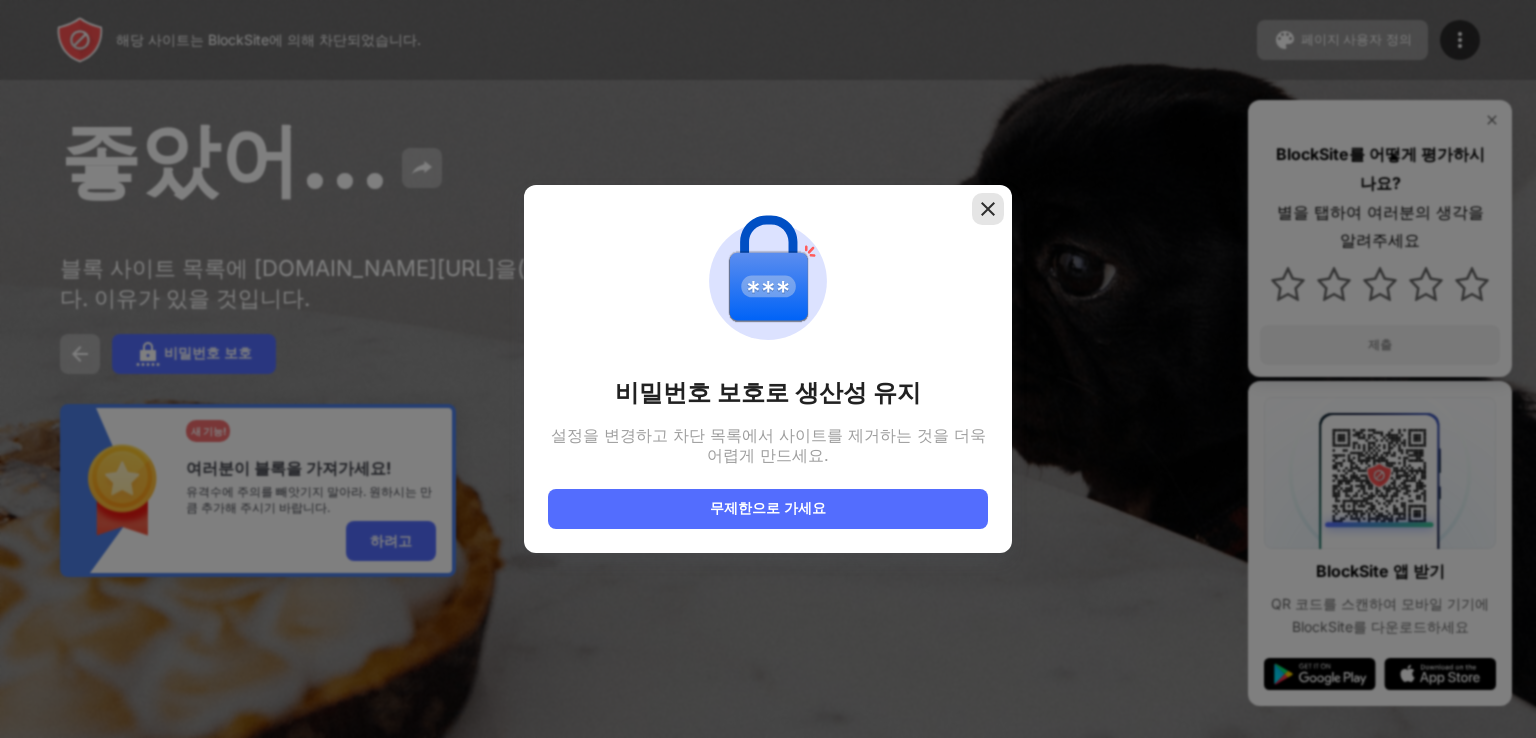 click at bounding box center (988, 209) 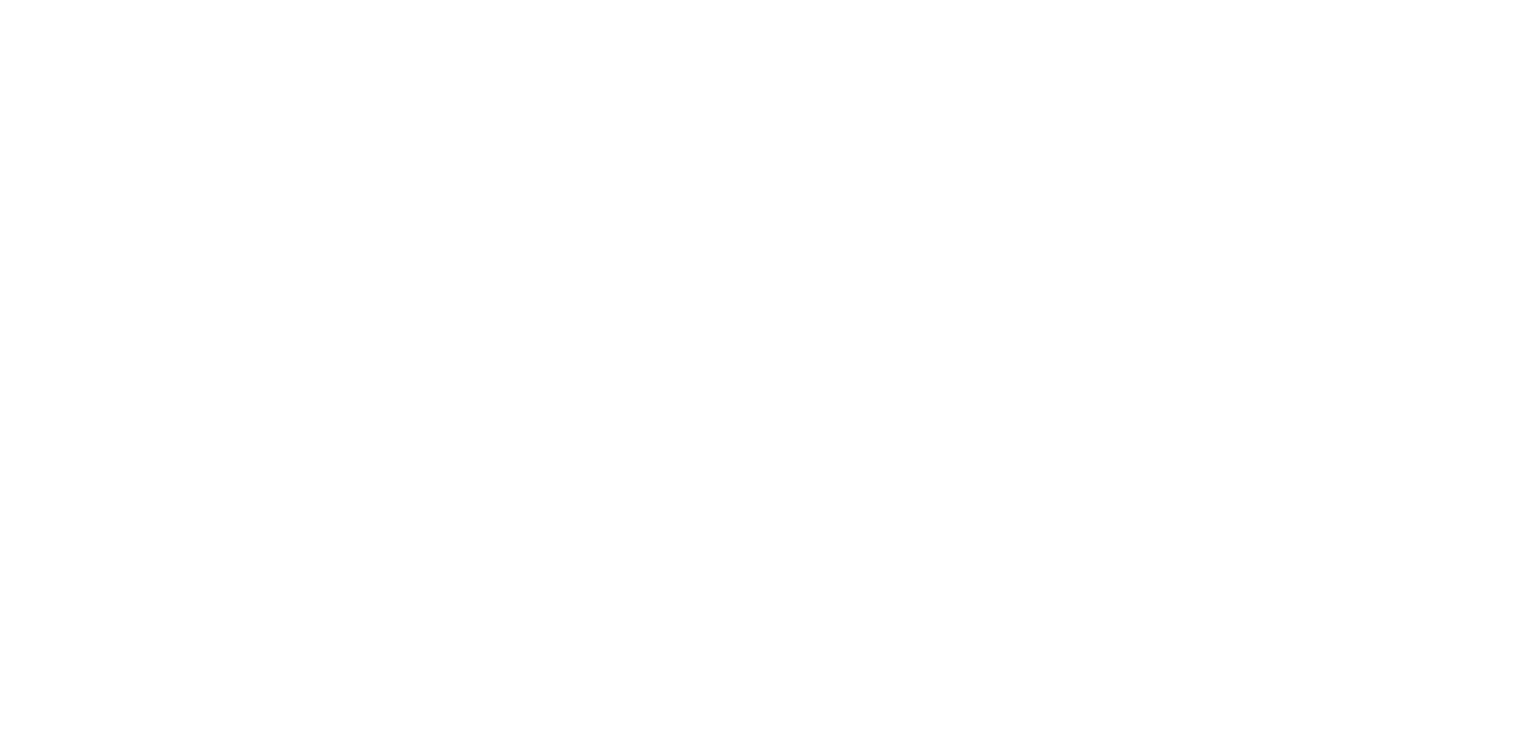 scroll, scrollTop: 0, scrollLeft: 0, axis: both 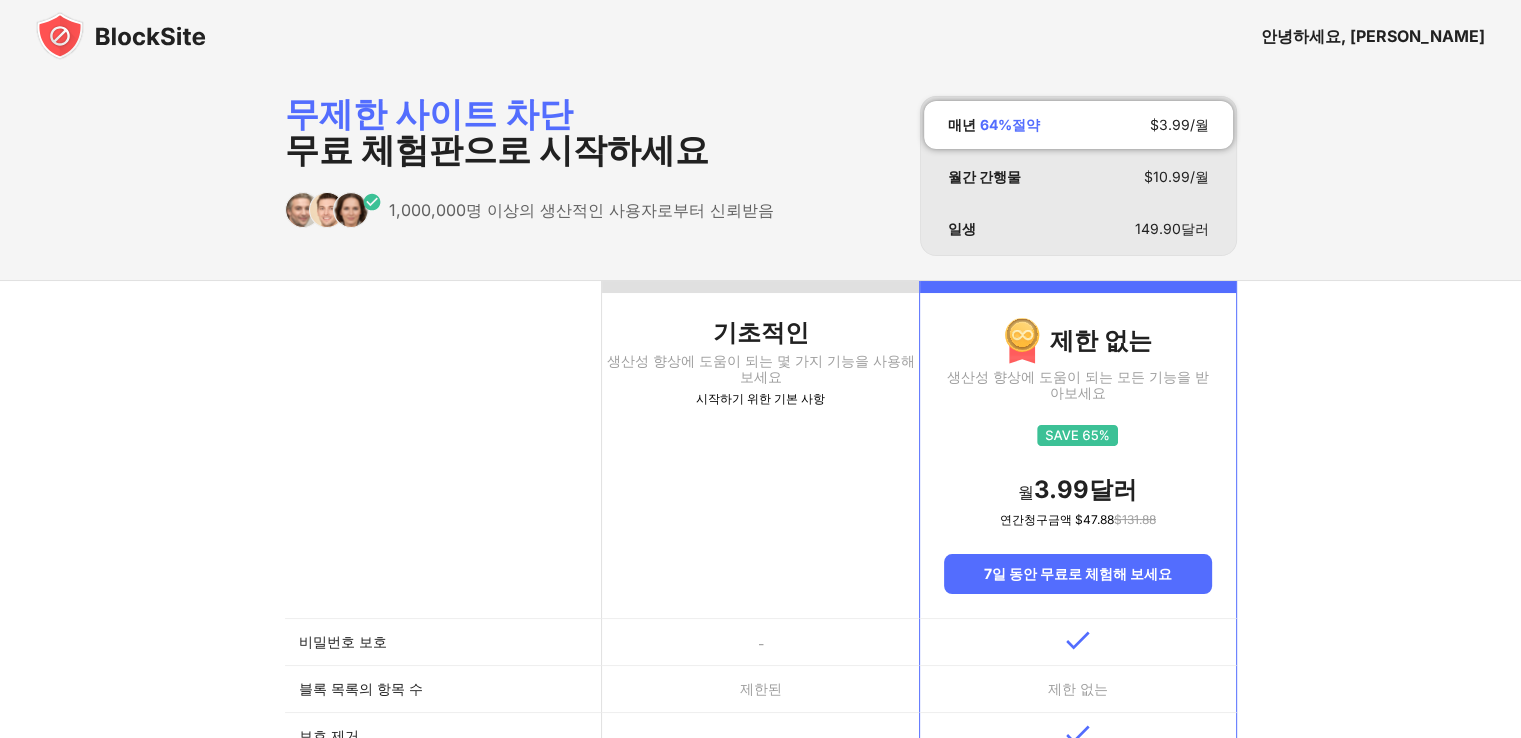click on "기초적인 생산성 향상에 도움이 되는 몇 가지 기능을 사용해 보세요 시작하기 위한 기본 사항 제한 없는 생산성 향상에 도움이 되는 모든 기능을 받아보세요 월  3.99  달러 연간  청구  금액    $  47.88  $  131.88   7일 동안 무료로 체험해 보세요 비밀번호 보호   - 블록 목록의 항목 수   제한된 제한 없는 보호 제거   - 사용자 정의 블록 페이지   - 카테고리 차단   1 제한 없는 통찰력   제한된 Slack 알림 음소거  NEW   - 광고 없음   - 우선 지원  NEW   - 일정   차단된 페이지 리디렉션   초점 모드   단어별 블록   시작하기 위한 기본 사항 월  3.99  달러 연간  청구  금액  $  47.88  $  131.88   7일 동안 무료로 체험해 보세요" at bounding box center [760, 840] 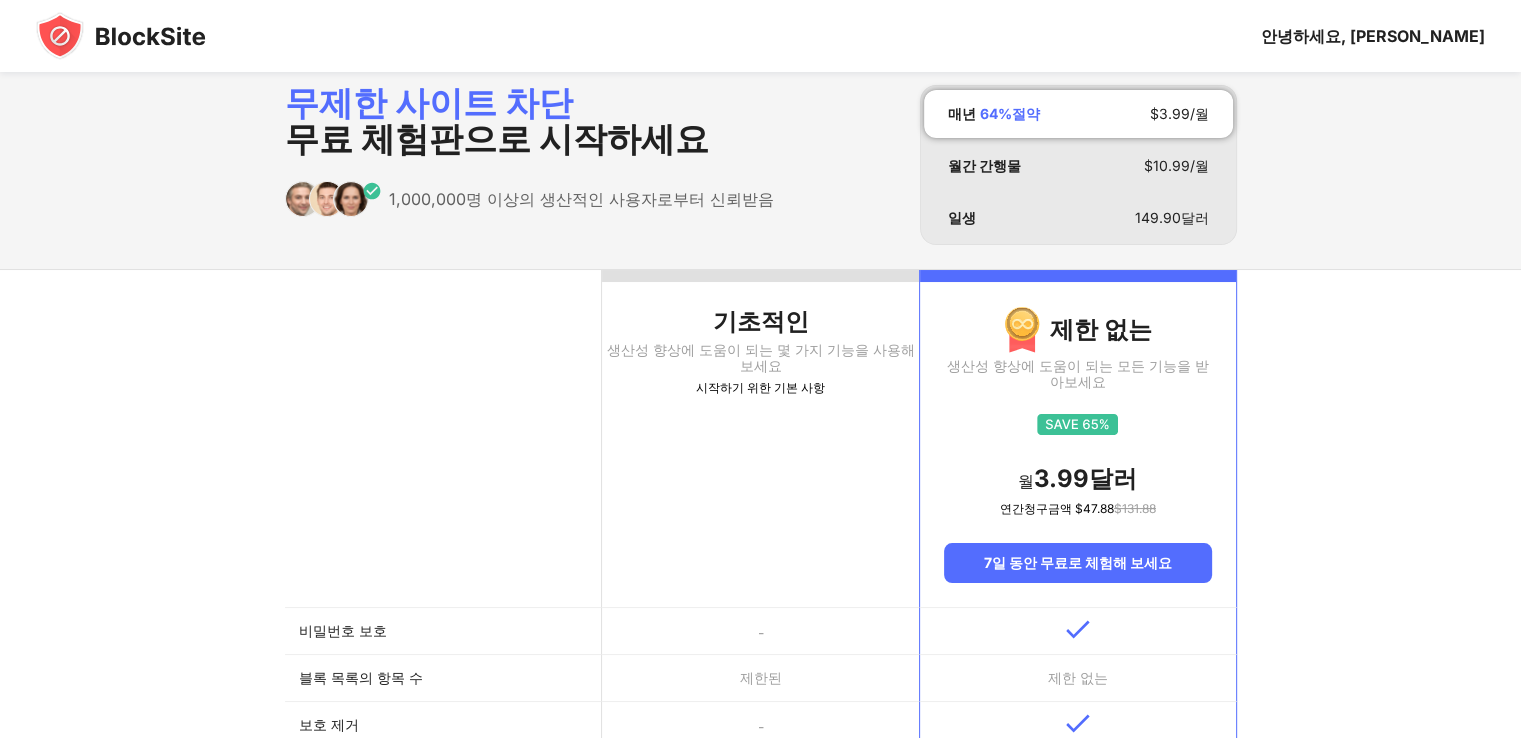 scroll, scrollTop: 0, scrollLeft: 0, axis: both 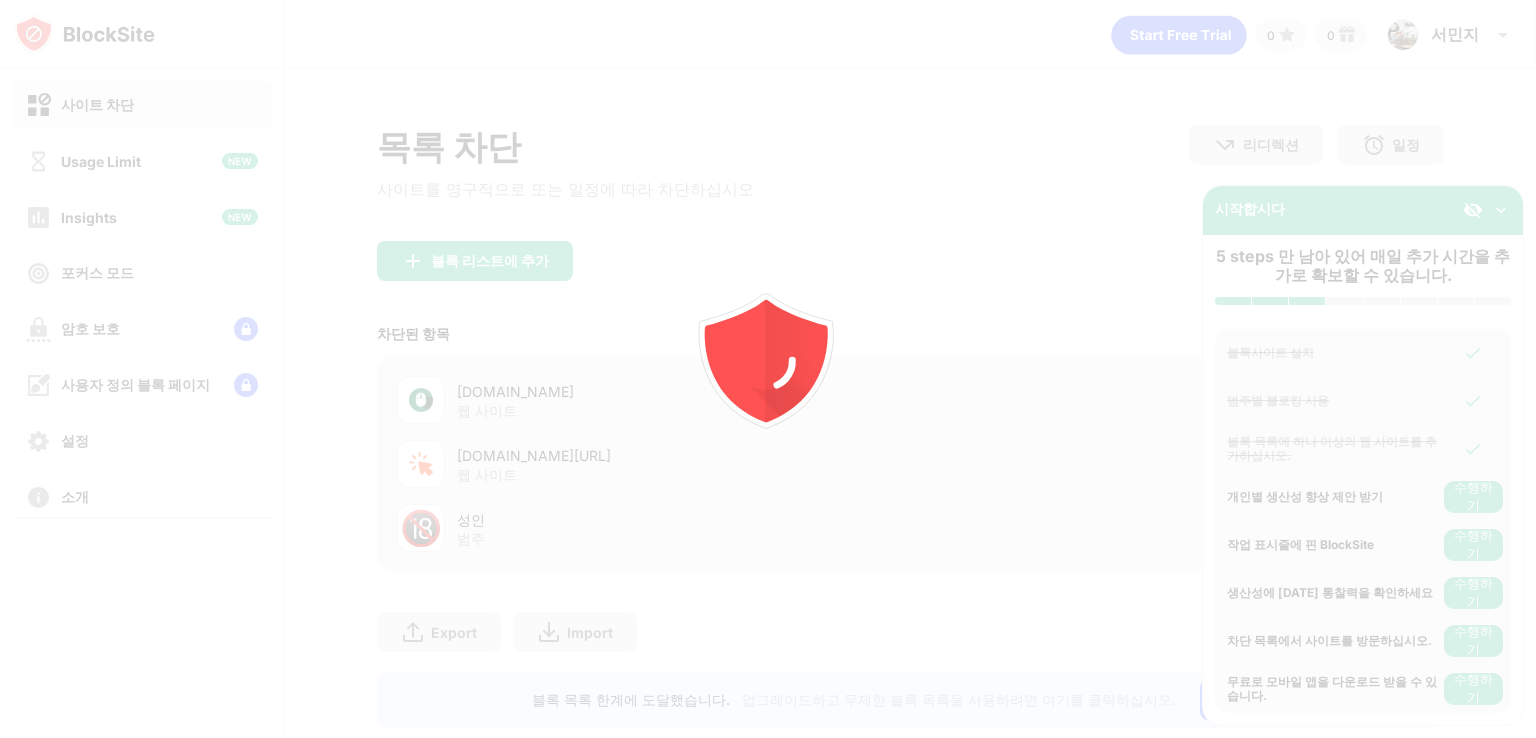 click at bounding box center (768, 369) 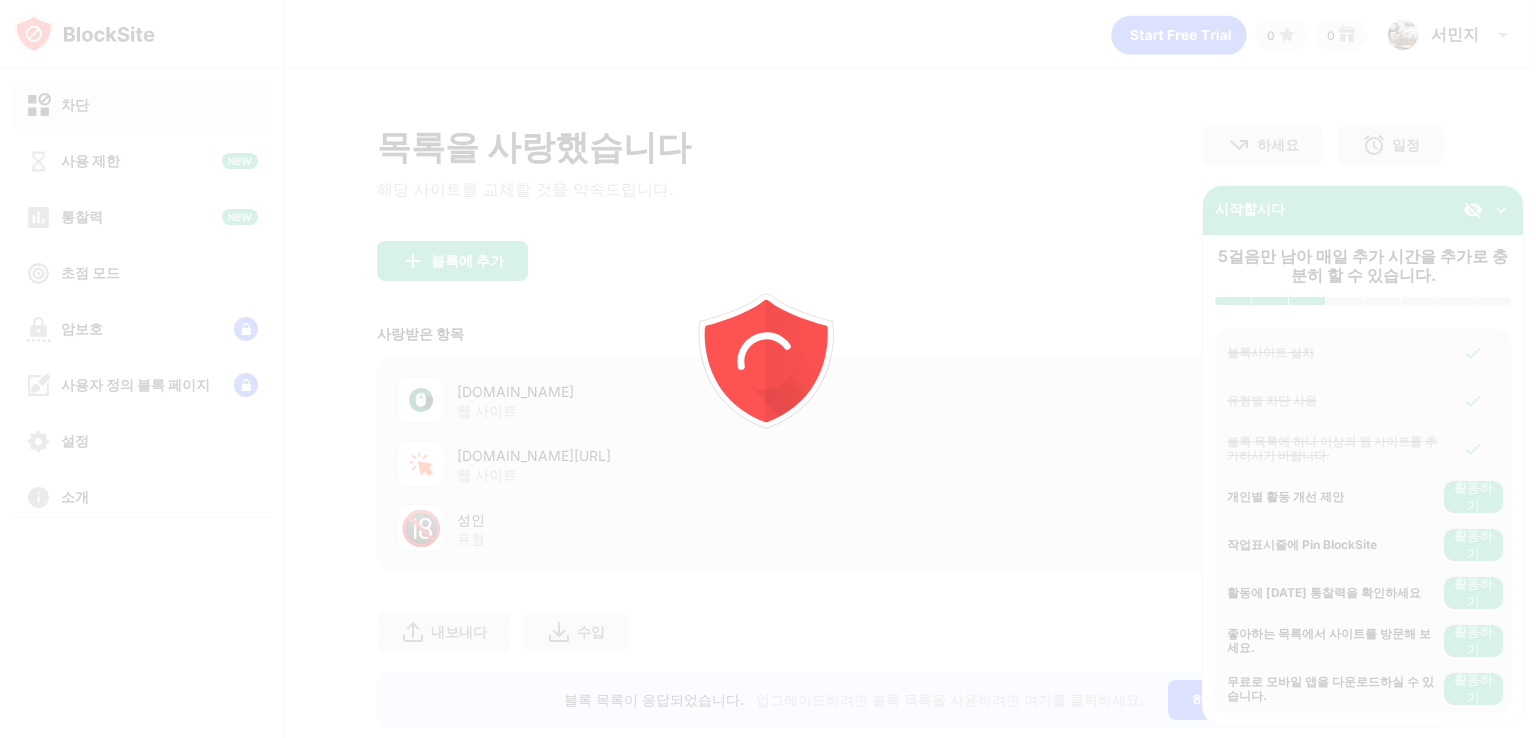scroll, scrollTop: 0, scrollLeft: 0, axis: both 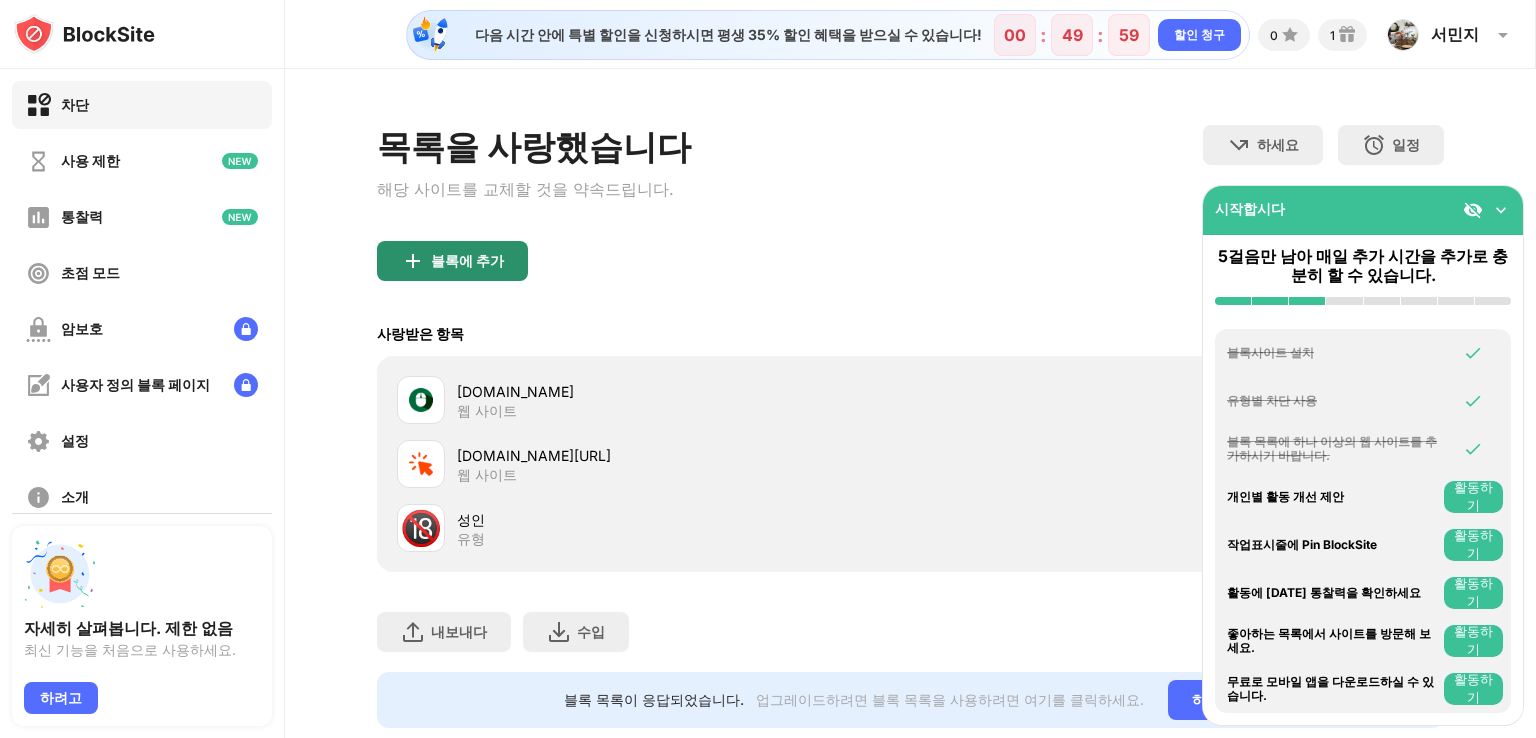 click on "블록에 추가" at bounding box center [452, 261] 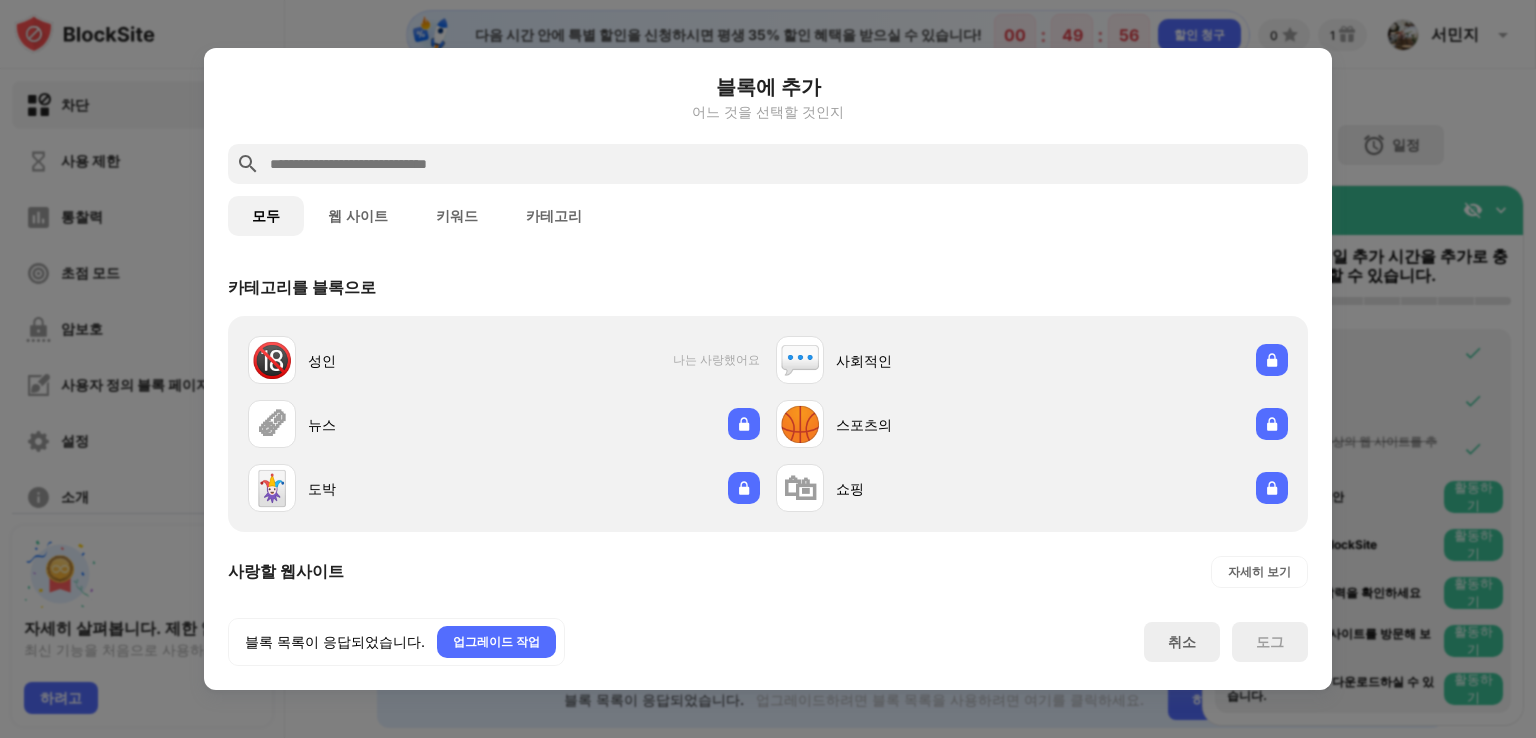 click on "웹 사이트" at bounding box center (358, 216) 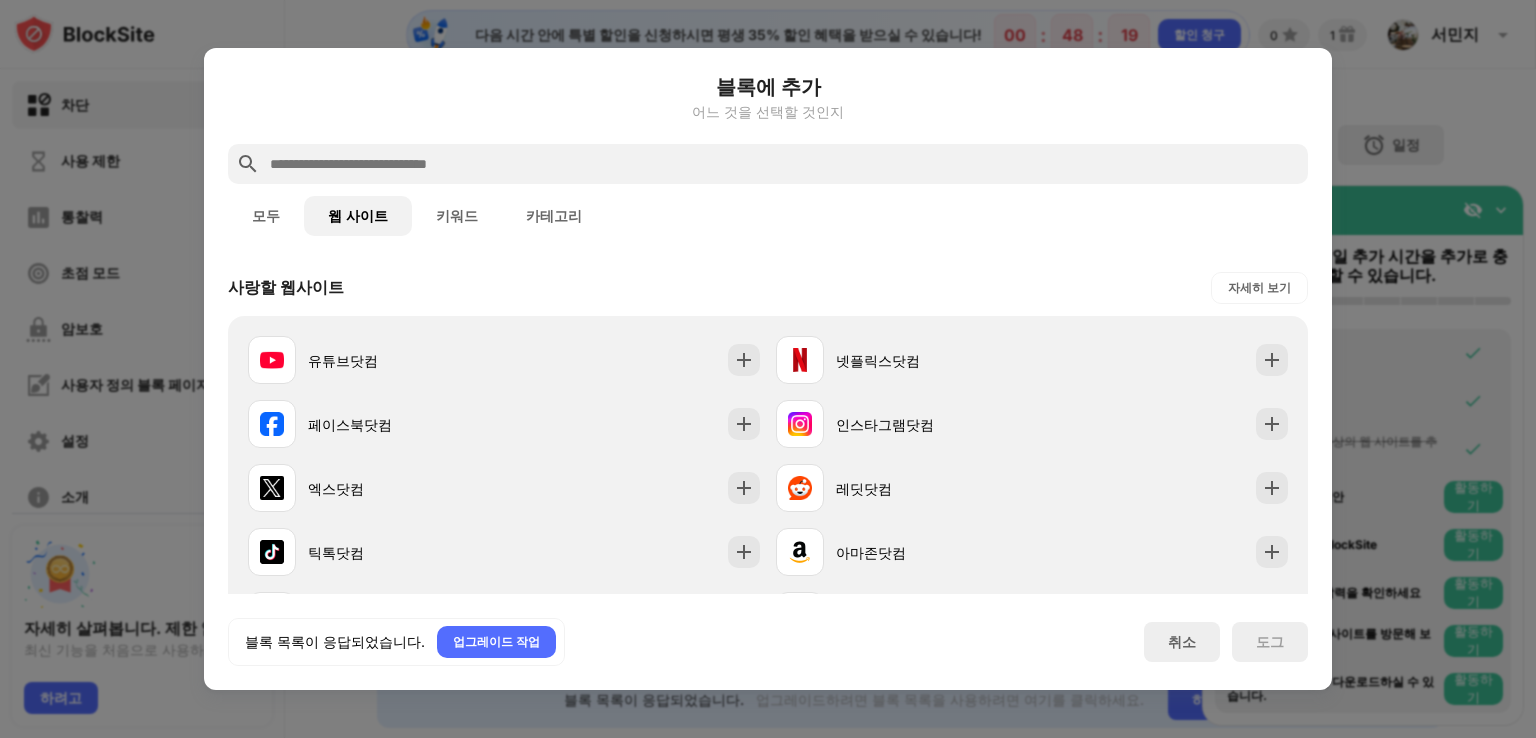 click at bounding box center [784, 164] 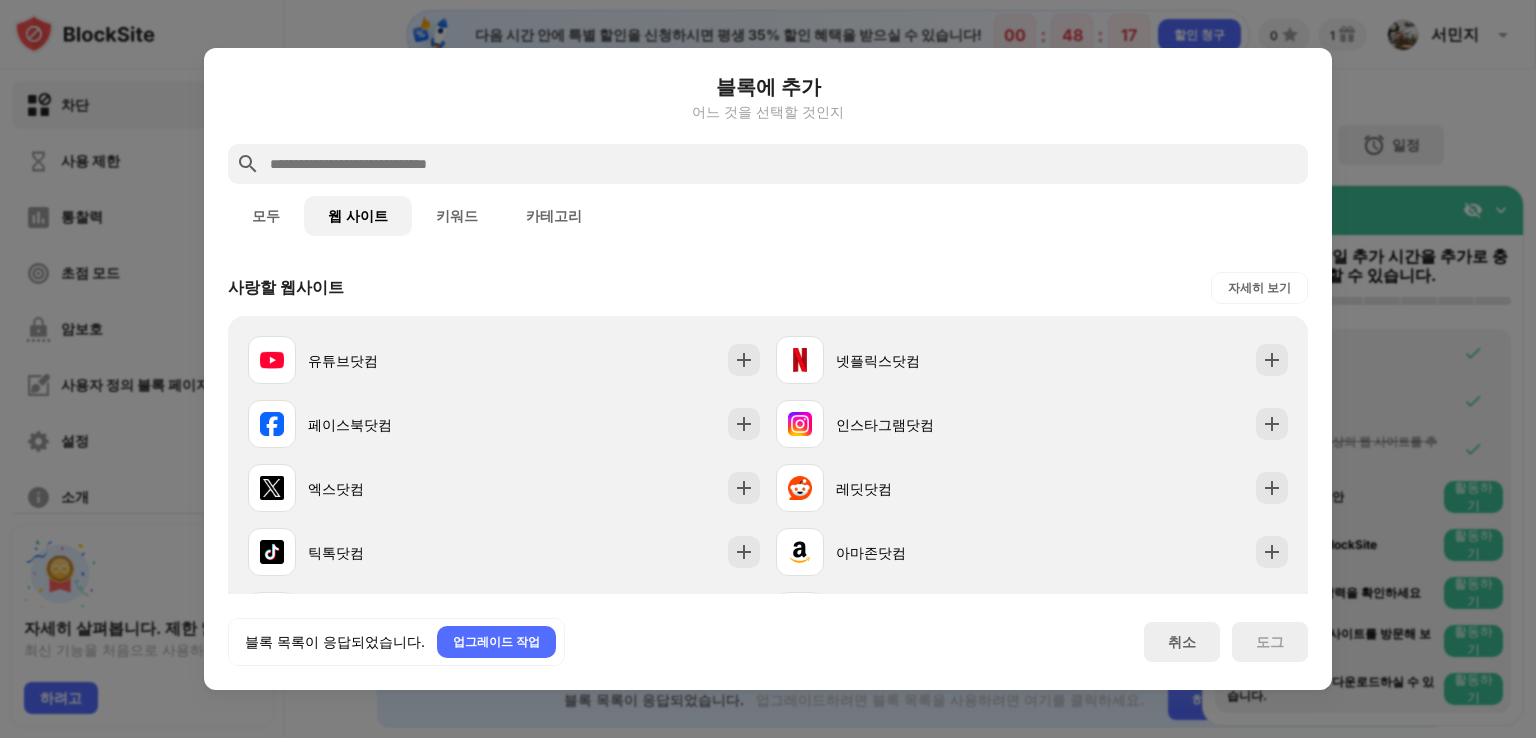 paste on "**********" 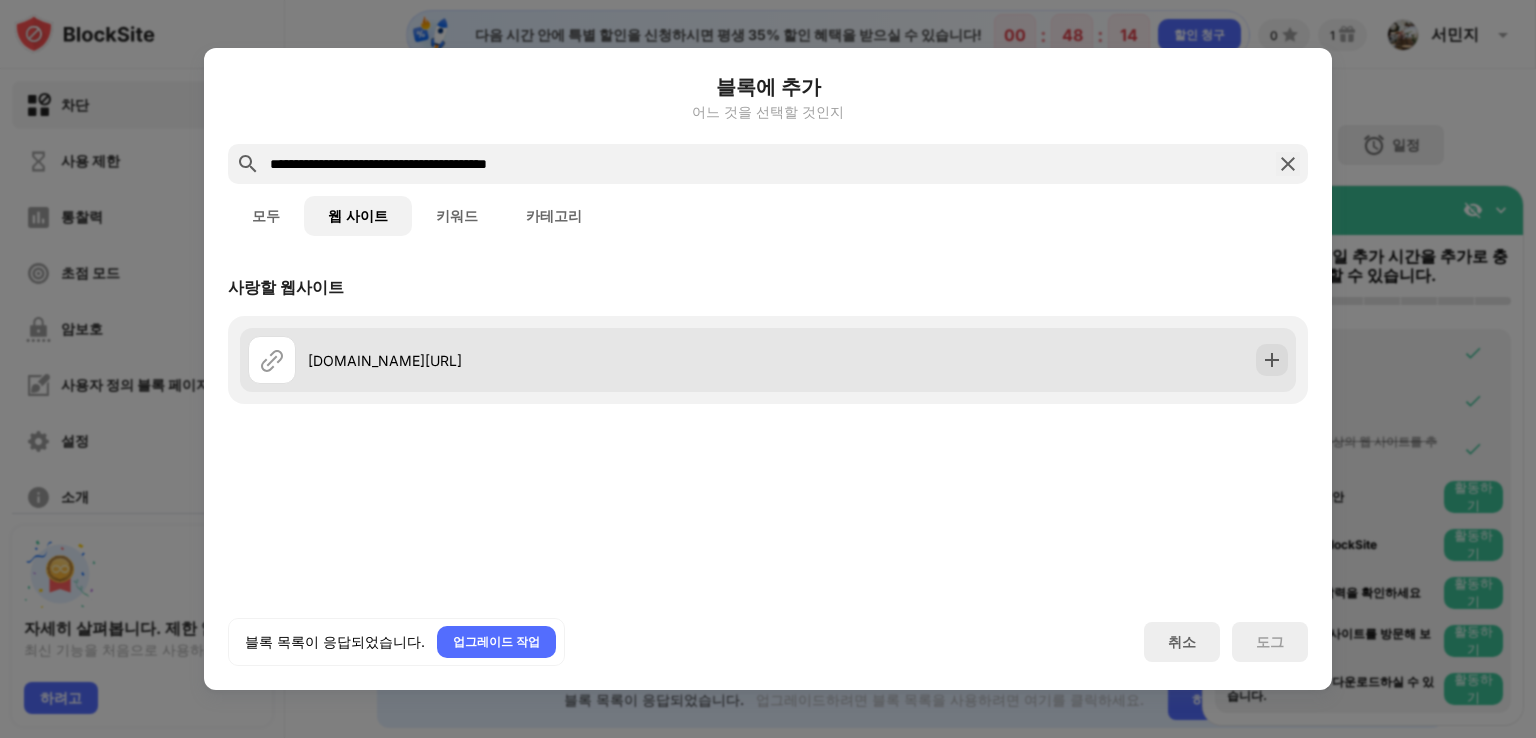 type on "**********" 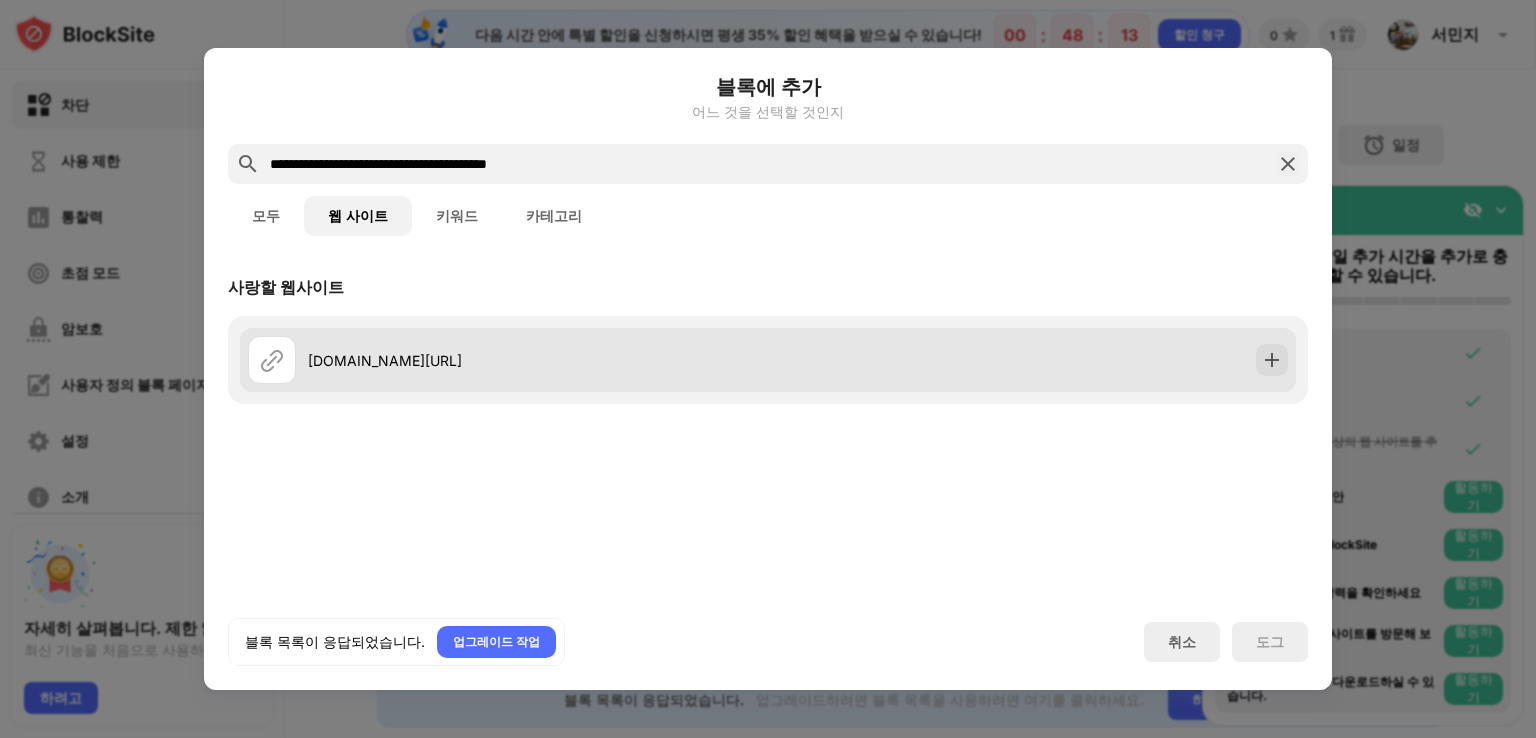 click on "arealme.com/jitter-cps-test/ko" at bounding box center [768, 360] 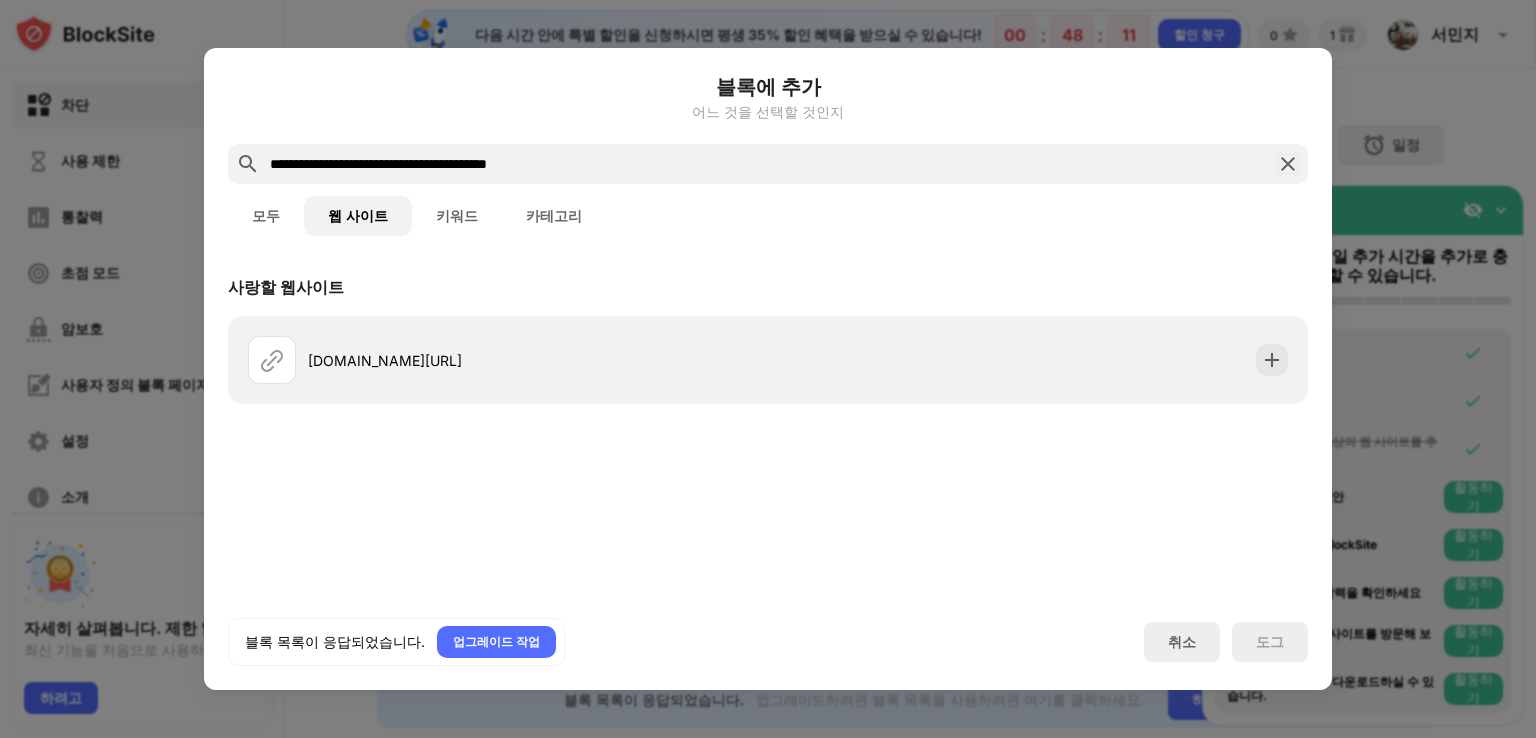drag, startPoint x: 846, startPoint y: 67, endPoint x: 838, endPoint y: 187, distance: 120.26637 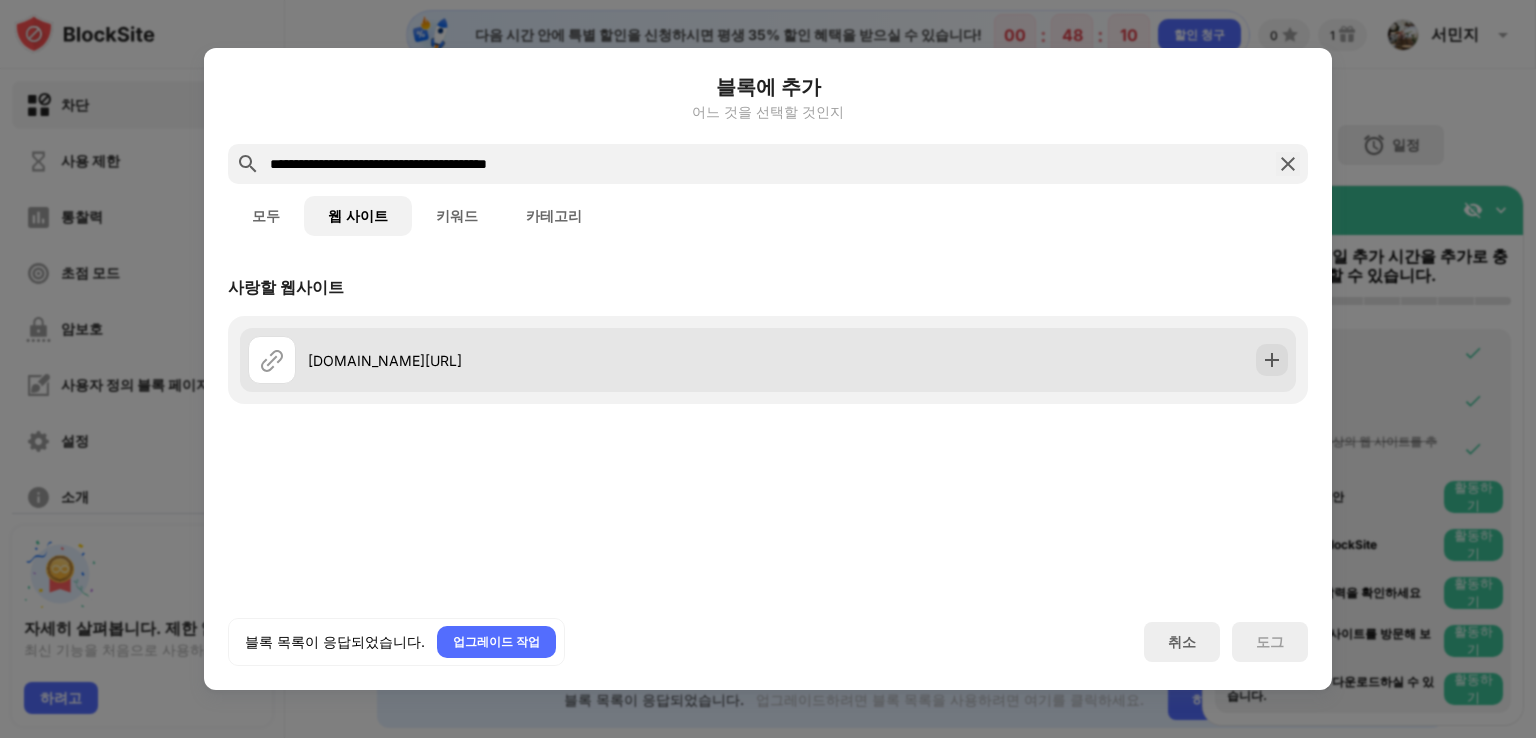 click on "arealme.com/jitter-cps-test/ko" at bounding box center (768, 360) 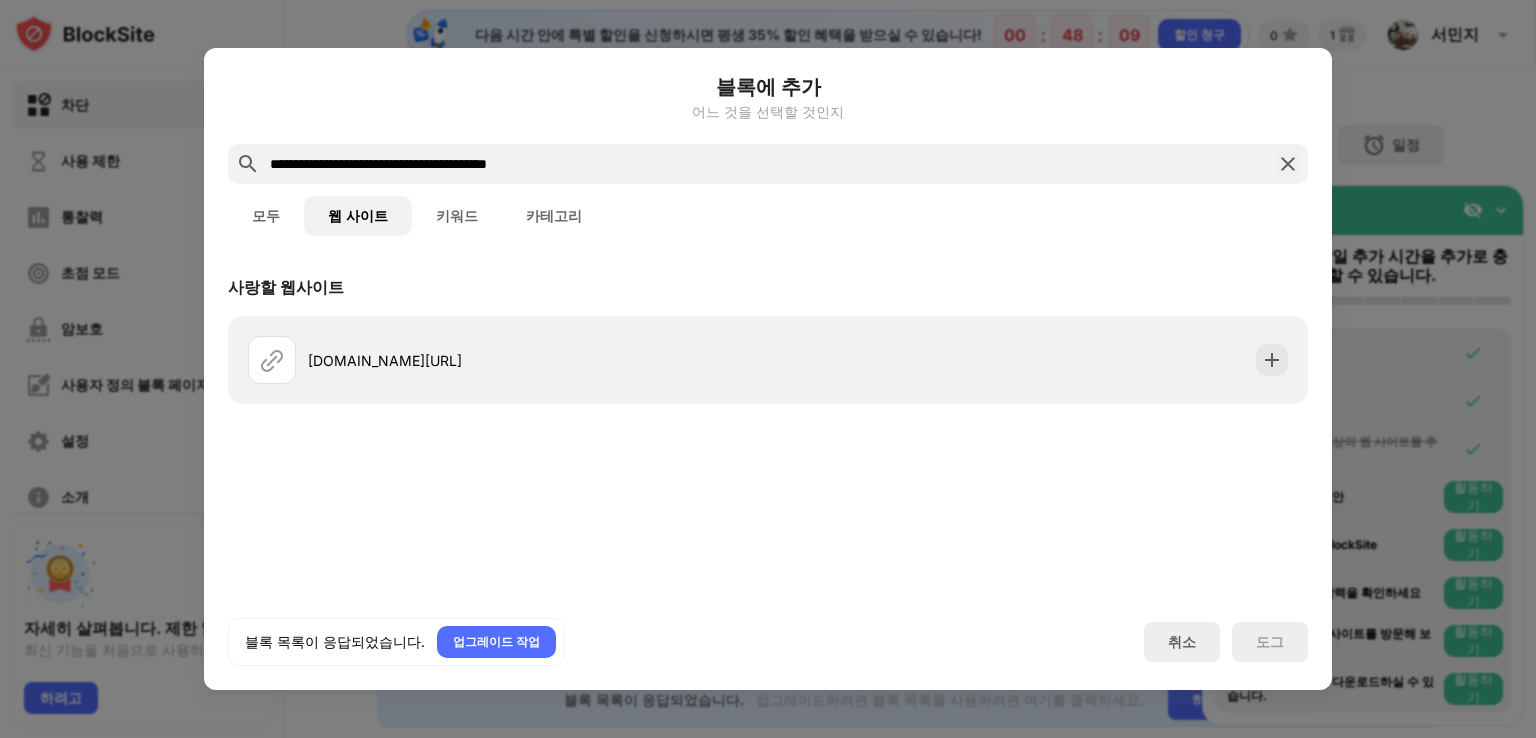 click at bounding box center (1288, 164) 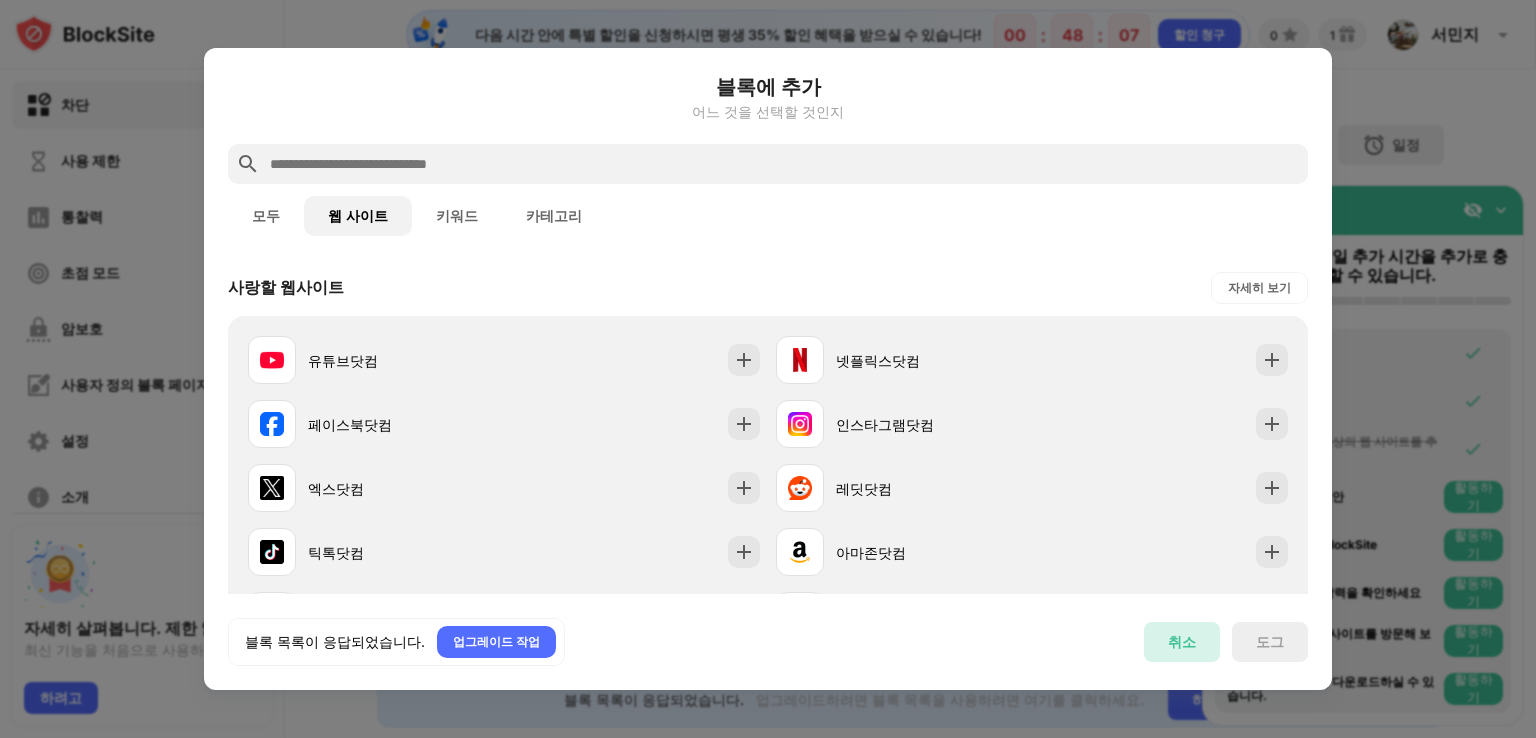 click on "취소" at bounding box center [1182, 641] 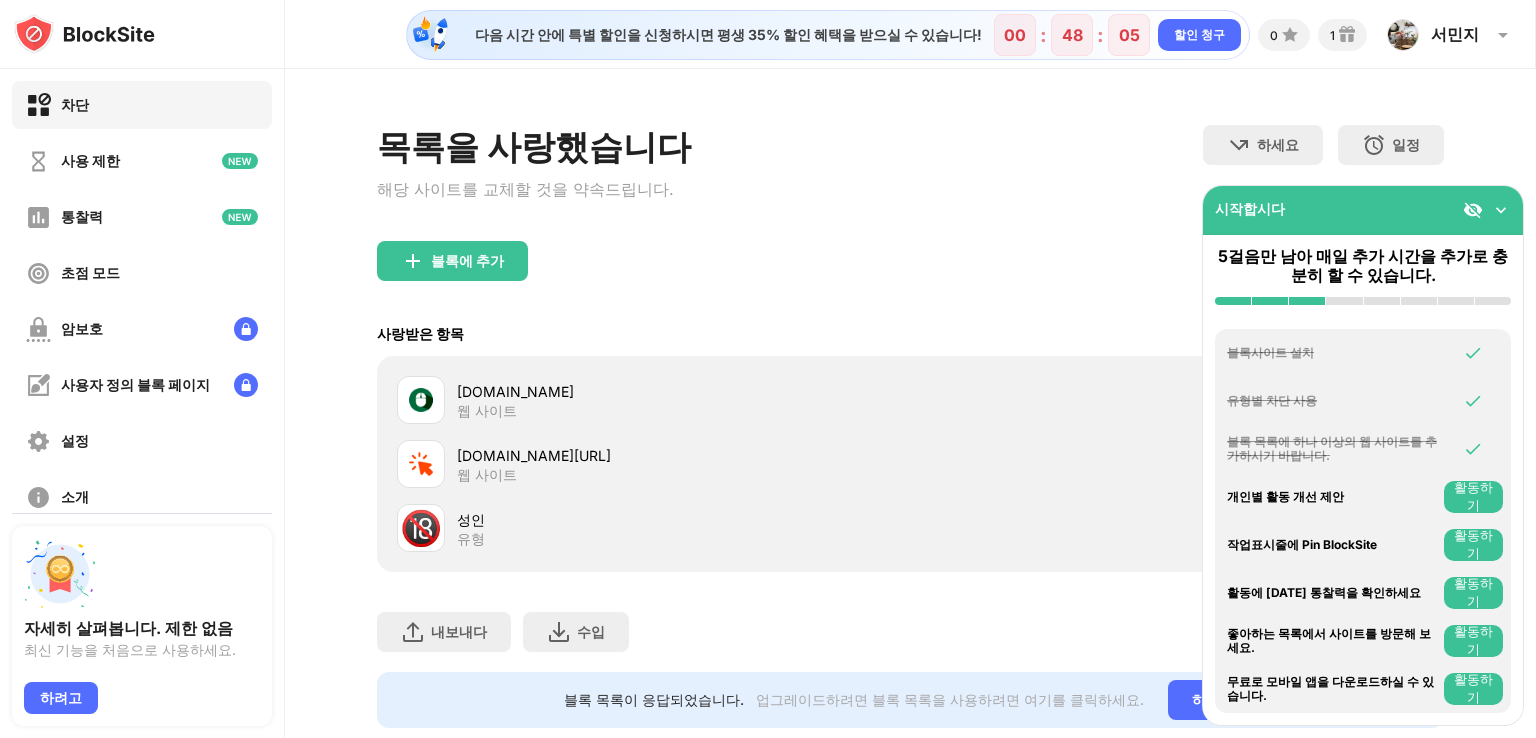 click on "웹 사이트" at bounding box center [487, 410] 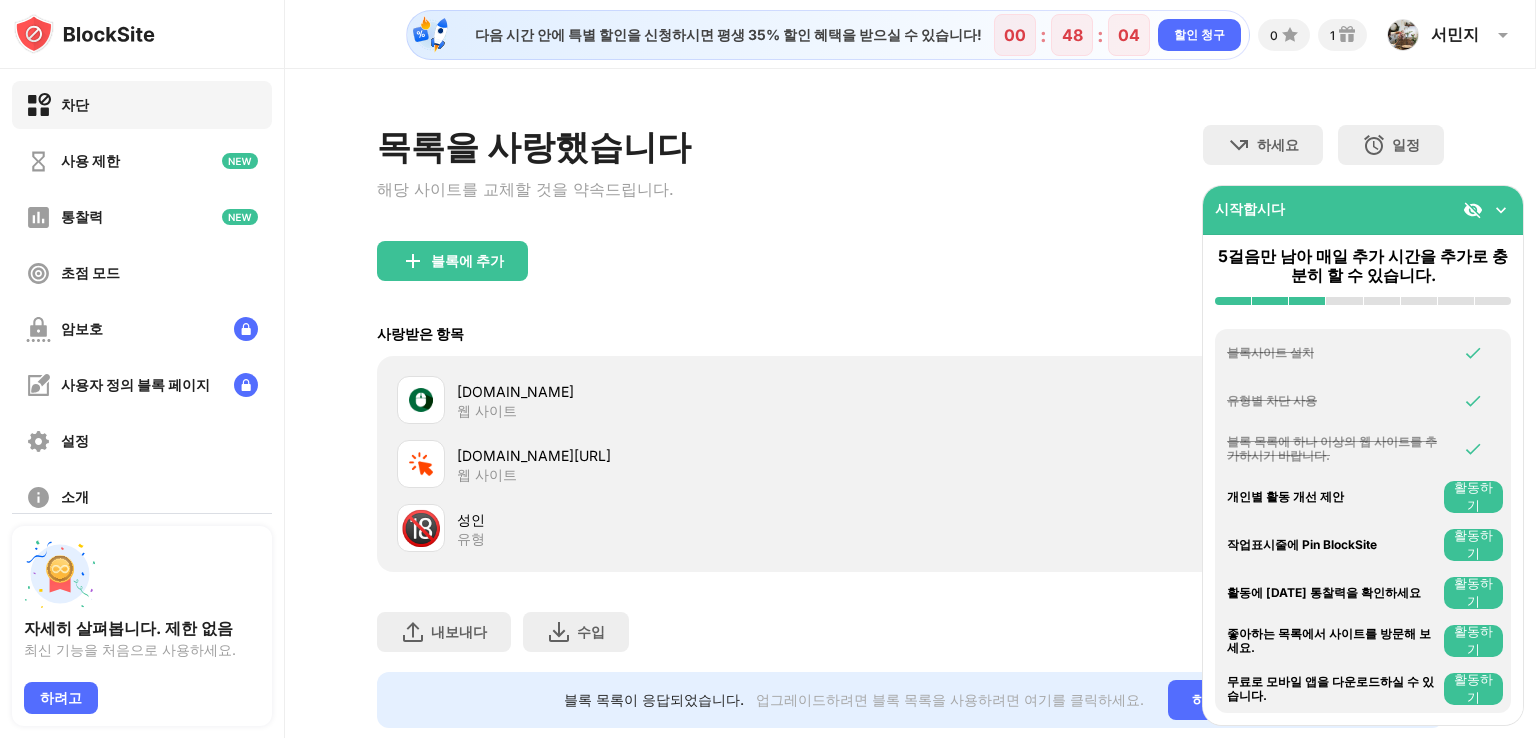 drag, startPoint x: 462, startPoint y: 413, endPoint x: 904, endPoint y: 225, distance: 480.32074 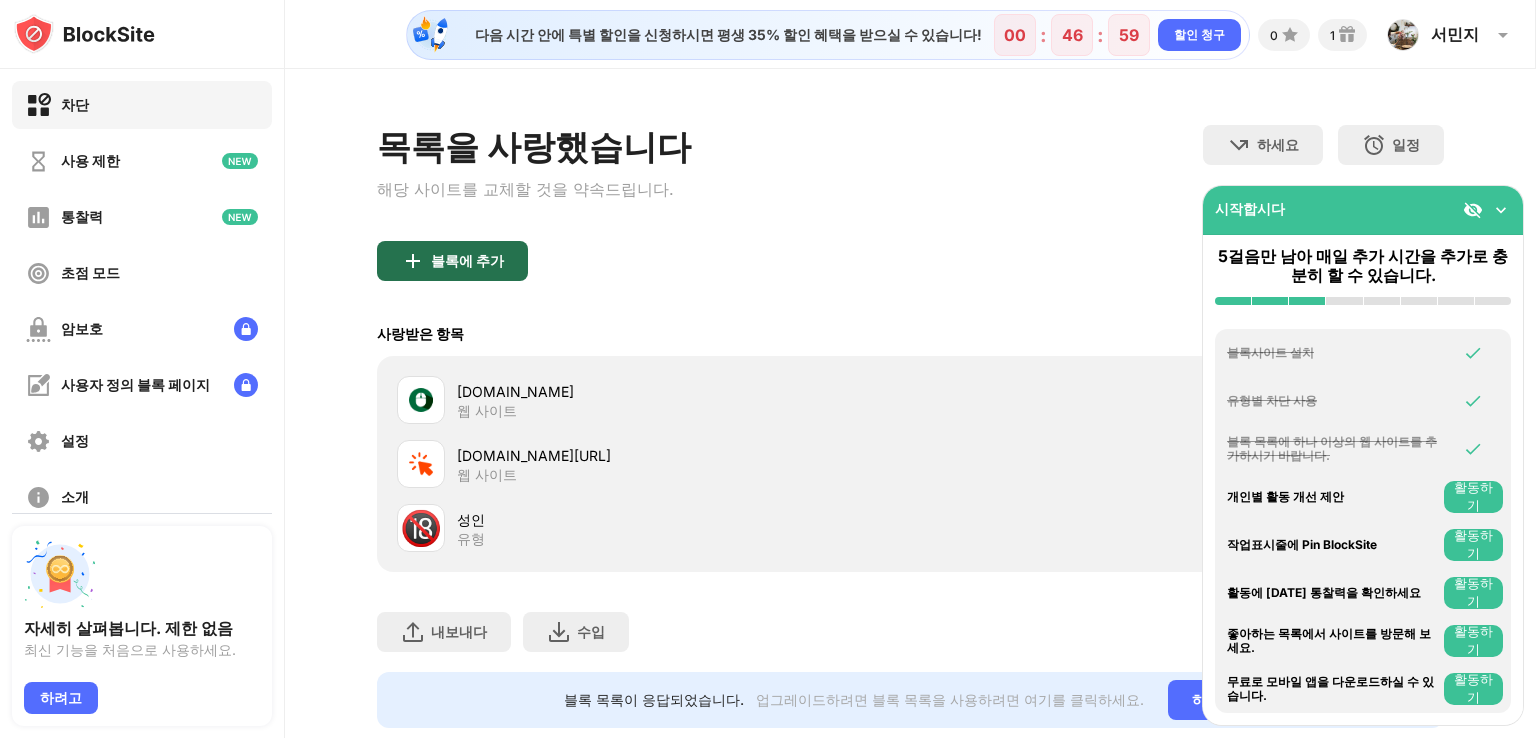 click on "블록에 추가" at bounding box center [467, 260] 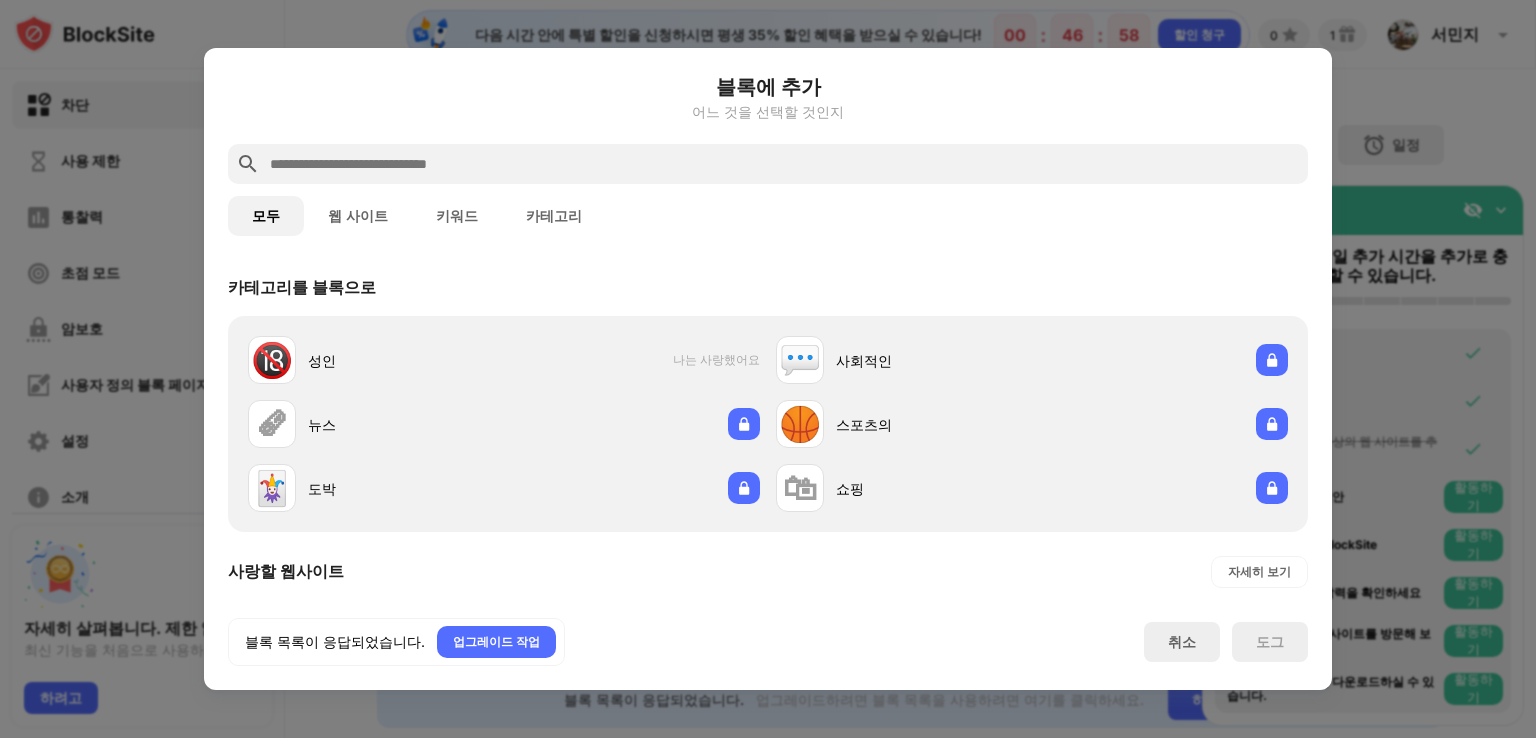 click at bounding box center (784, 164) 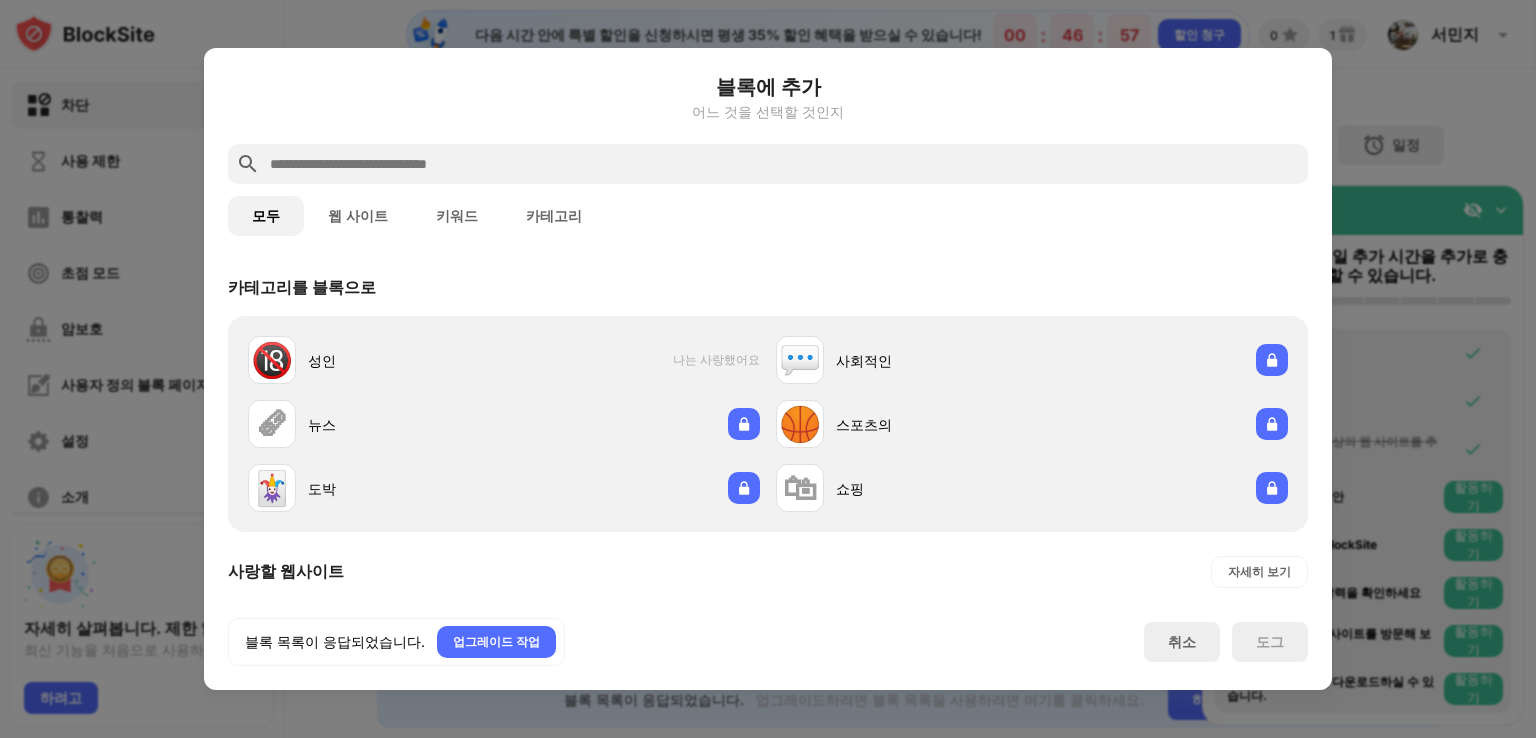 paste on "**********" 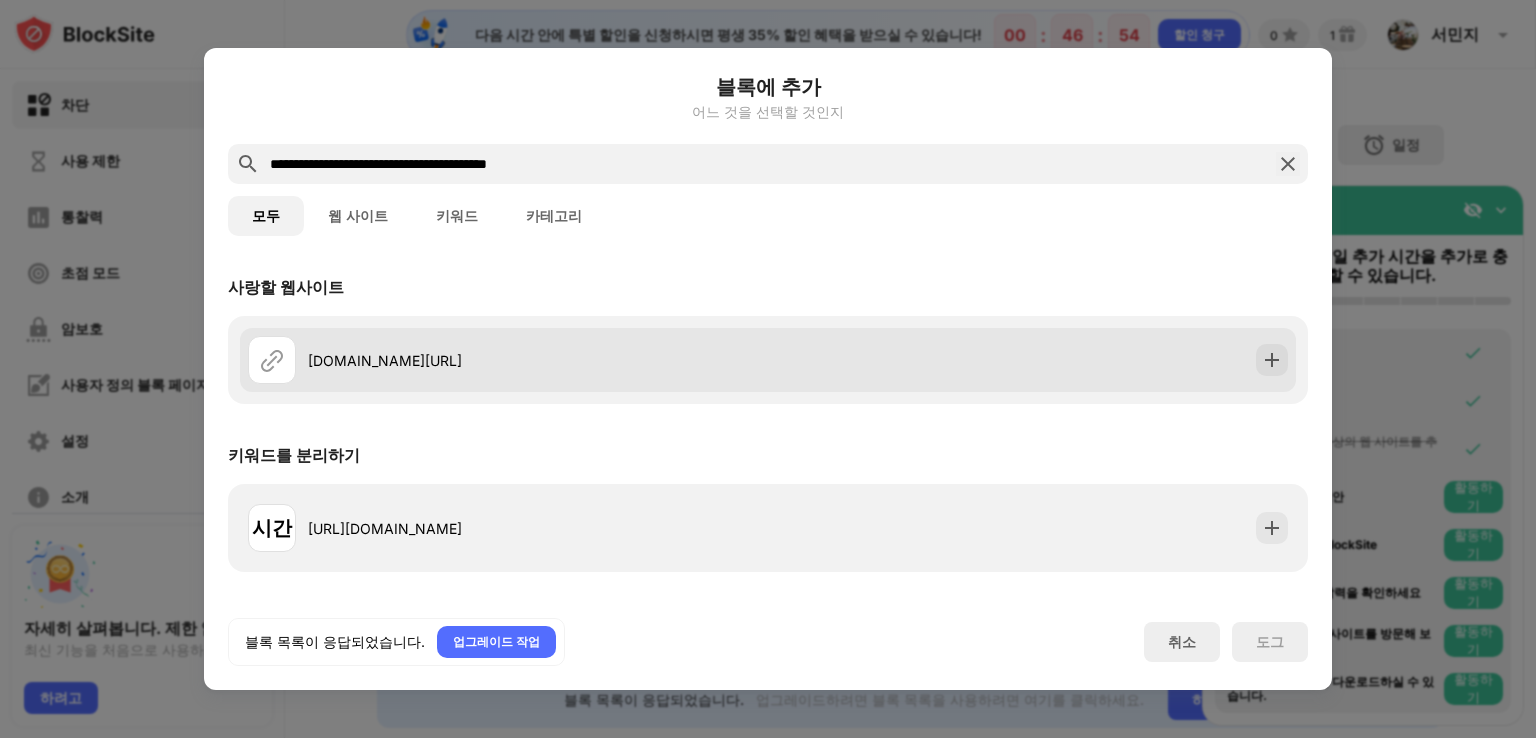 type on "**********" 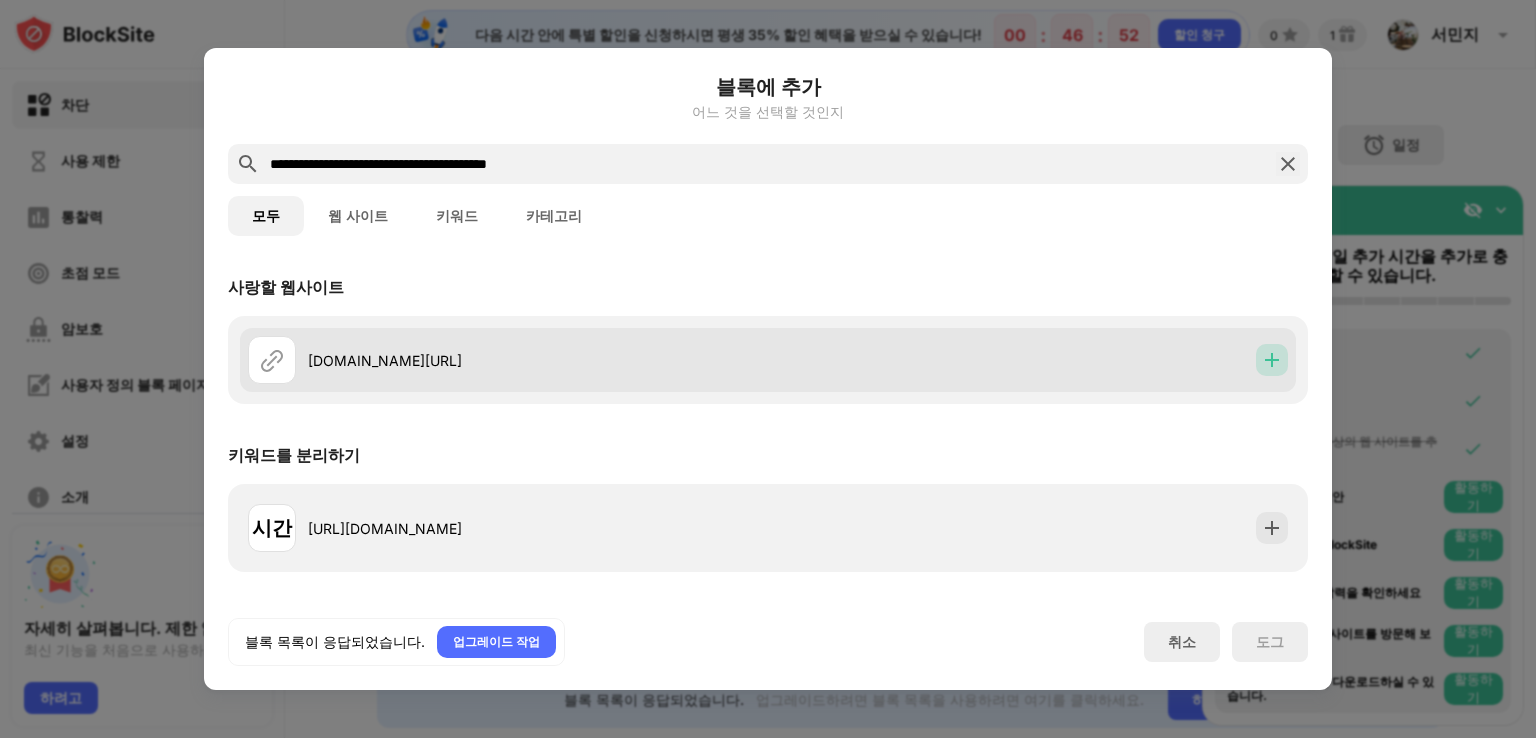 click at bounding box center [1272, 360] 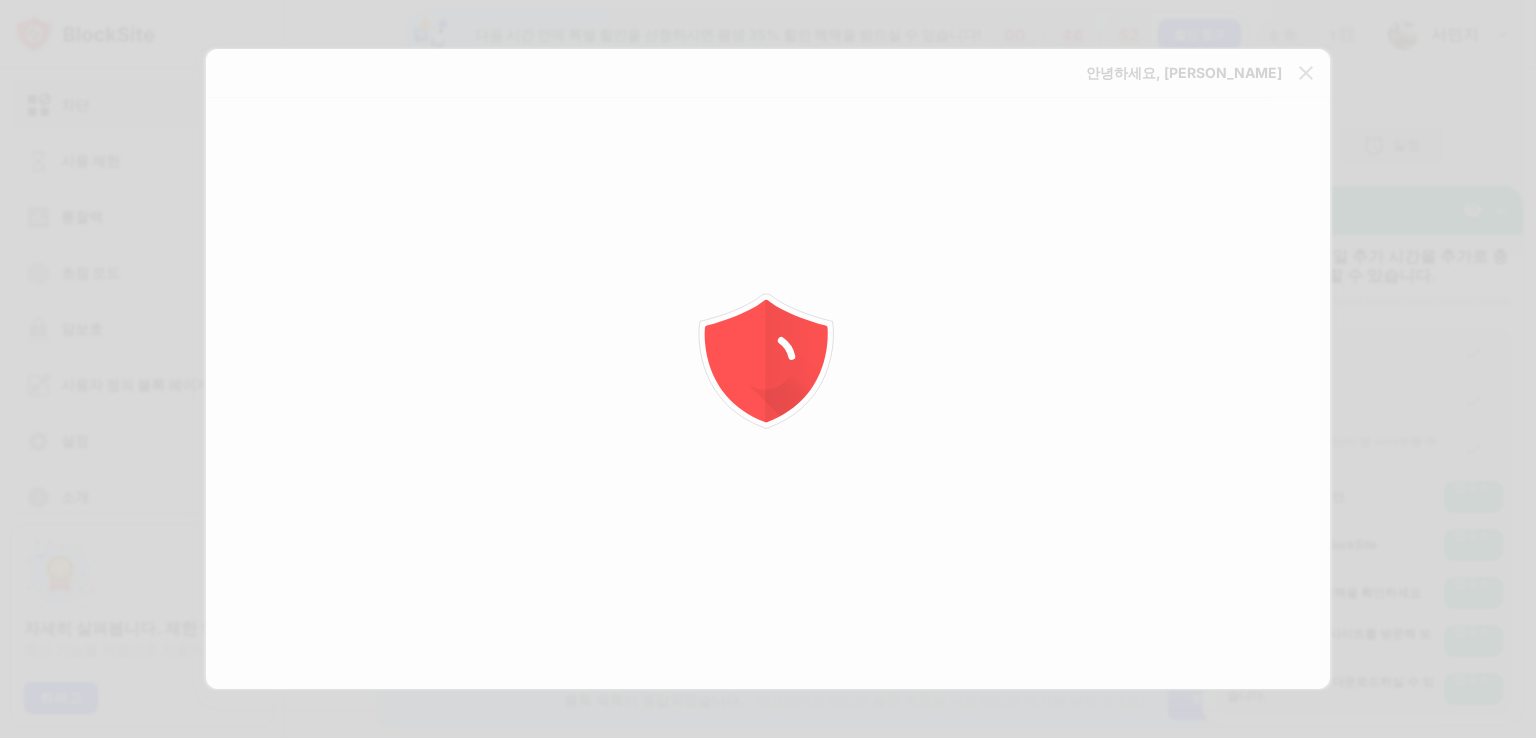 click at bounding box center (768, 369) 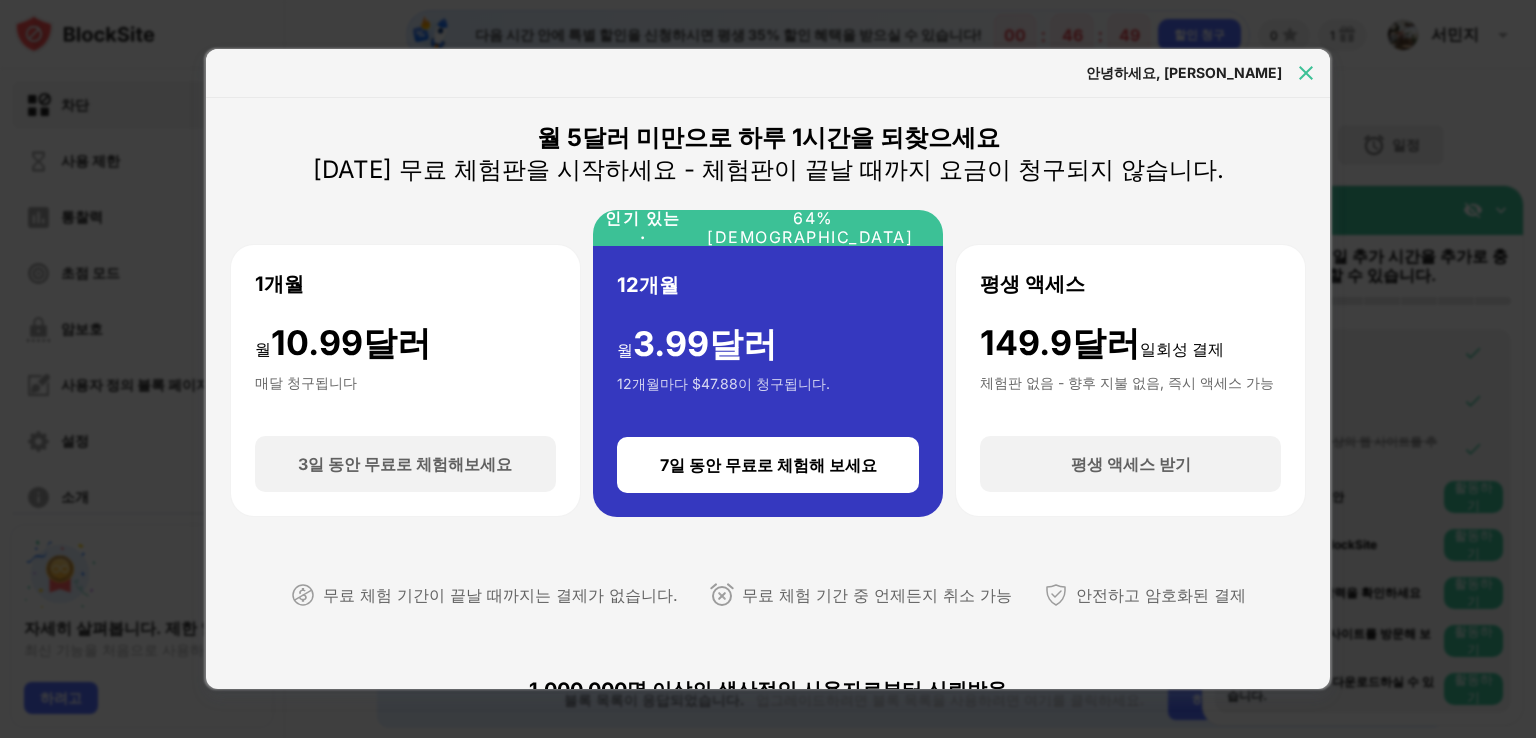 click at bounding box center (1306, 73) 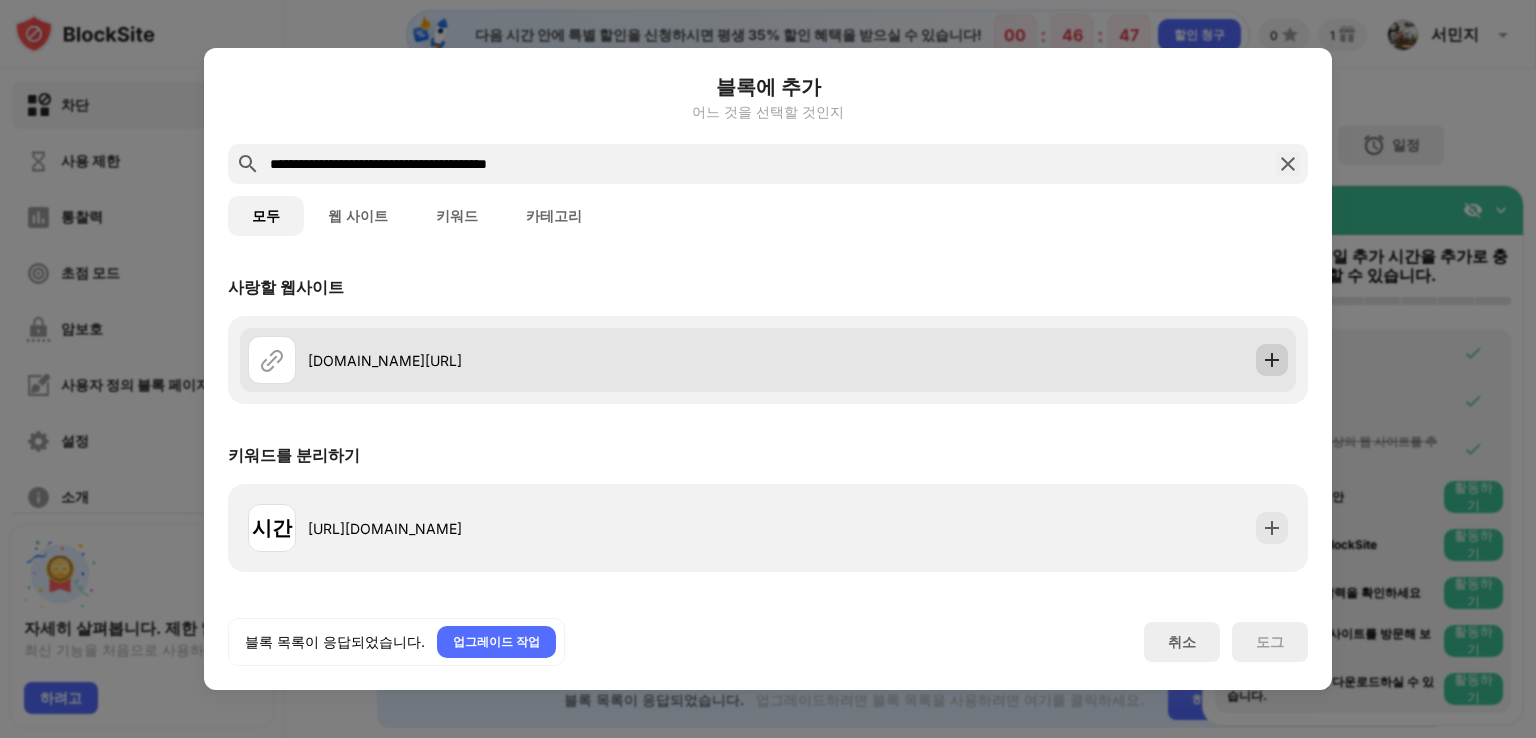 click at bounding box center [1272, 360] 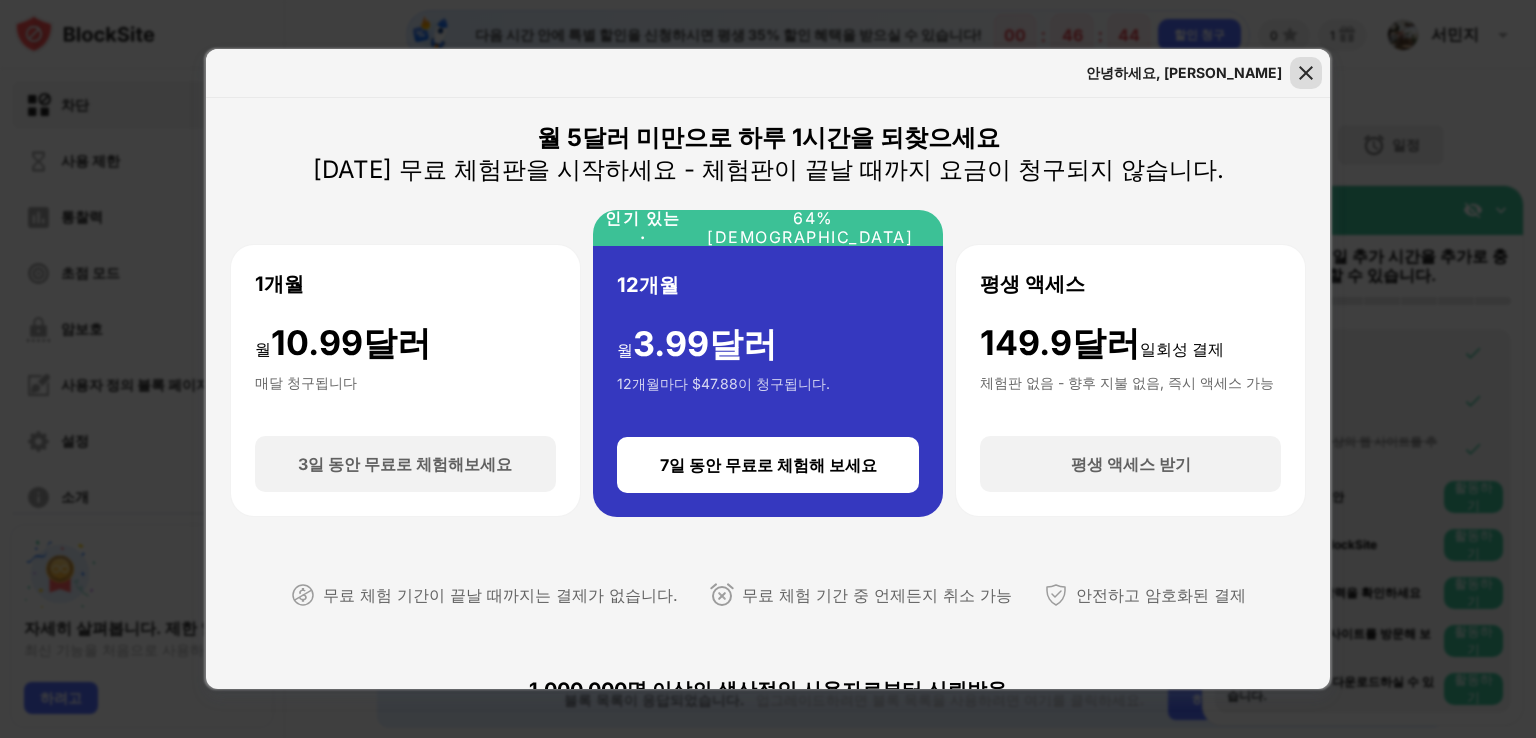 click at bounding box center [1306, 73] 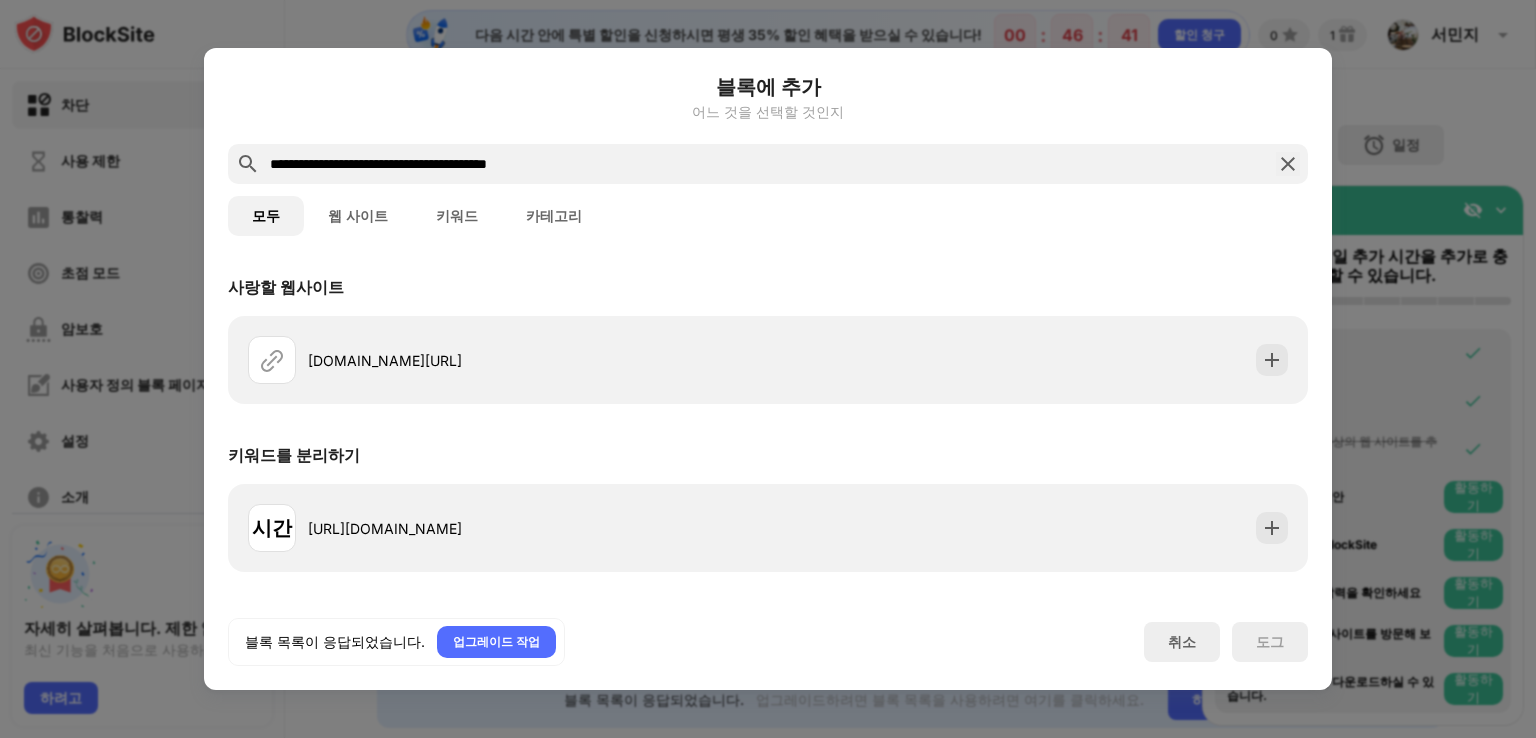 click at bounding box center [1288, 164] 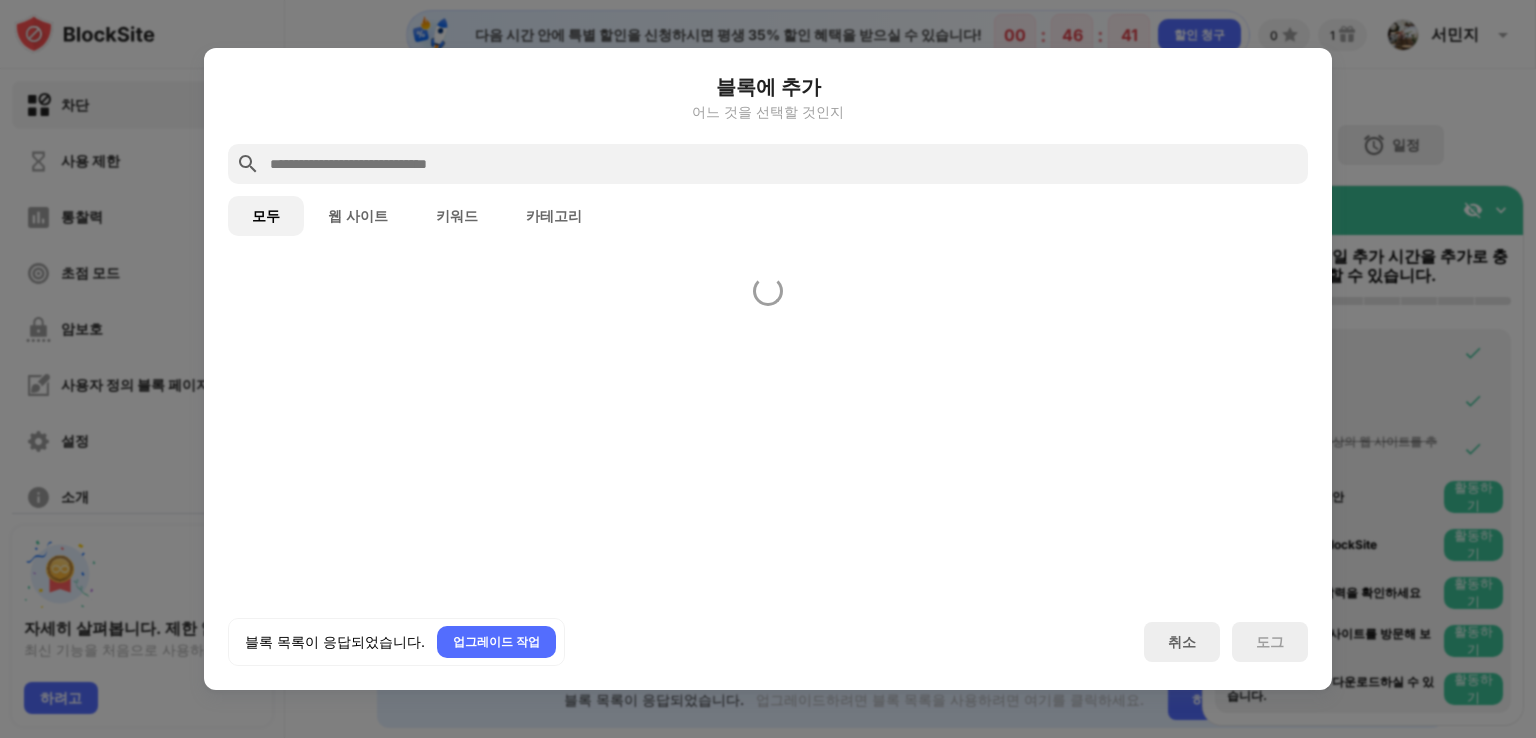 click at bounding box center (784, 164) 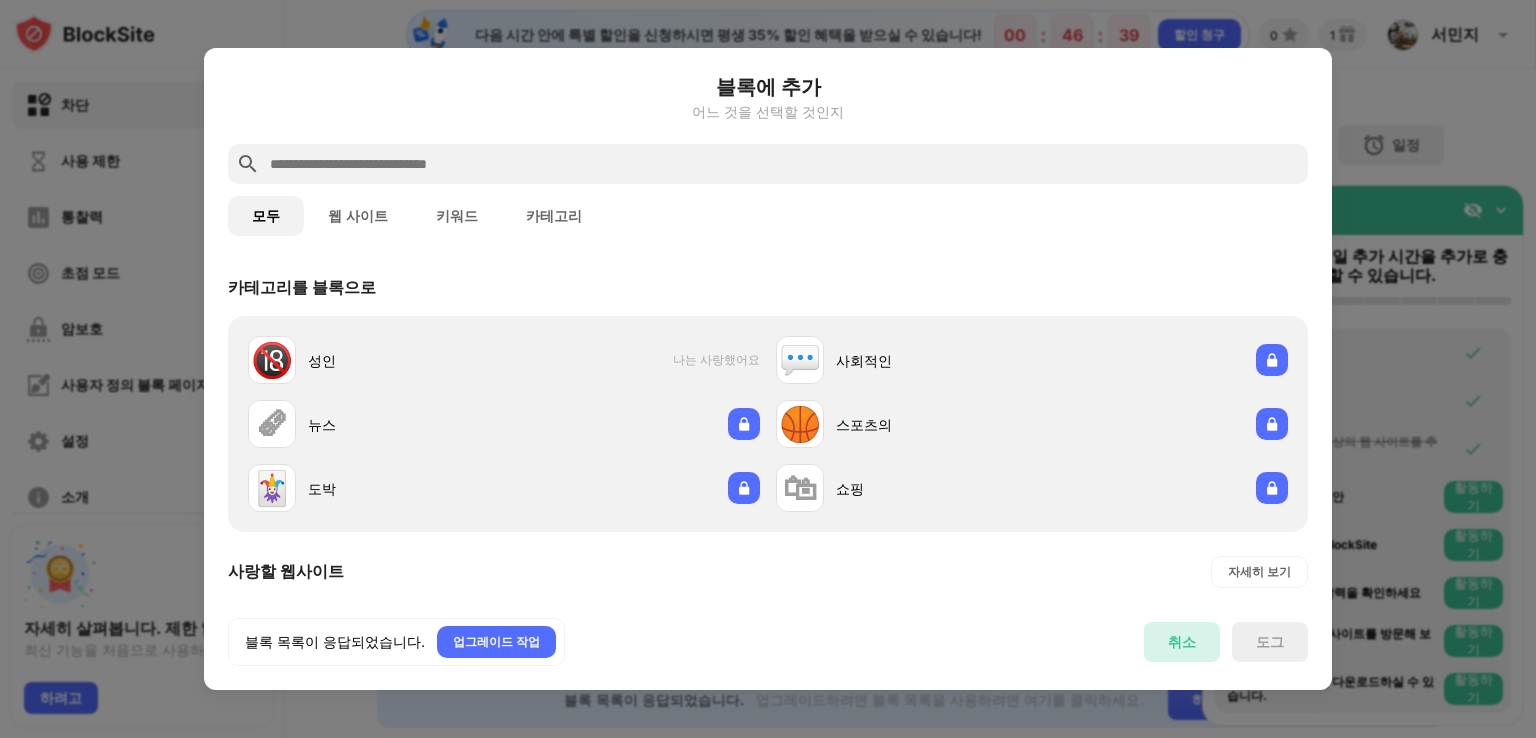click on "취소" at bounding box center [1182, 642] 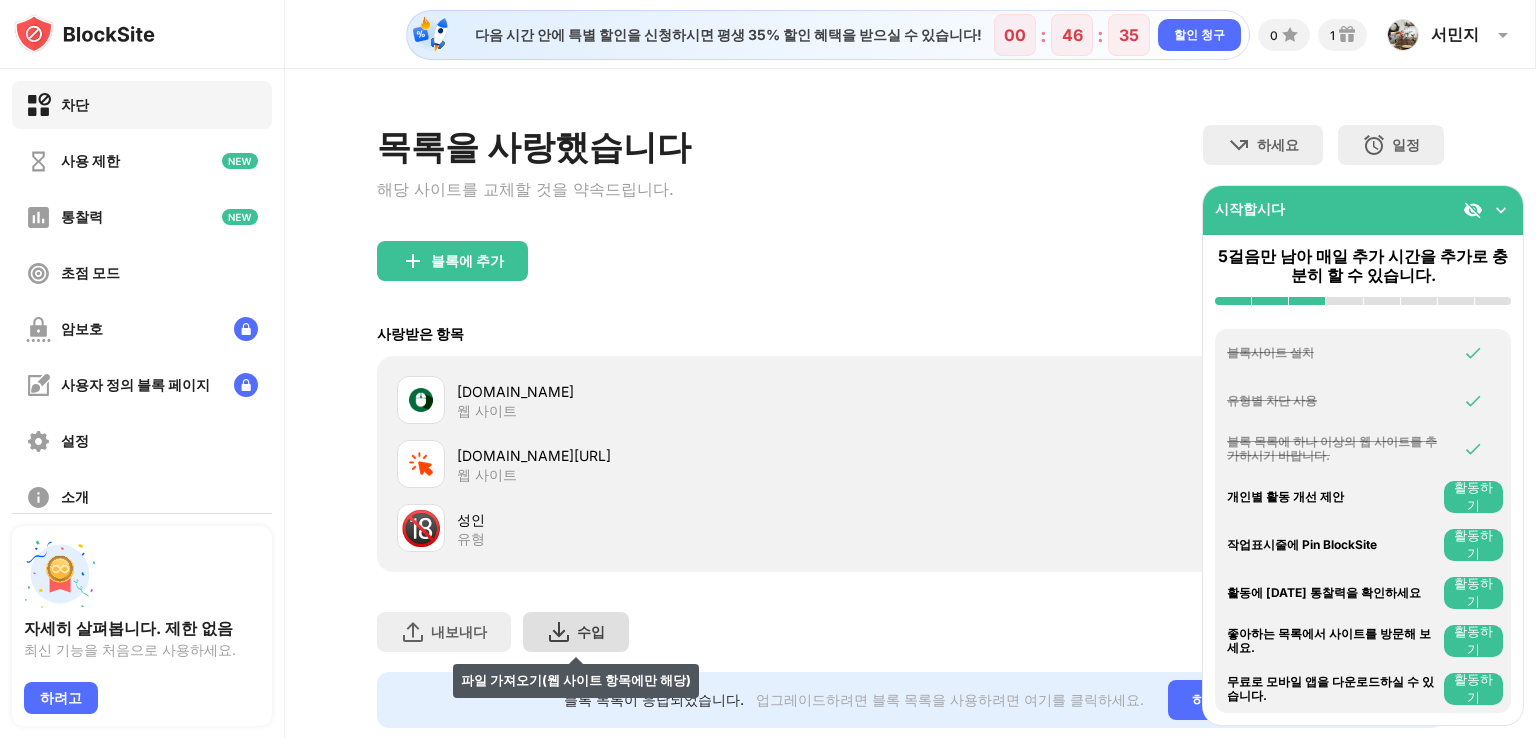 click at bounding box center [559, 632] 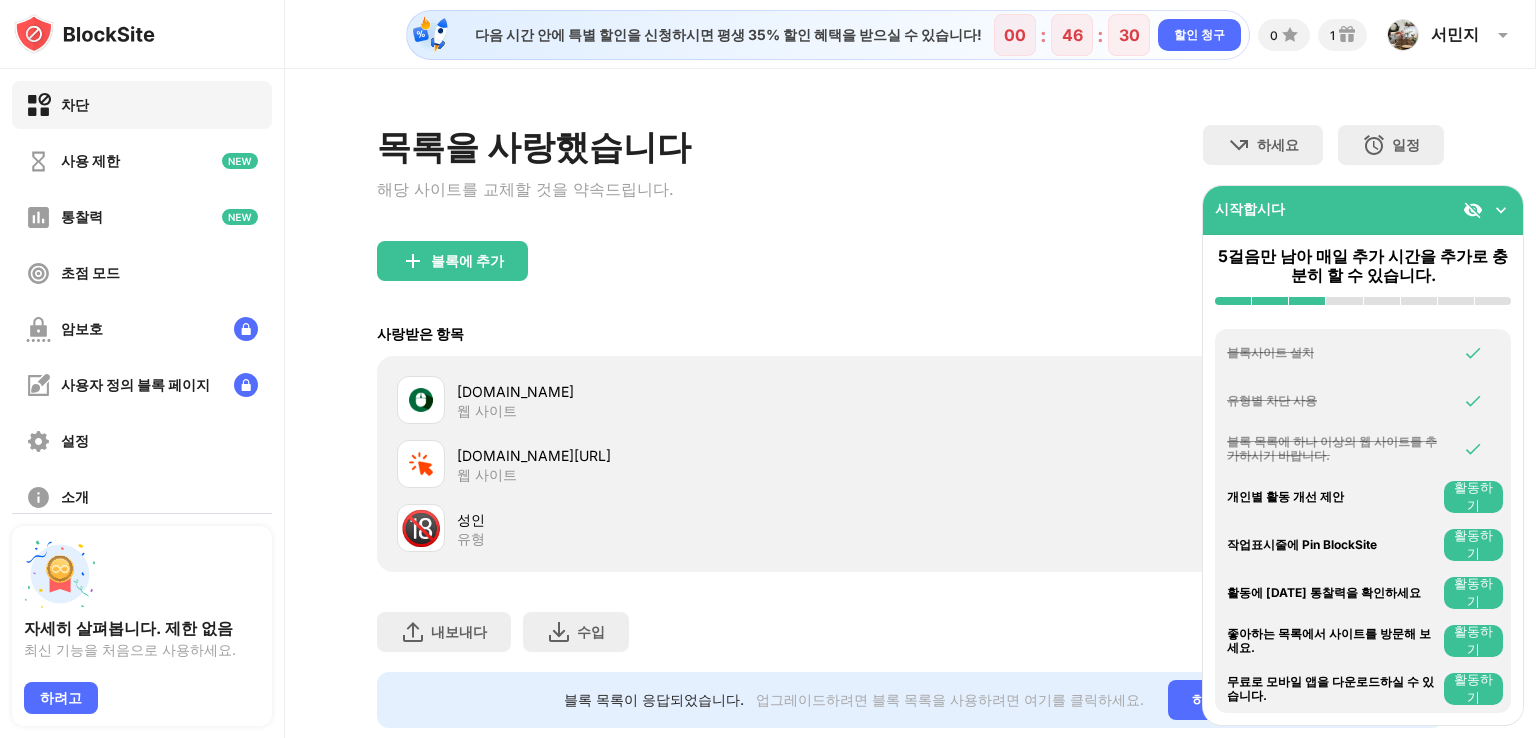 click on "성인" at bounding box center [471, 519] 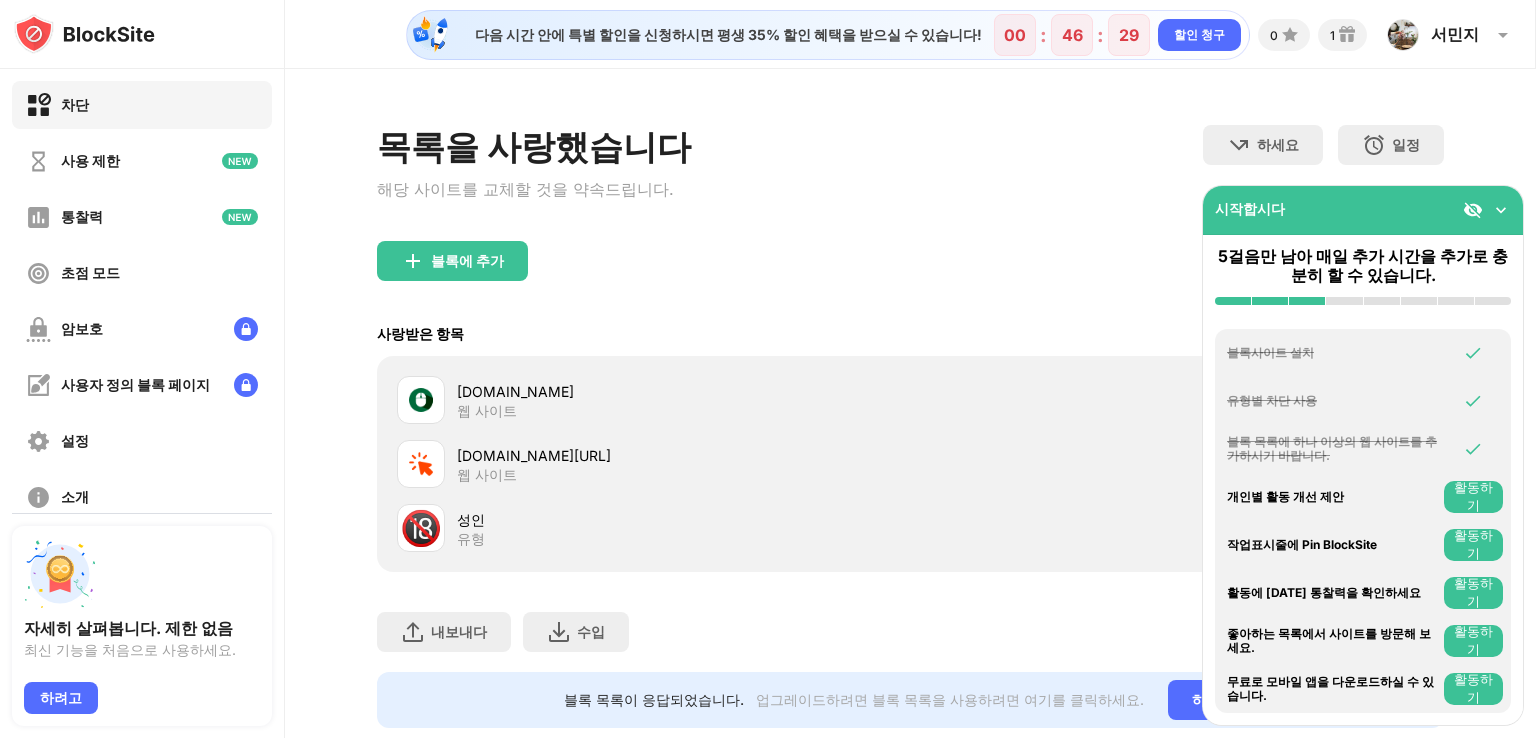 drag, startPoint x: 474, startPoint y: 525, endPoint x: 436, endPoint y: 446, distance: 87.66413 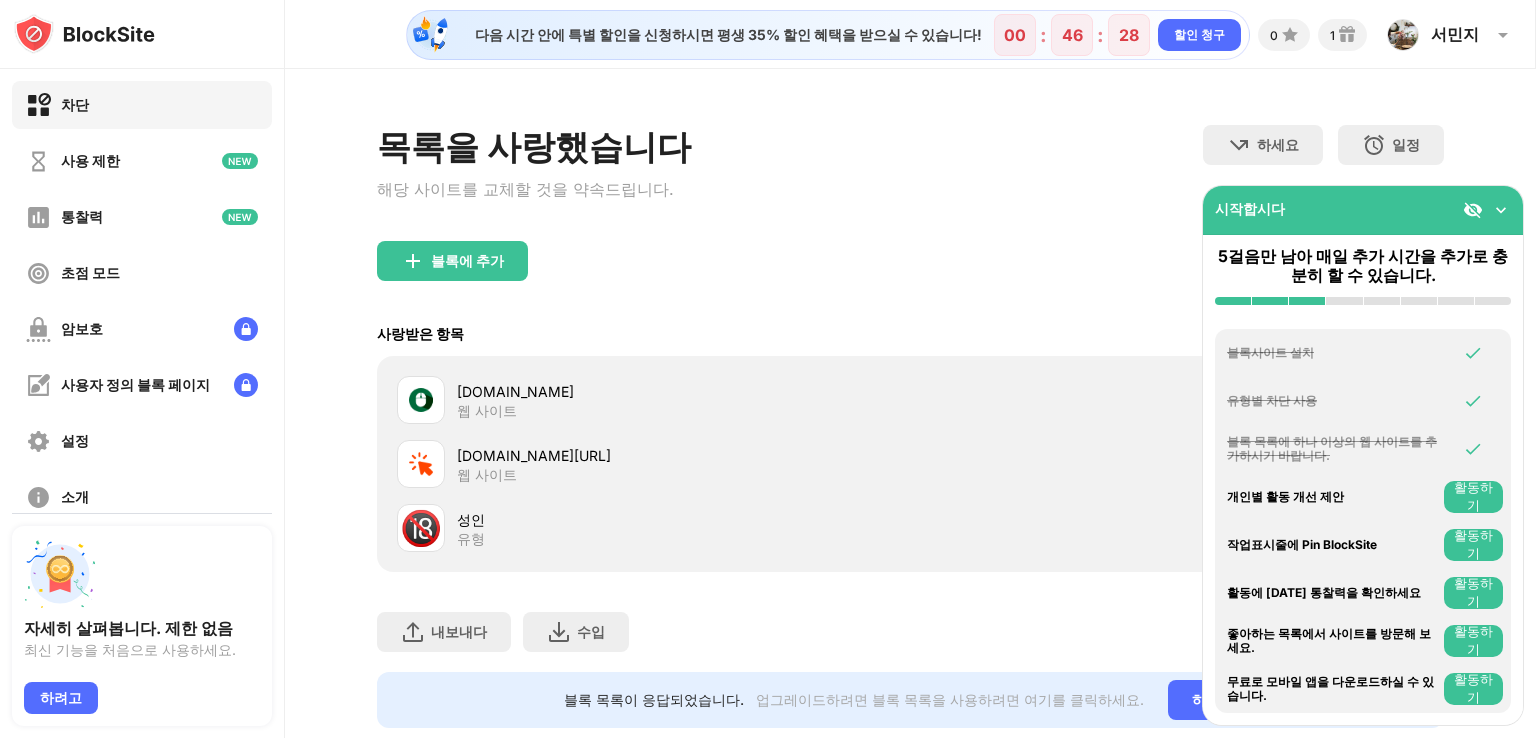 click at bounding box center [421, 464] 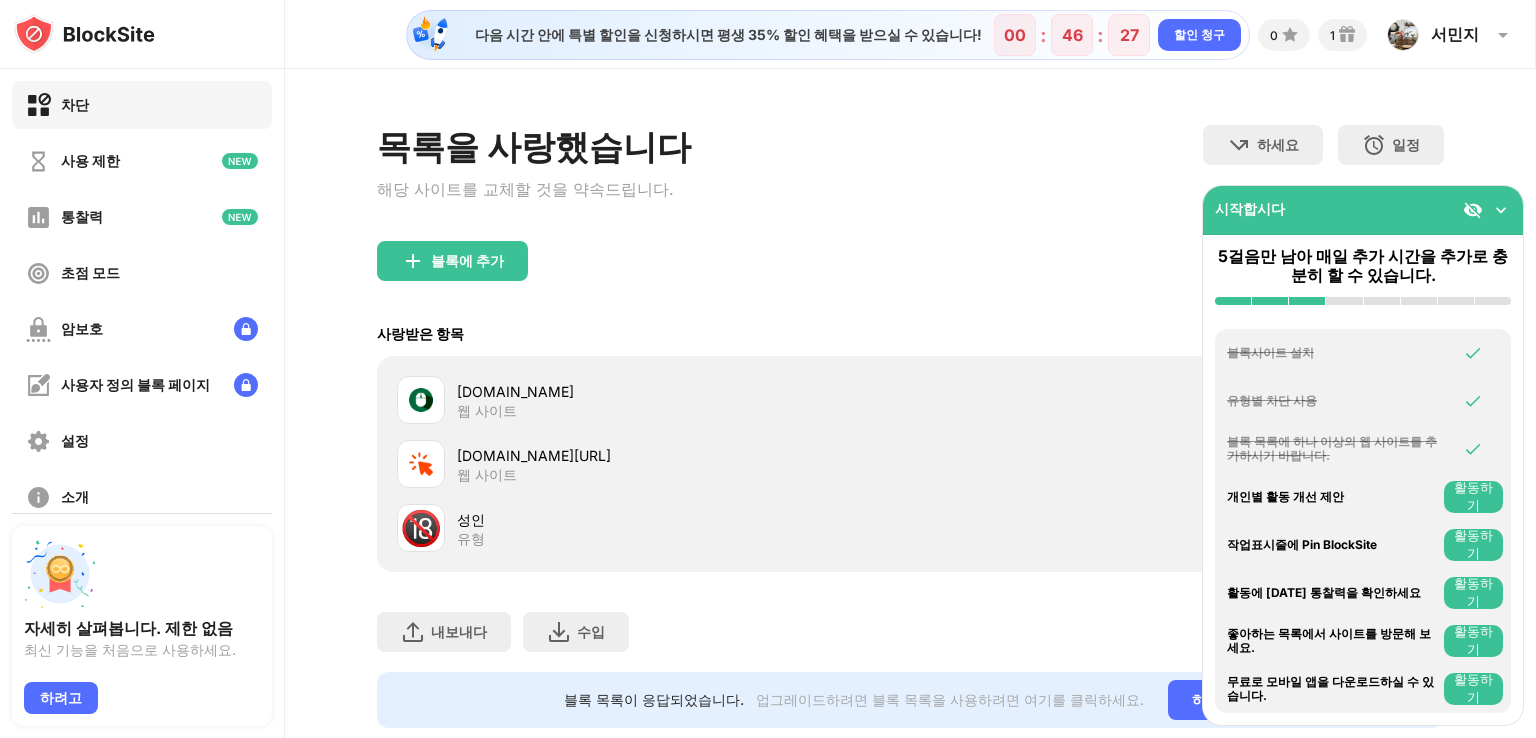 click at bounding box center [421, 400] 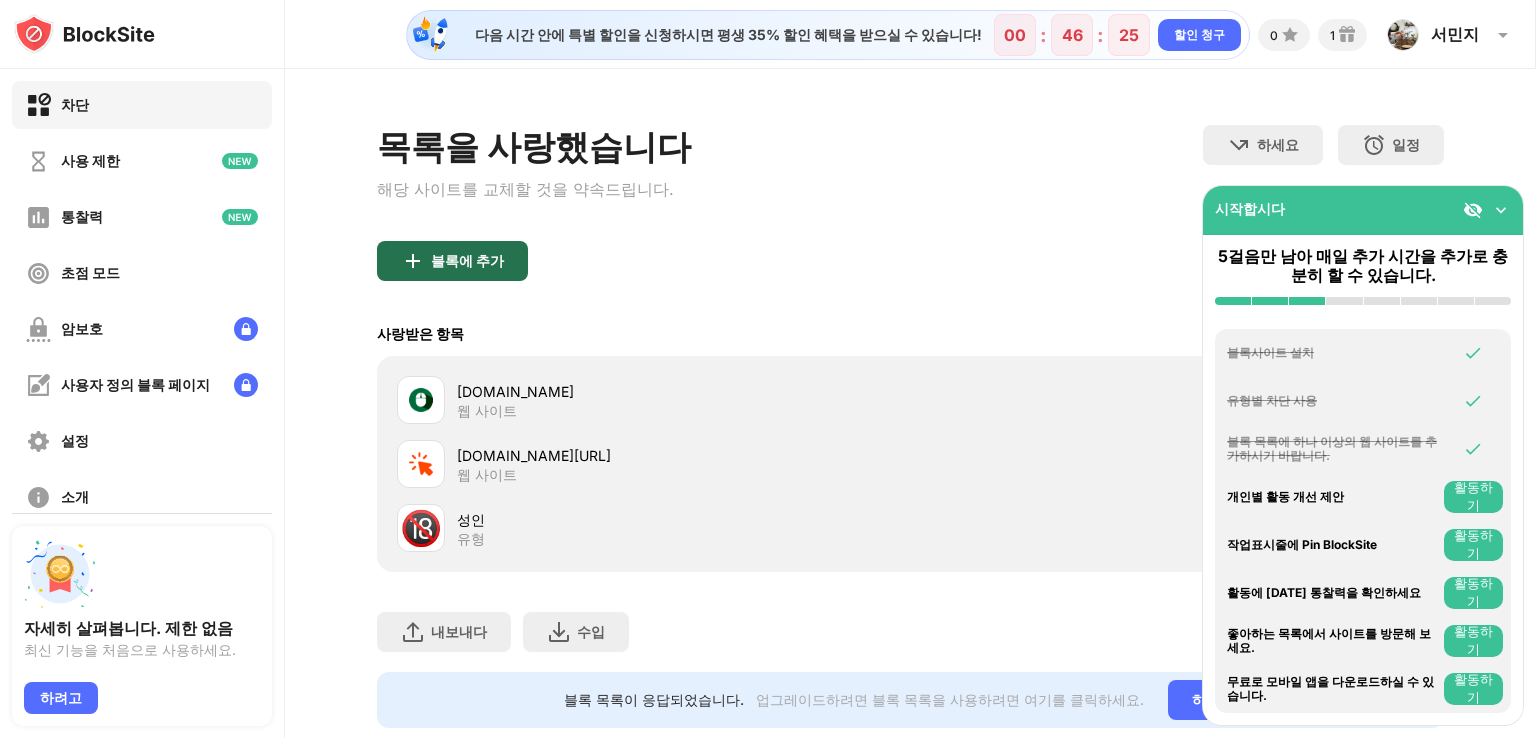 click on "블록에 추가" at bounding box center [452, 261] 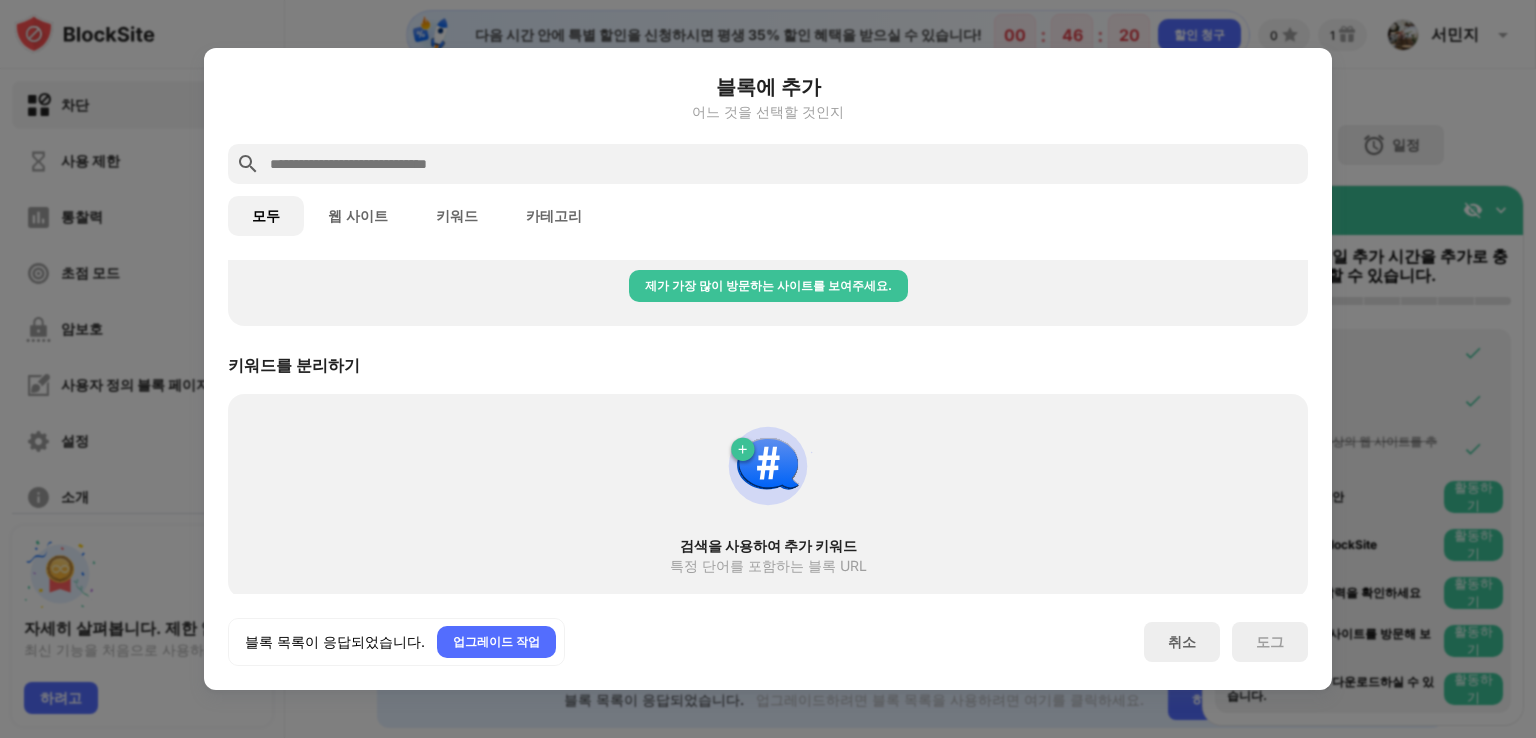 scroll, scrollTop: 950, scrollLeft: 0, axis: vertical 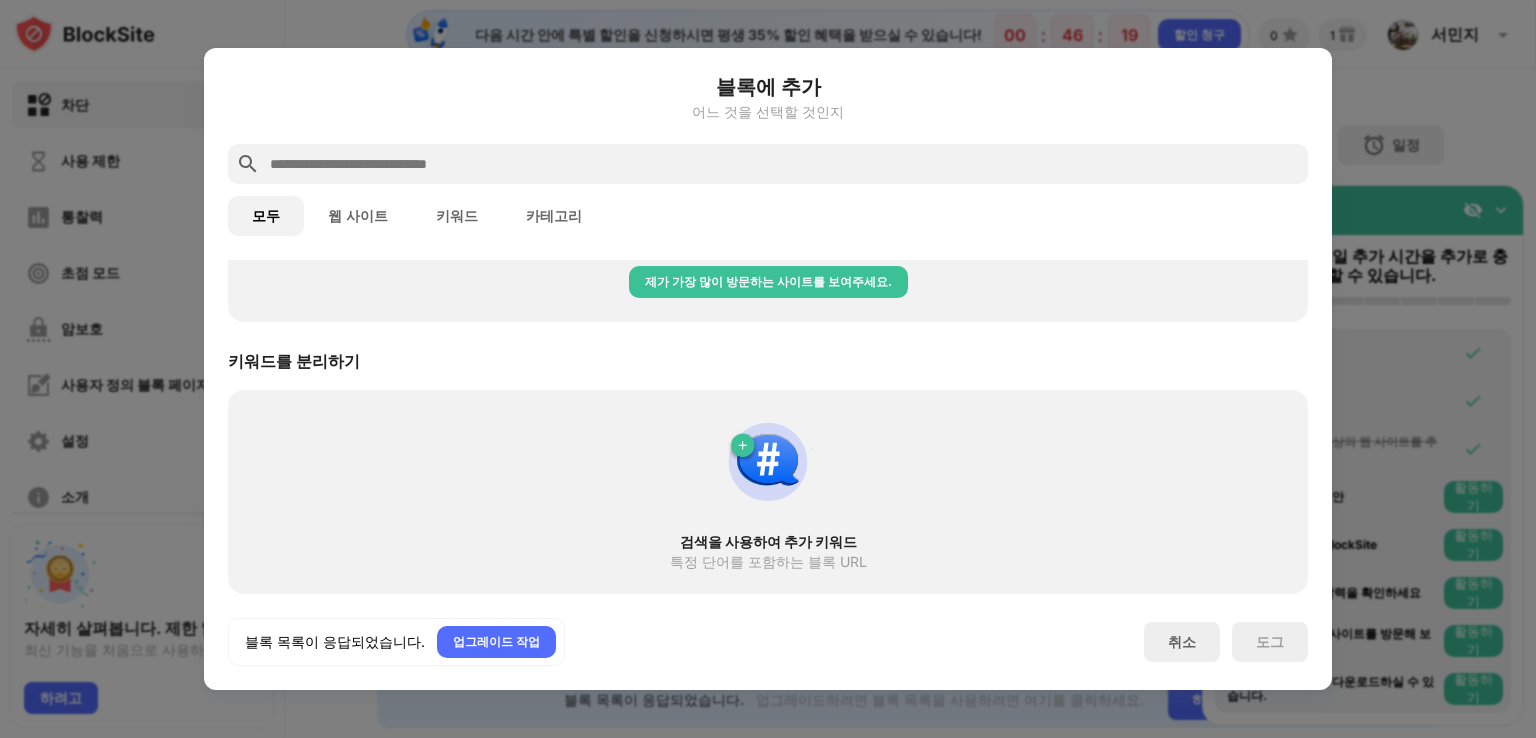 click on "키워드" at bounding box center (457, 216) 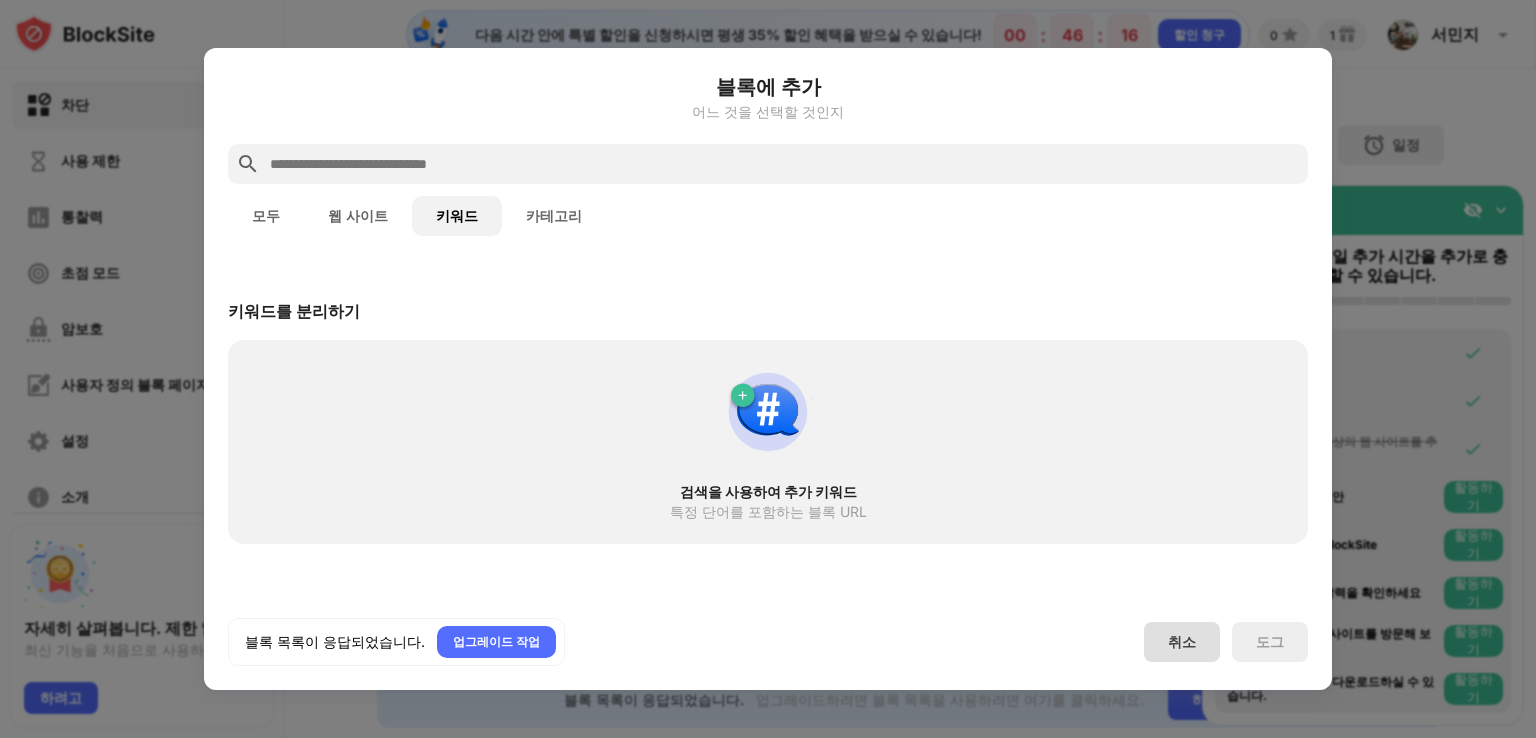 click on "취소" at bounding box center (1182, 641) 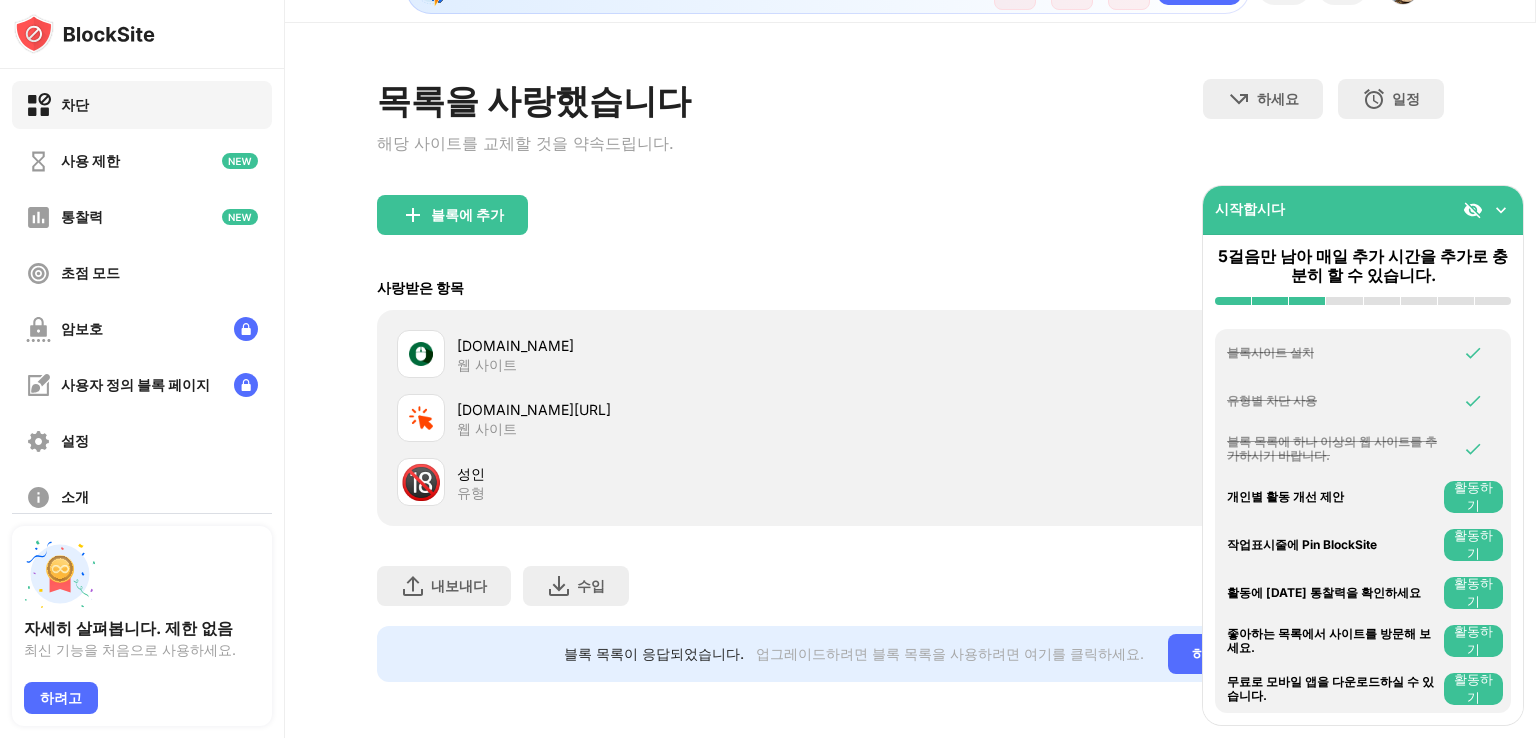 scroll, scrollTop: 0, scrollLeft: 0, axis: both 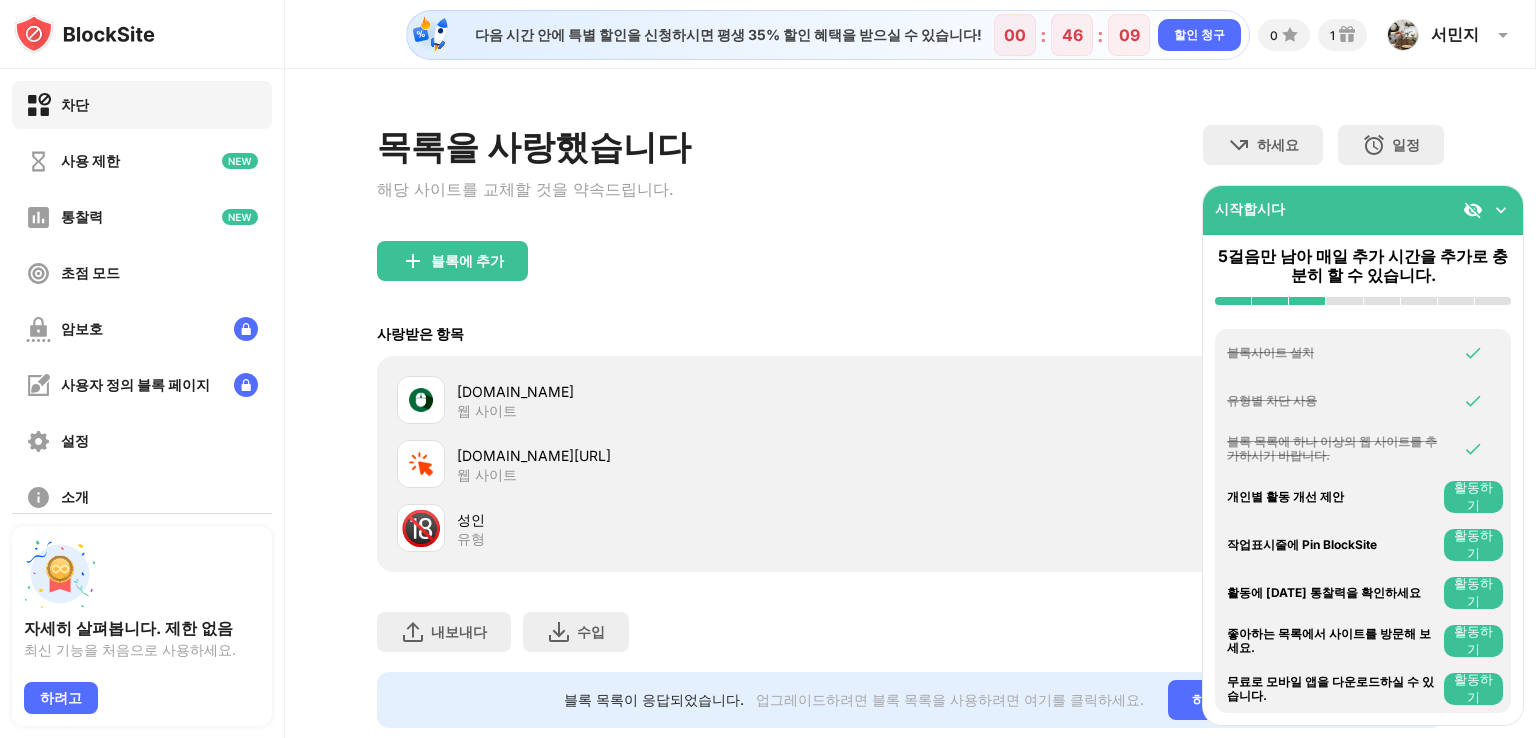 click on "차단" at bounding box center (142, 105) 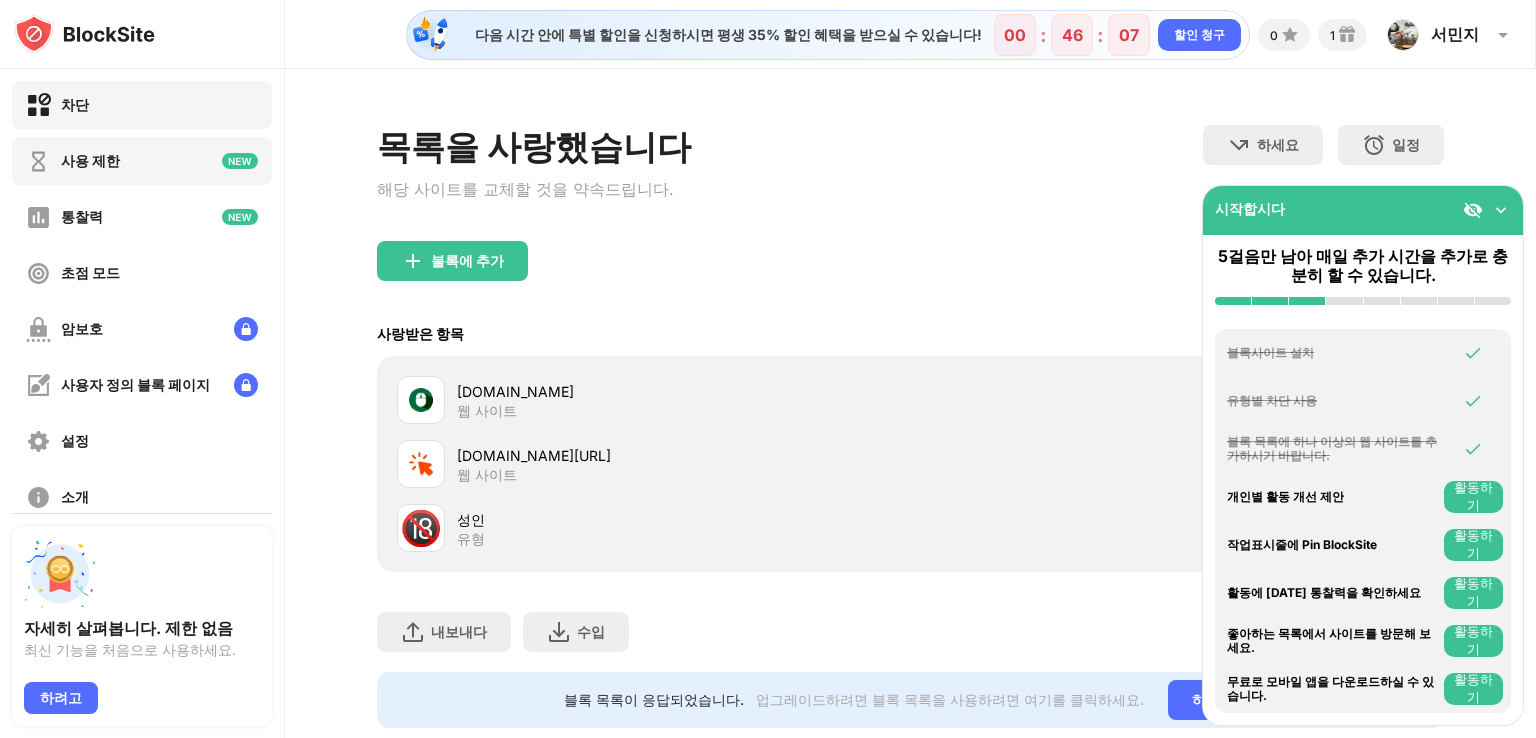 click on "사용 제한" at bounding box center (142, 161) 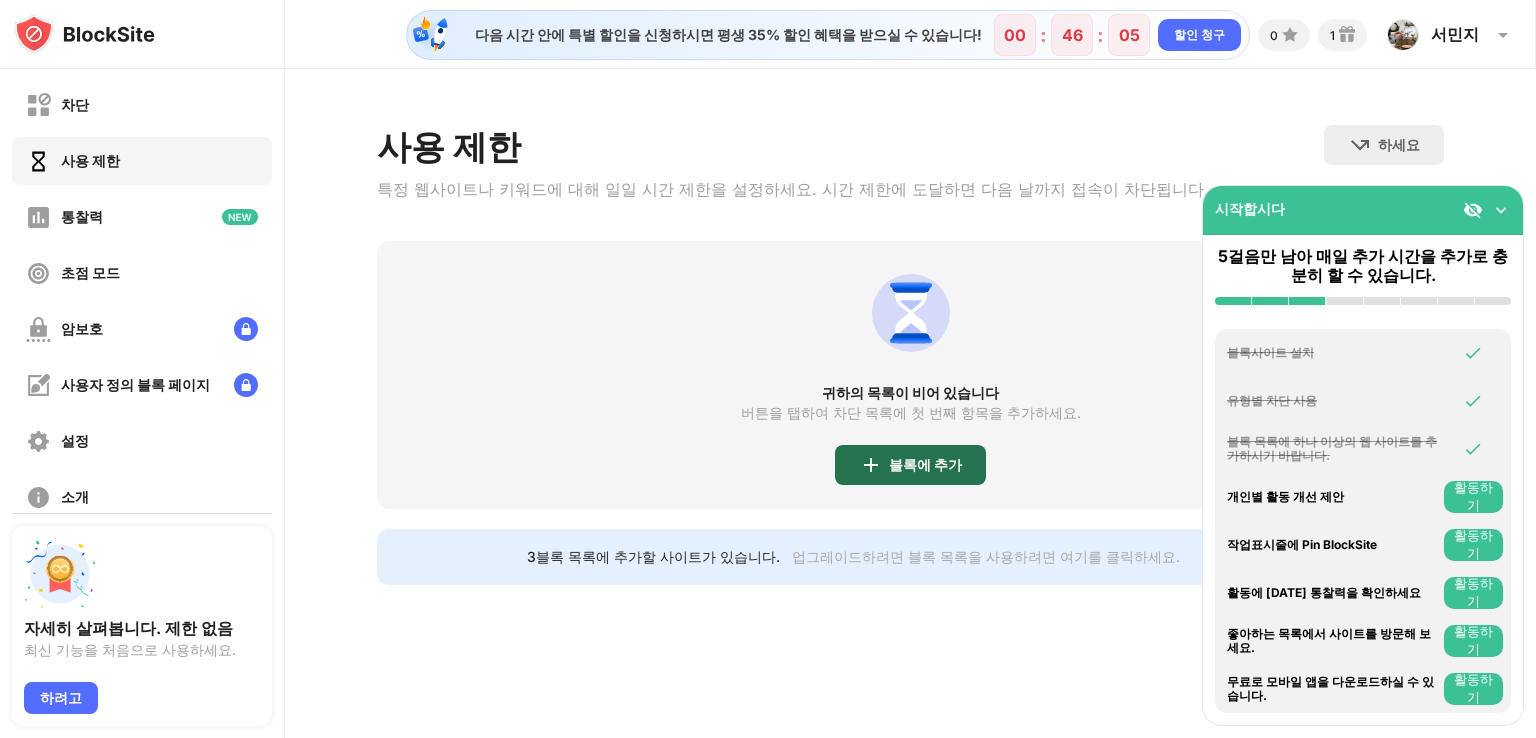 click on "블록에 추가" at bounding box center [925, 464] 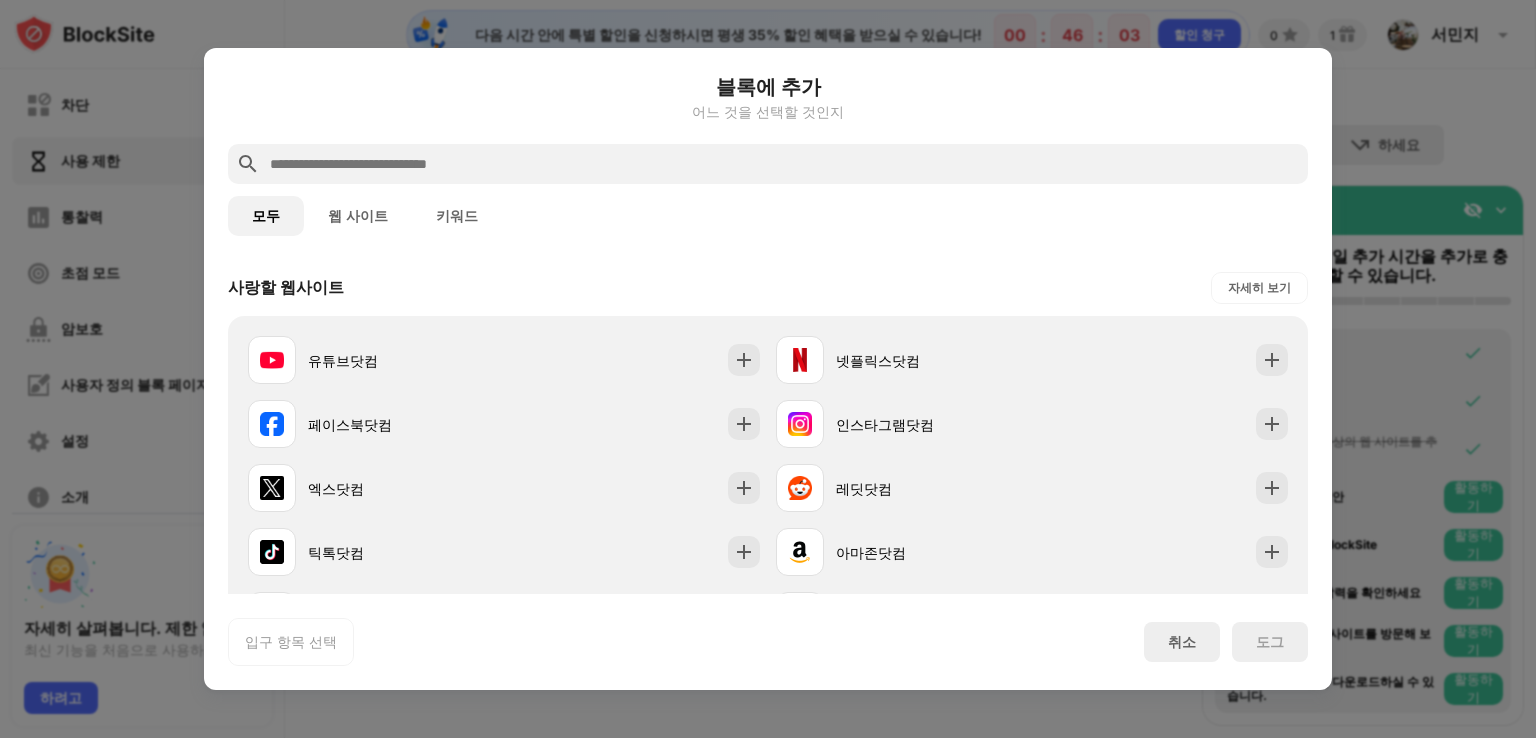 click on "웹 사이트" at bounding box center (358, 216) 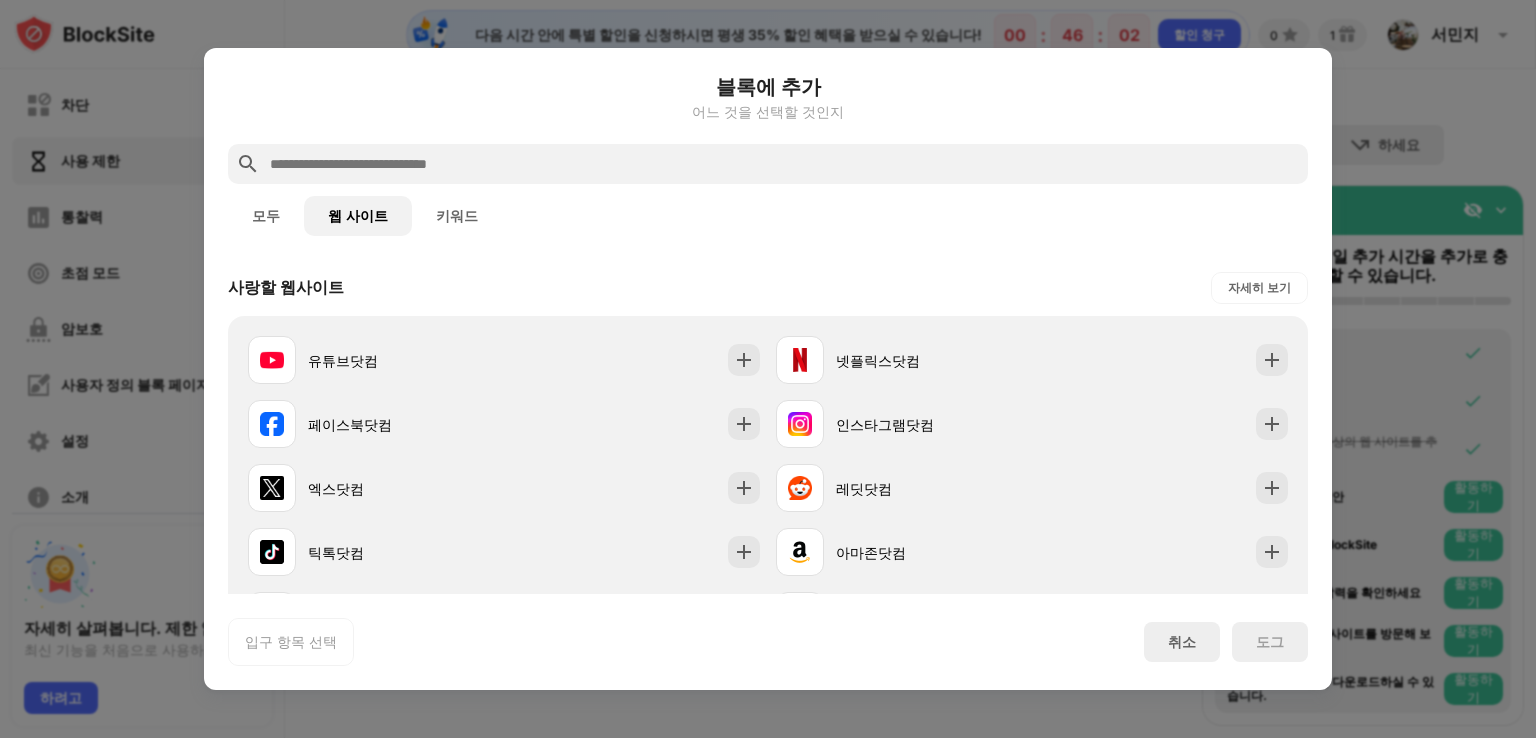 click at bounding box center (784, 164) 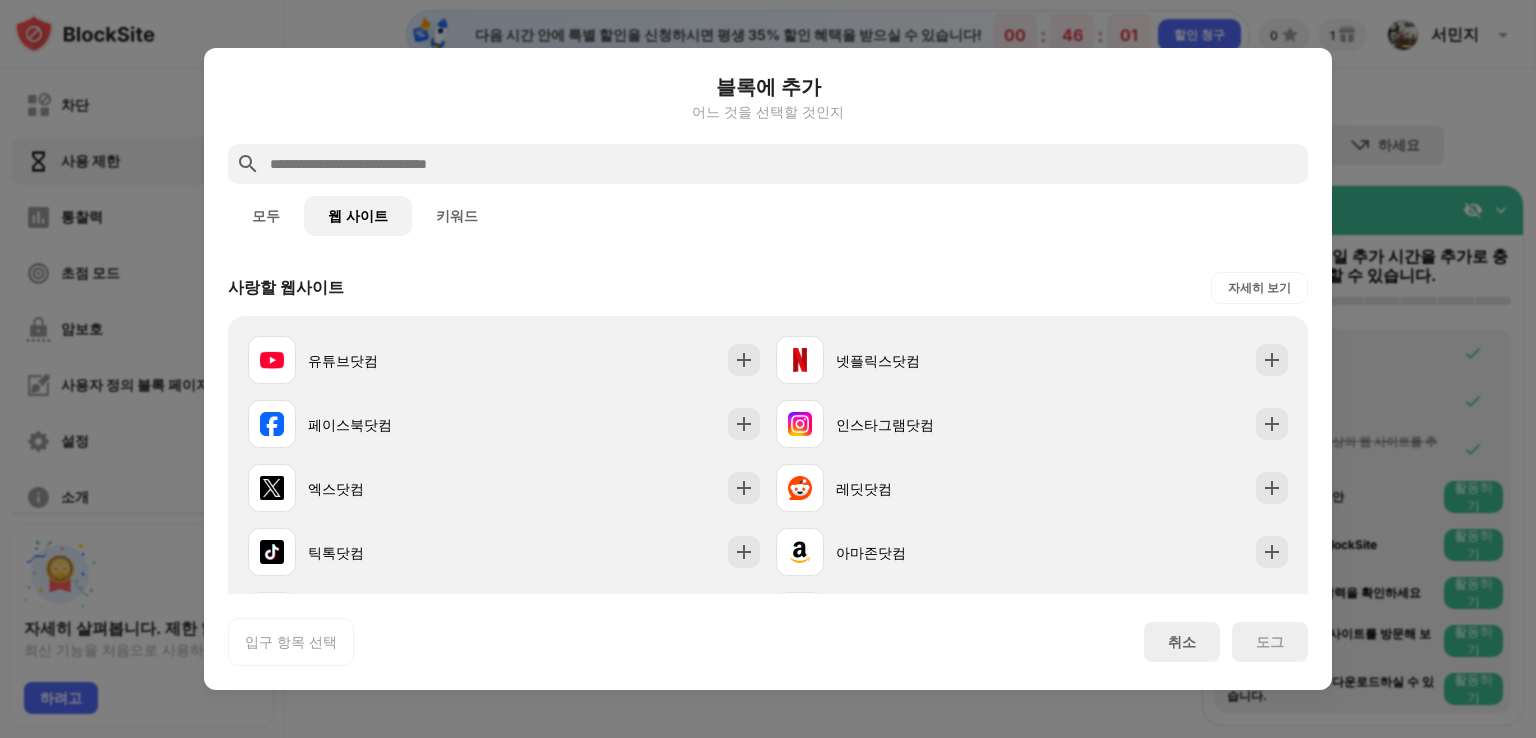 paste on "**********" 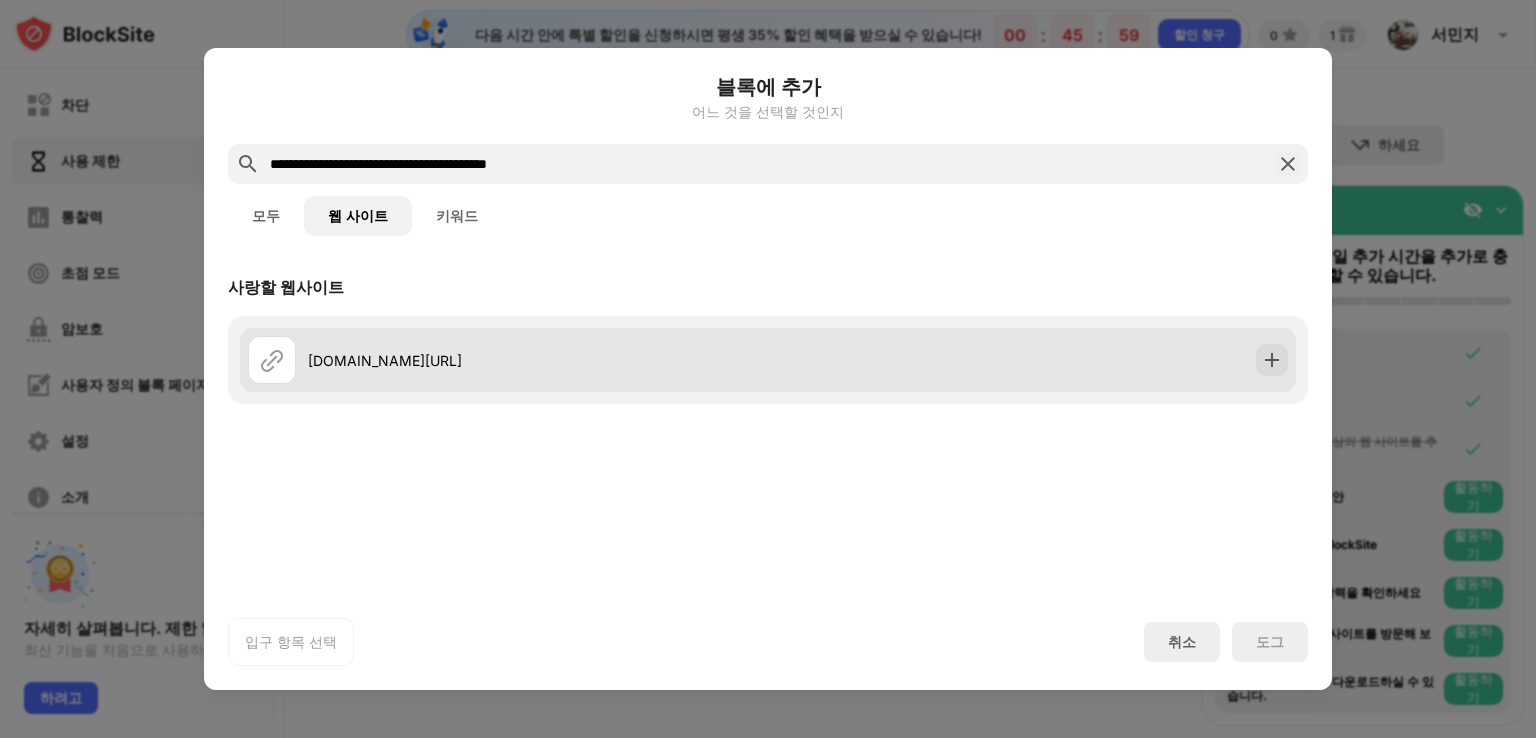 type on "**********" 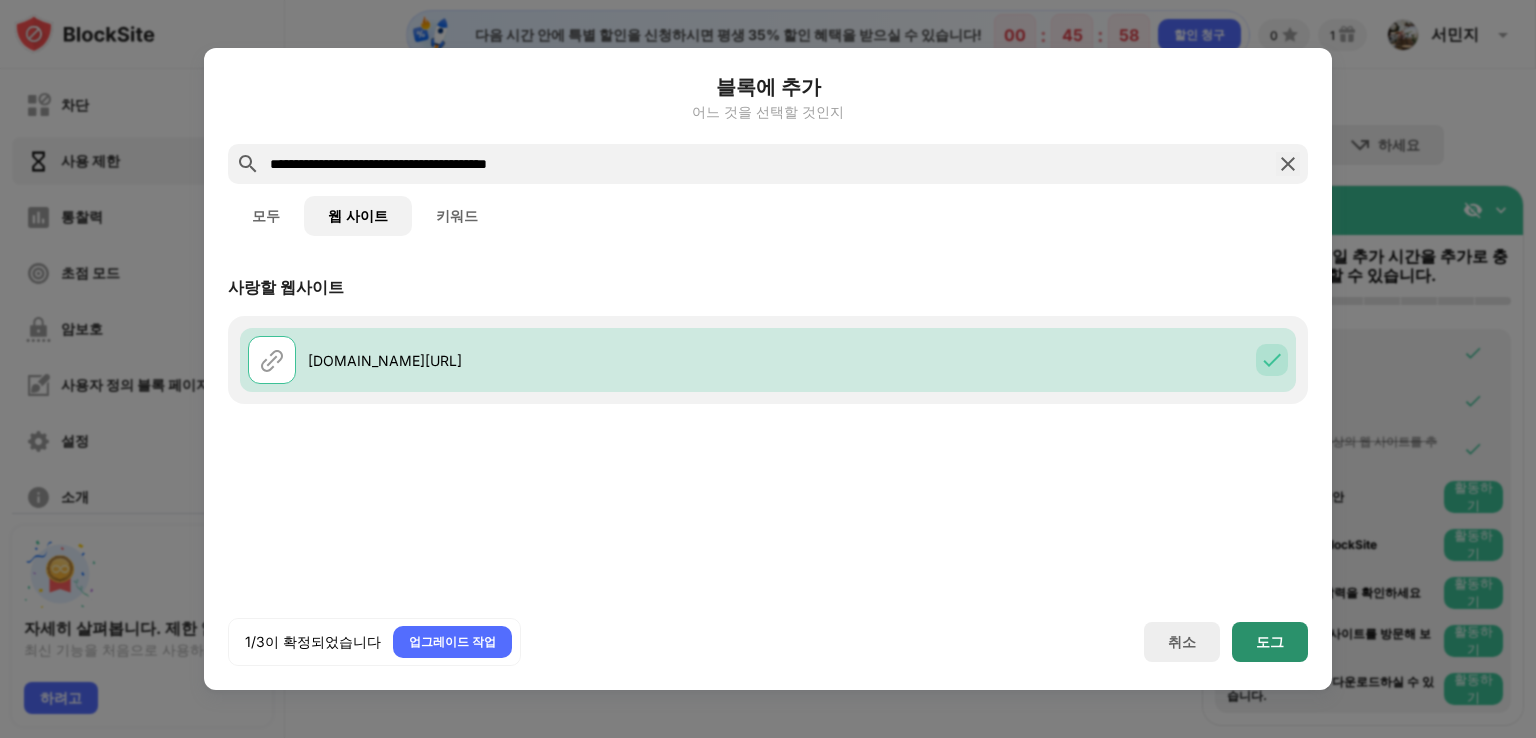 click on "도그" at bounding box center (1270, 642) 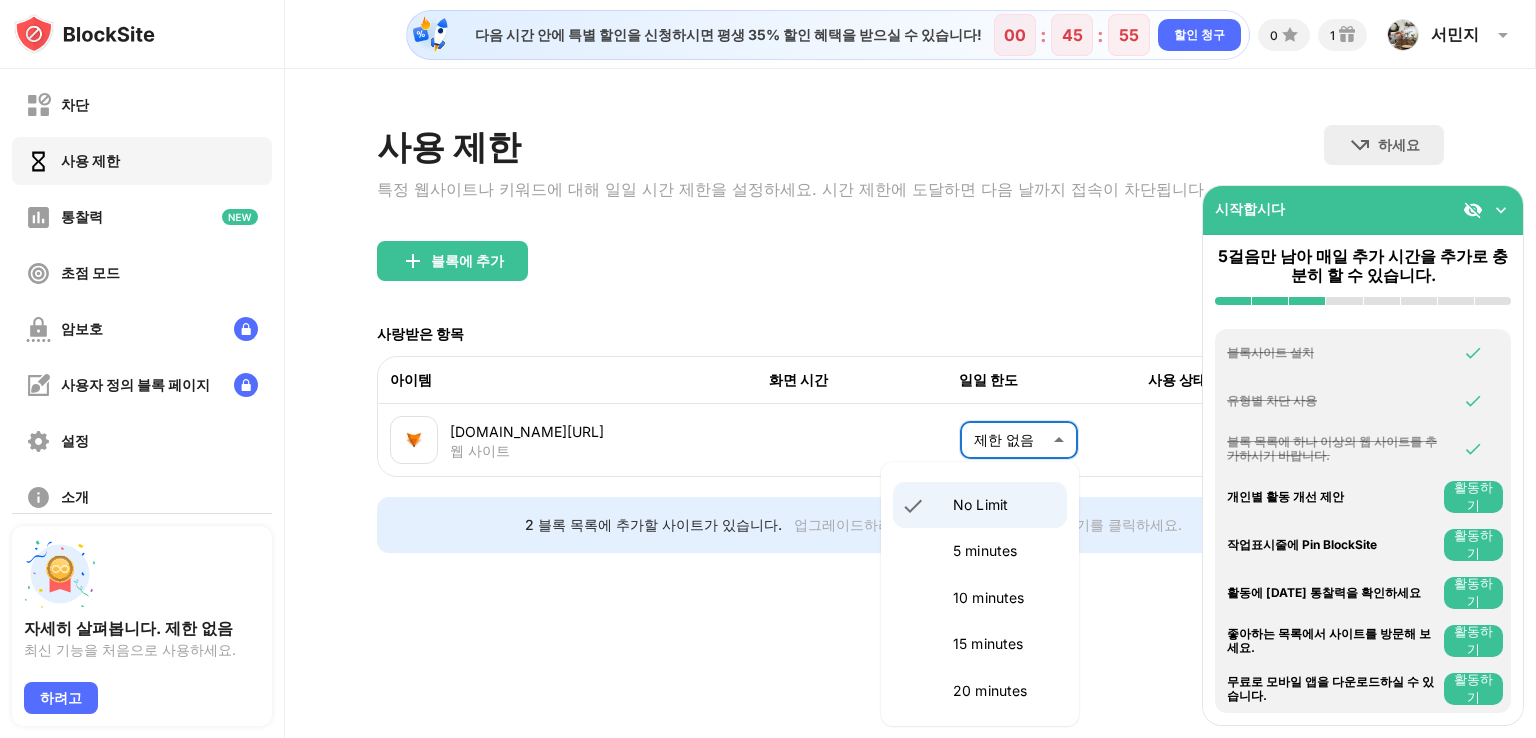 click on "차단 사용 제한 통찰력 초점 모드 암보호 사용자 정의 블록 페이지 설정 소개 사랑해 다른 장치와요 사용불가 자세히 살펴봅니다. 제한 없음 최신 기능을 처음으로 사용하세요. 하려고 시작합시다 5걸음만 남아 매일 추가 시간을 추가로 충분히 할 수 있습니다. 블록사이트 설치 유형별 차단 사용 블록 목록에 하나 이상의 웹 사이트를 추가하시기 바랍니다. 개인별 활동 개선 제안 활동하기 작업표시줄에 Pin BlockSite 활동하기 활동에 대한 통찰력을 확인하세요 활동하기 좋아하는 목록에서 사이트를 방문해 보세요. 활동하기 무료로 모바일 앱을 다운로드하실 수 있습니다. 활동하기 다음 시간 안에 특별 할인을 신청하시면 평생 35% 할인 혜택을 받으실 수 있습니다! 00 : 45 : 55 할인 청구 0 1 서민지 서민지 계정 보기 통찰력 프리미엄 보상 설정 지원하다 로그아웃 사용 제한" at bounding box center [768, 369] 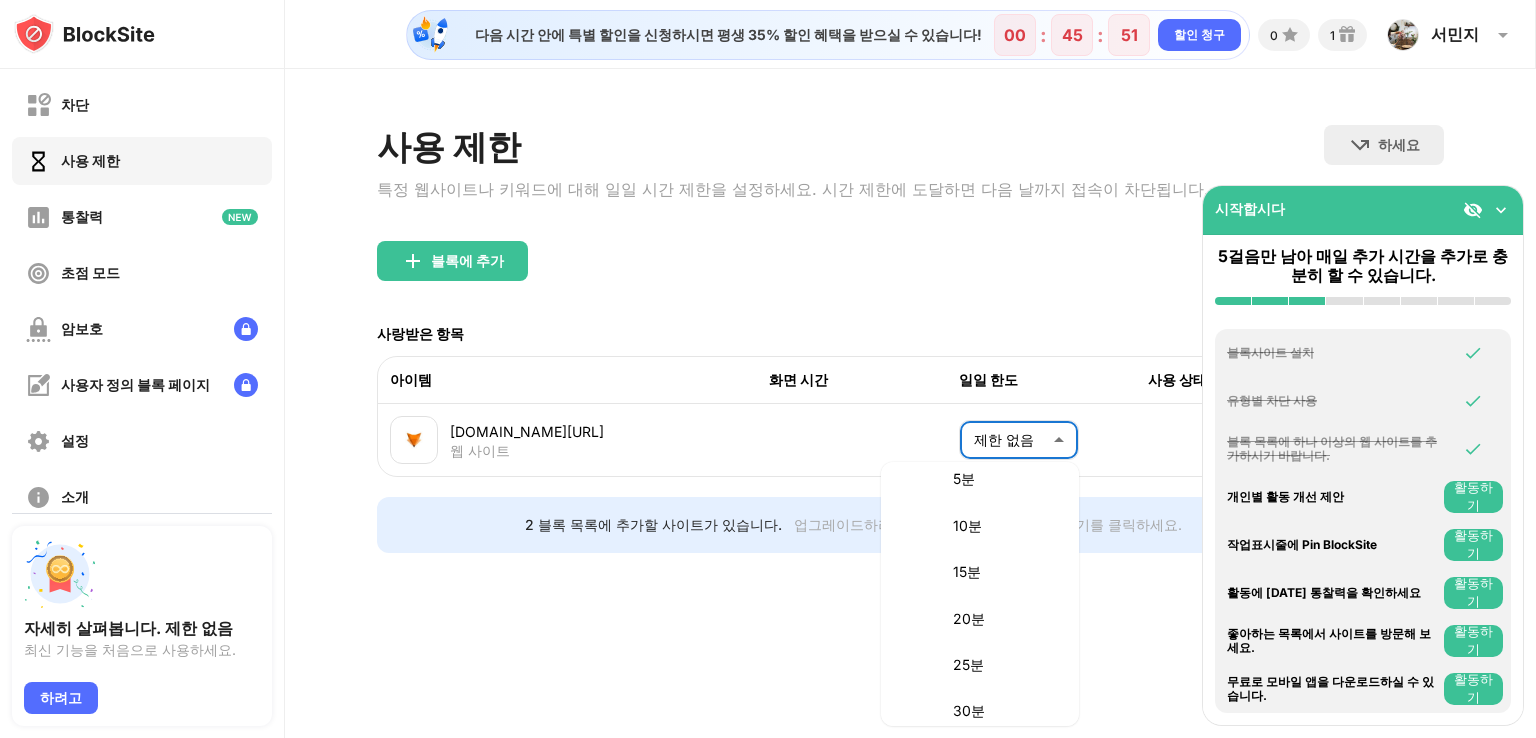 scroll, scrollTop: 0, scrollLeft: 0, axis: both 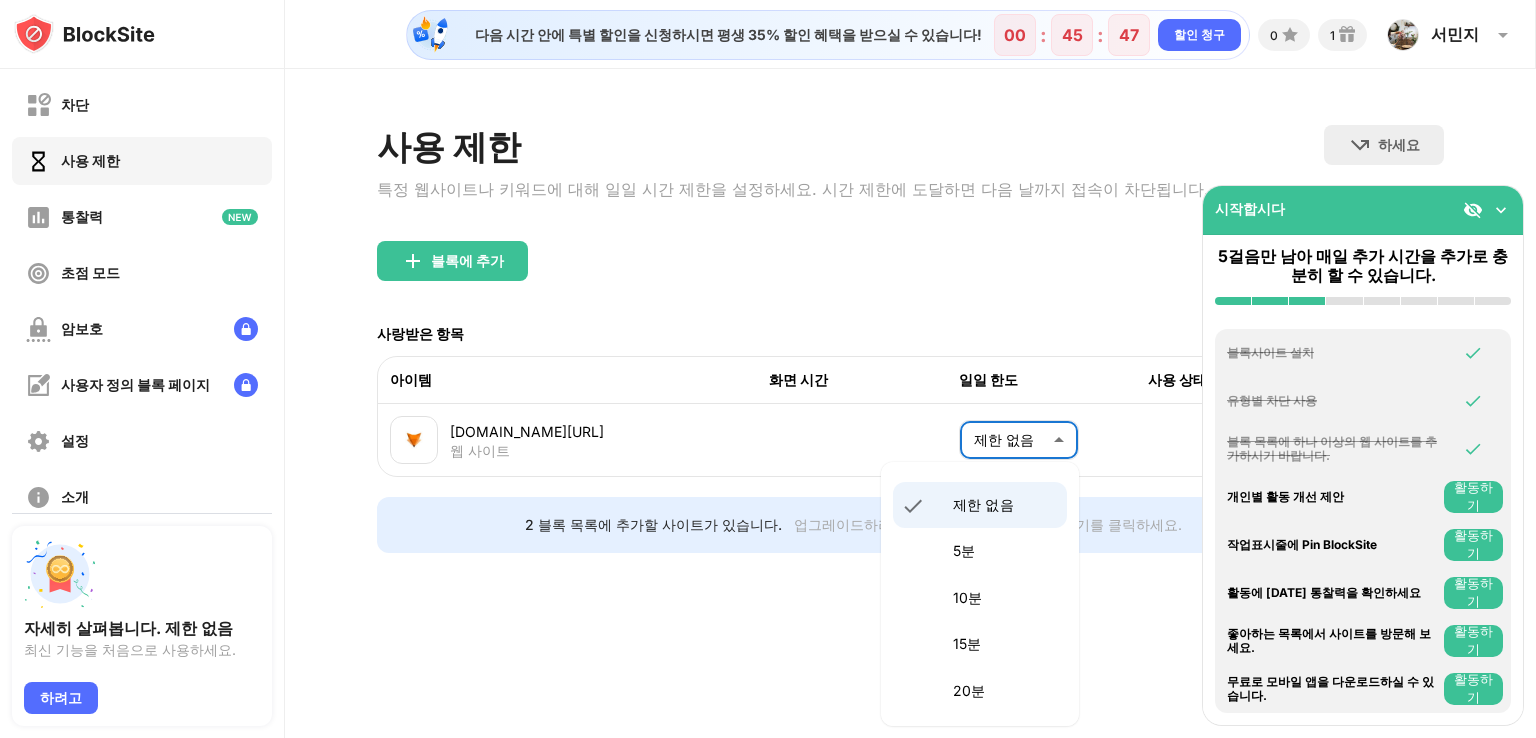 click at bounding box center (768, 369) 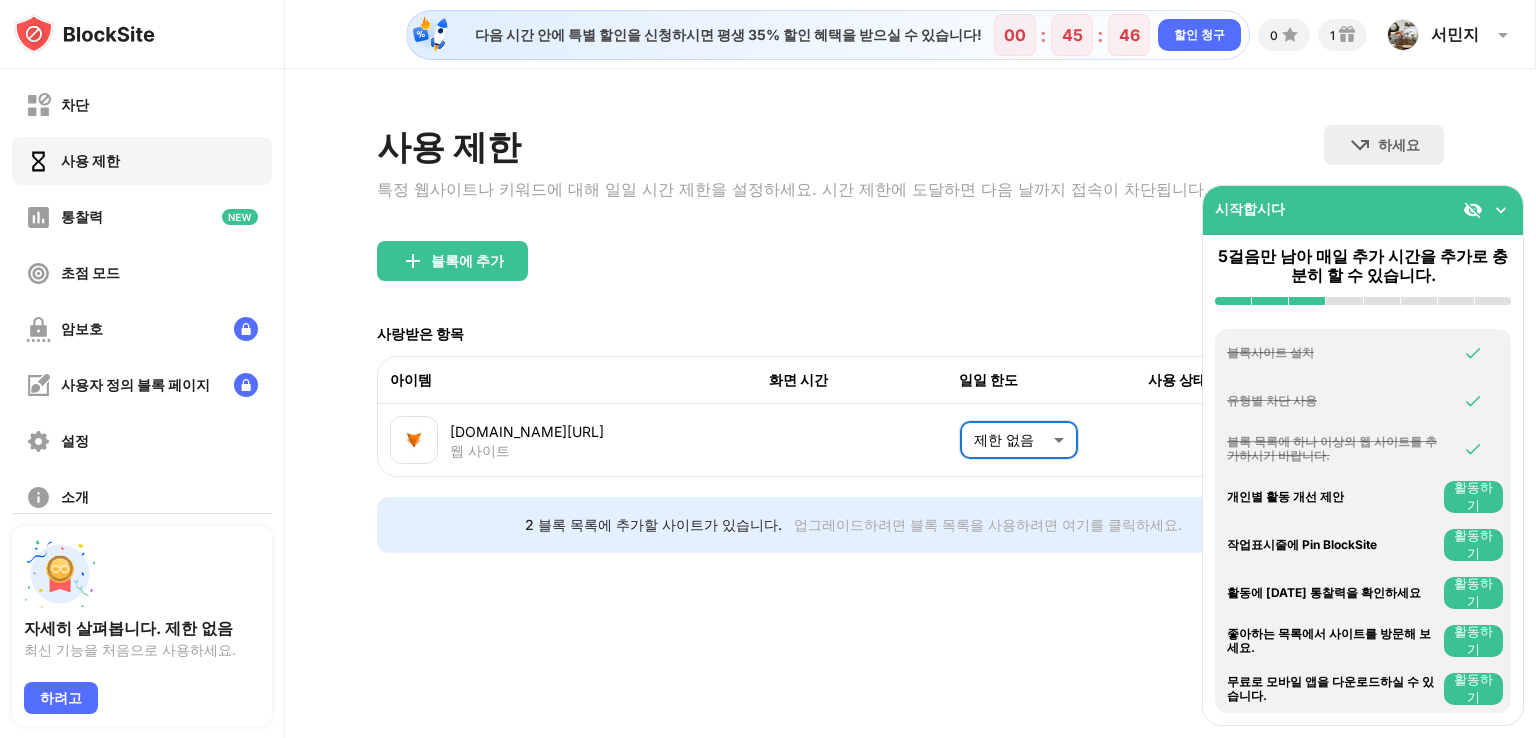 click at bounding box center [1501, 210] 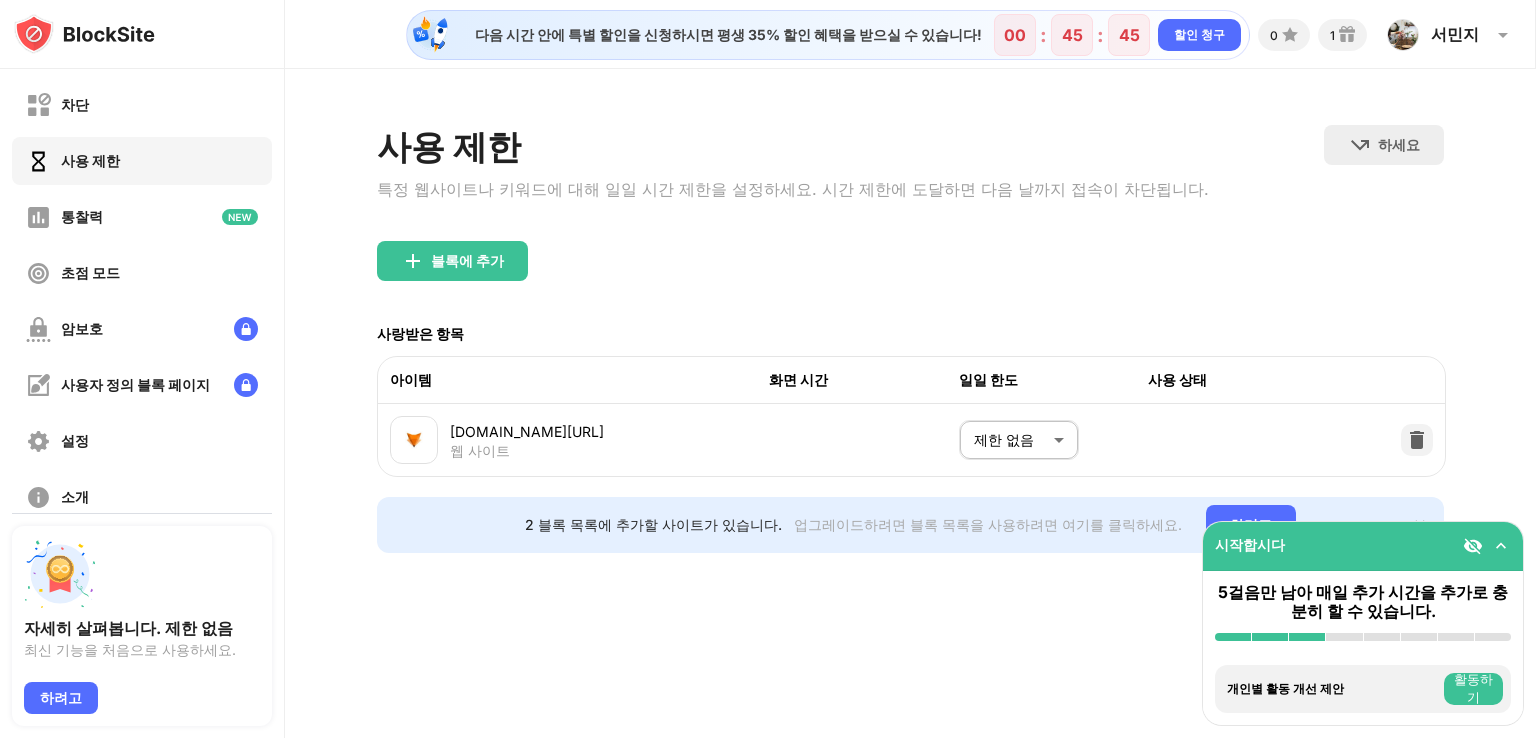 click on "아이템 화면 시간 일일 한도 사용 상태" at bounding box center [911, 380] 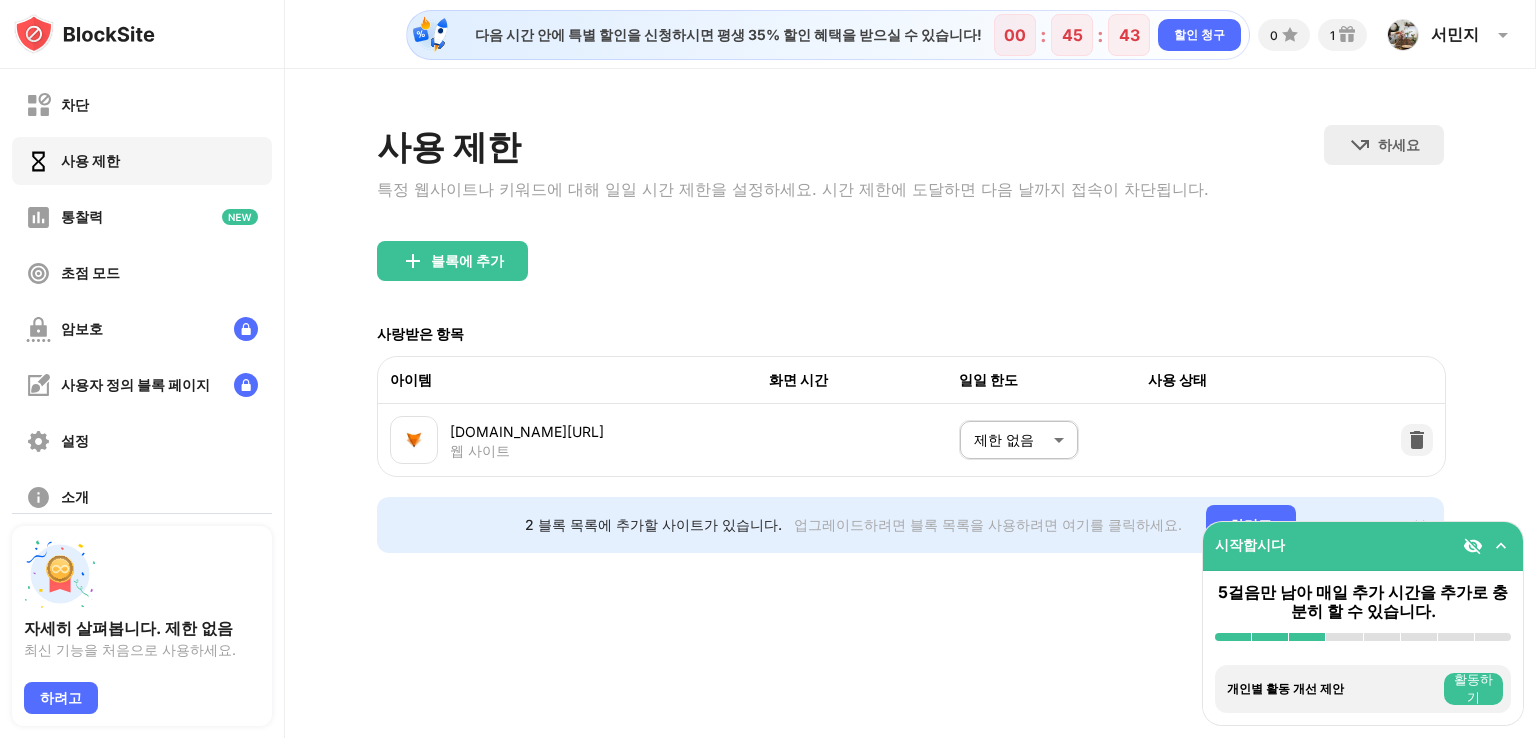 click at bounding box center [1501, 546] 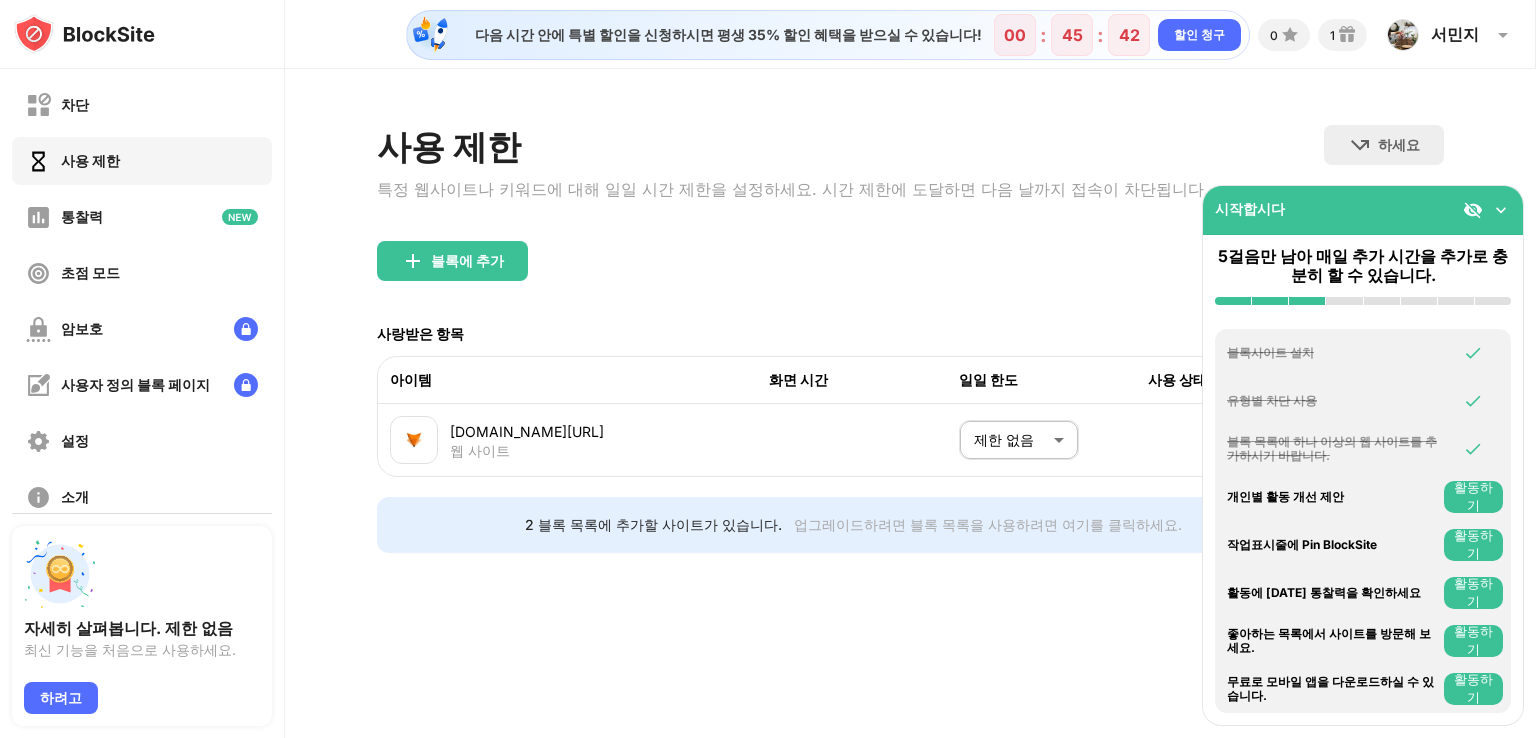click on "블록에 추가" at bounding box center [910, 277] 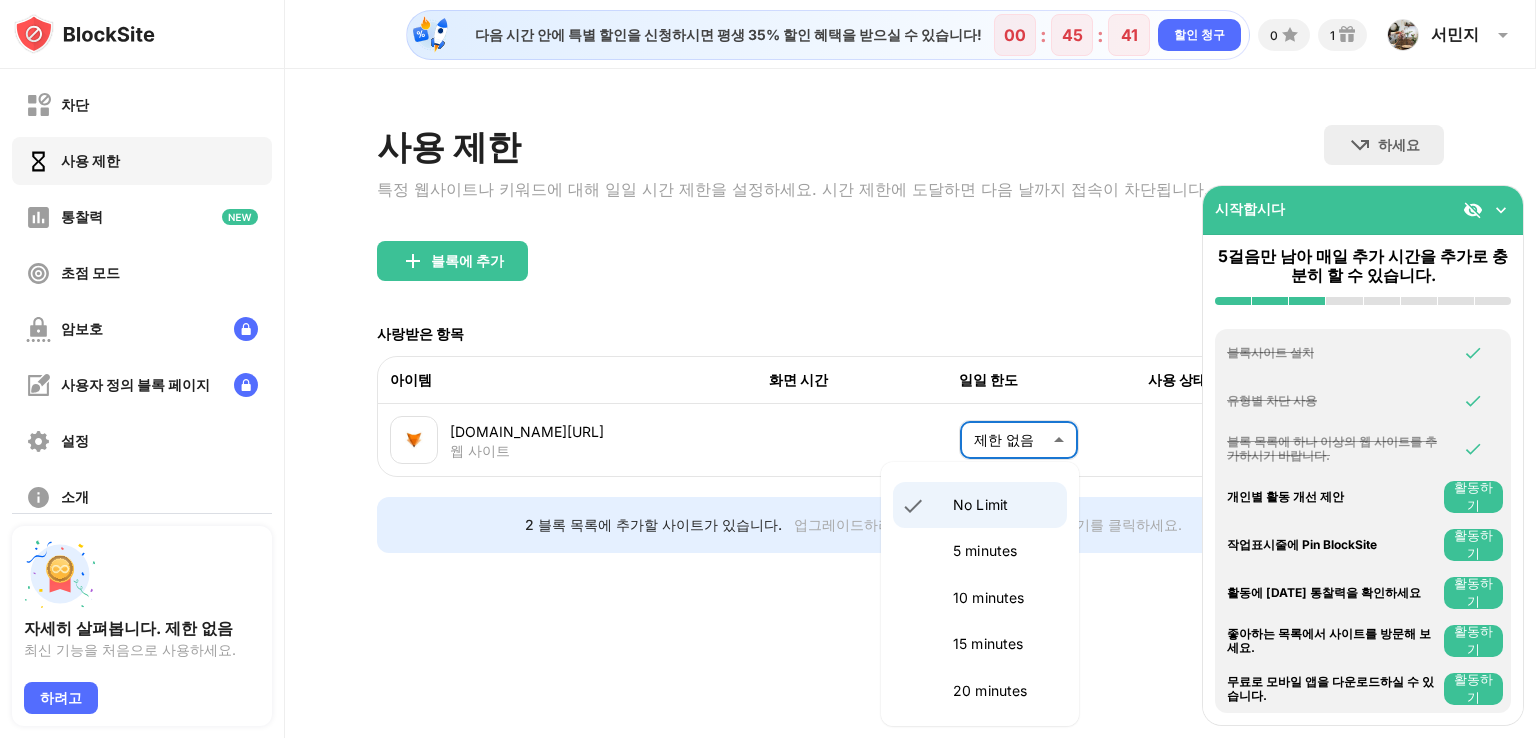 click on "차단 사용 제한 통찰력 초점 모드 암보호 사용자 정의 블록 페이지 설정 소개 사랑해 다른 장치와요 사용불가 자세히 살펴봅니다. 제한 없음 최신 기능을 처음으로 사용하세요. 하려고 시작합시다 5걸음만 남아 매일 추가 시간을 추가로 충분히 할 수 있습니다. 블록사이트 설치 유형별 차단 사용 블록 목록에 하나 이상의 웹 사이트를 추가하시기 바랍니다. 개인별 활동 개선 제안 활동하기 작업표시줄에 Pin BlockSite 활동하기 활동에 대한 통찰력을 확인하세요 활동하기 좋아하는 목록에서 사이트를 방문해 보세요. 활동하기 무료로 모바일 앱을 다운로드하실 수 있습니다. 활동하기 다음 시간 안에 특별 할인을 신청하시면 평생 35% 할인 혜택을 받으실 수 있습니다! 00 : 45 : 41 할인 청구 0 1 서민지 서민지 계정 보기 통찰력 프리미엄 보상 설정 지원하다 로그아웃 사용 제한" at bounding box center (768, 369) 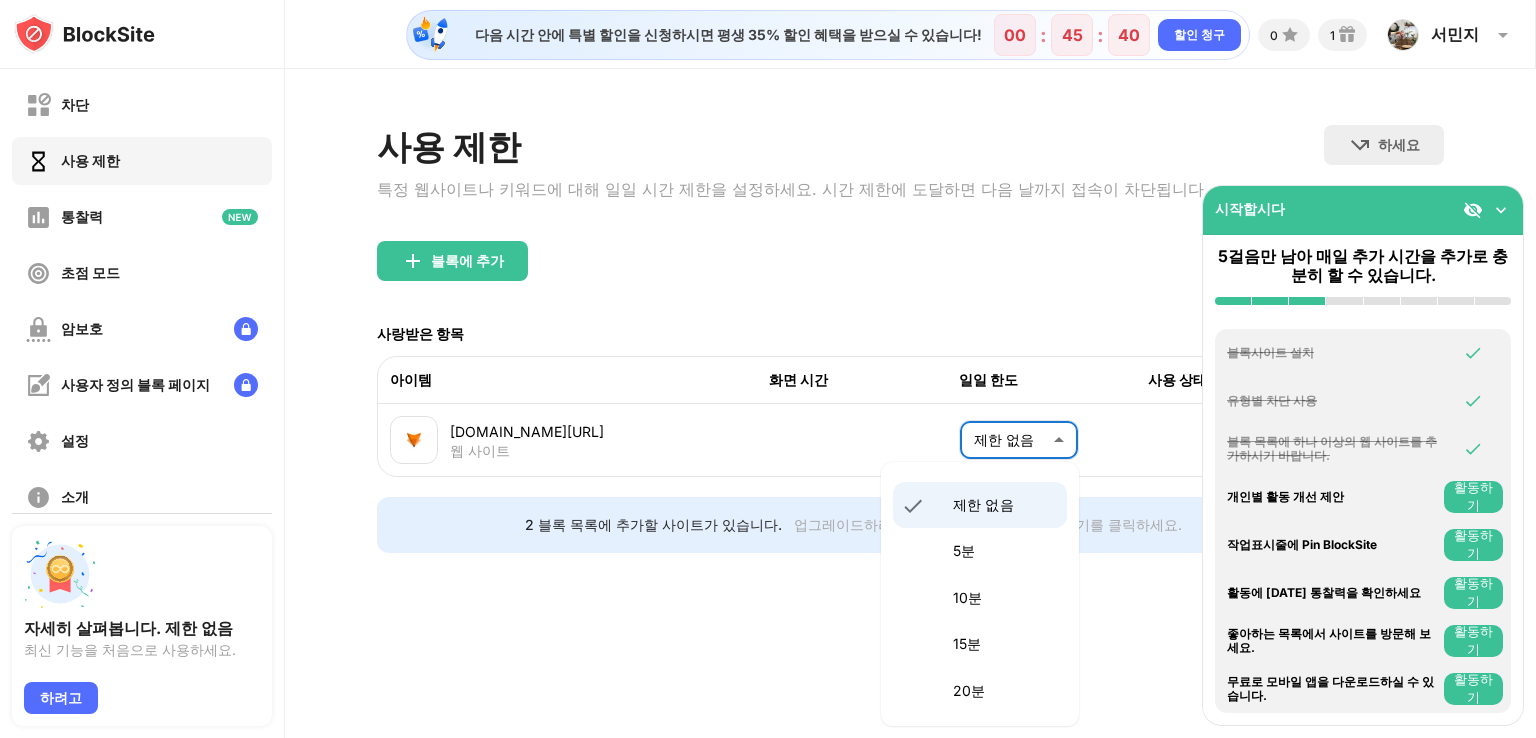 click on "5분" at bounding box center [980, 551] 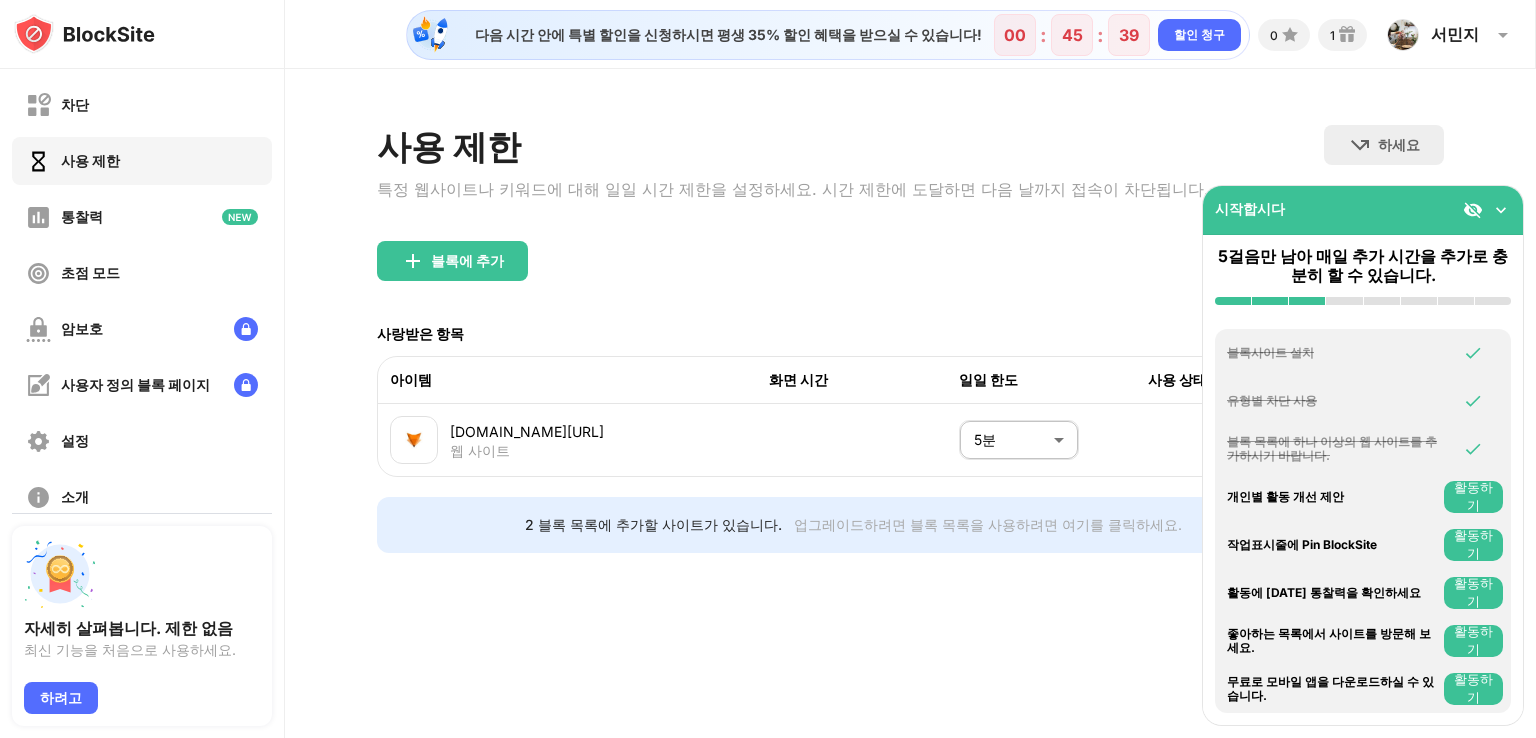 click on "다음 시간 안에 특별 할인을 신청하시면 평생 35% 할인 혜택을 받으실 수 있습니다! 00 : 45 : 39 할인 청구 0 1 서민지 서민지 계정 보기 통찰력 프리미엄 보상 설정 지원하다 로그아웃 사용 제한 특정 웹사이트나 키워드에 대해 일일 시간 제한을 설정하세요. 시간 제한에 도달하면 다음 날까지 접속이 차단됩니다. 하세요 웹 사이트를 선택하려면 선택하세요. 블록에 추가 사랑받은 항목 아이템 화면 시간 일일 한도 사용 상태 arealme.com/jitter-cps-test/ko 웹 사이트 5분 * ​ 2 블록 목록에 추가할 사이트가 있습니다. 업그레이드하려면 블록 목록을 사용하려면 여기를 클릭하세요. 하려고" at bounding box center (910, 369) 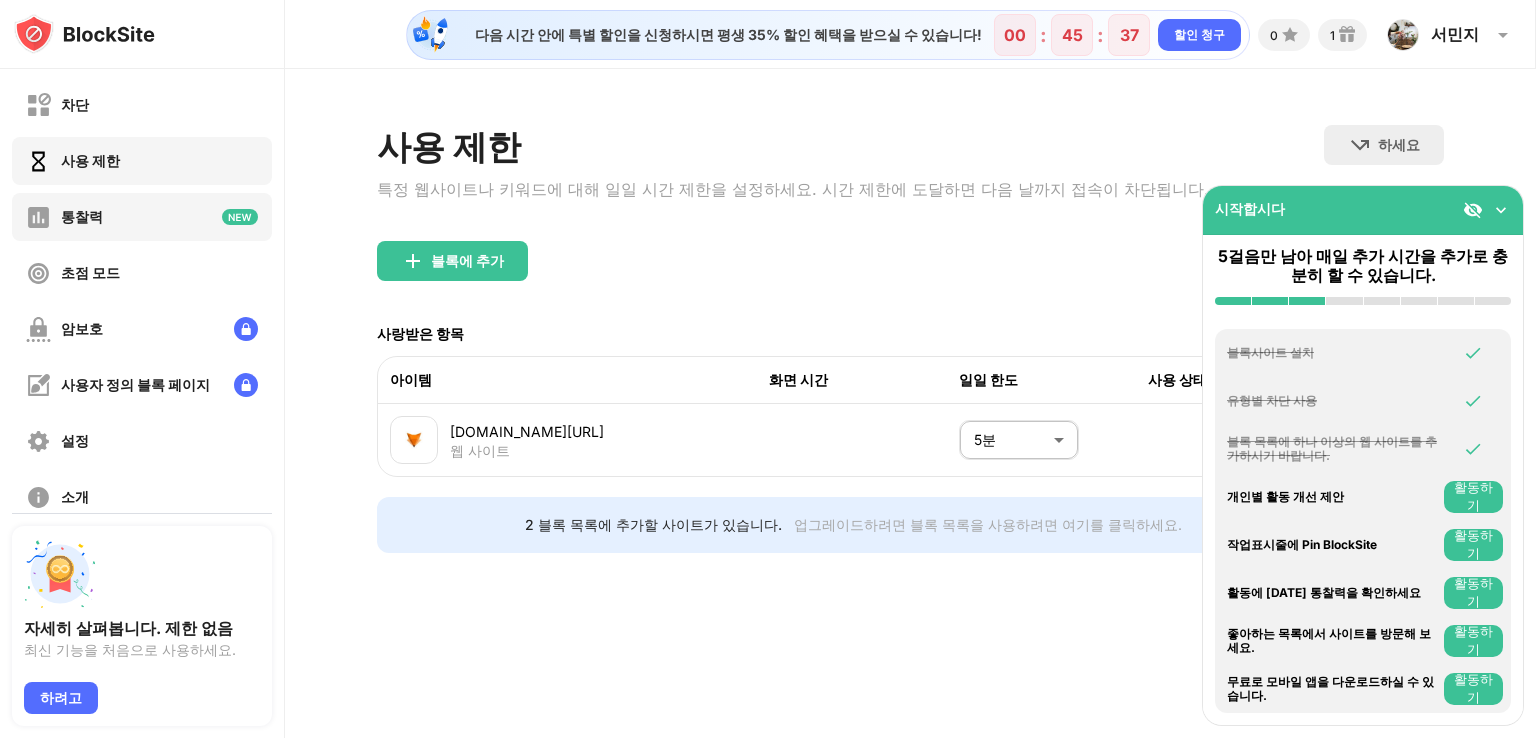 click on "통찰력" at bounding box center [142, 217] 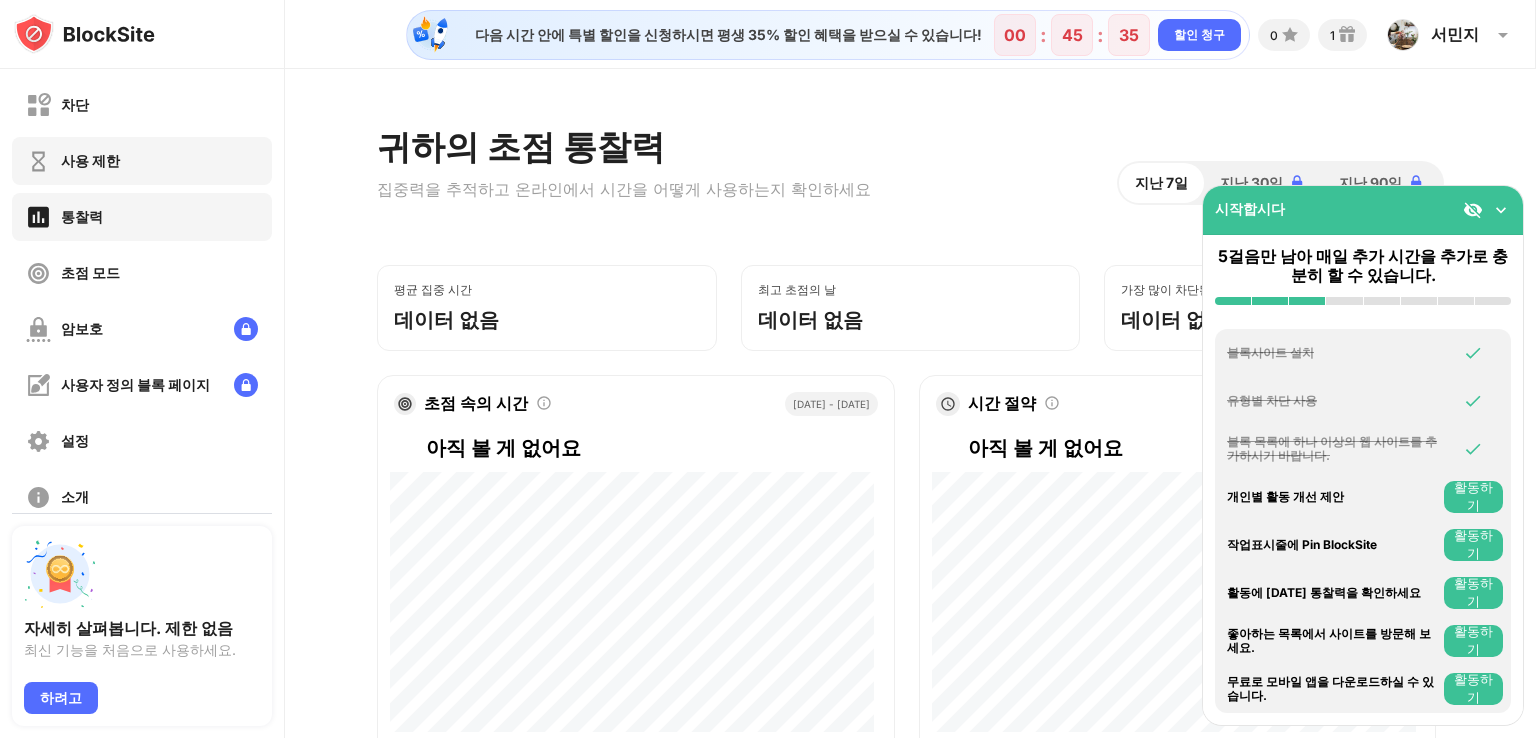 click on "사용 제한" at bounding box center [142, 161] 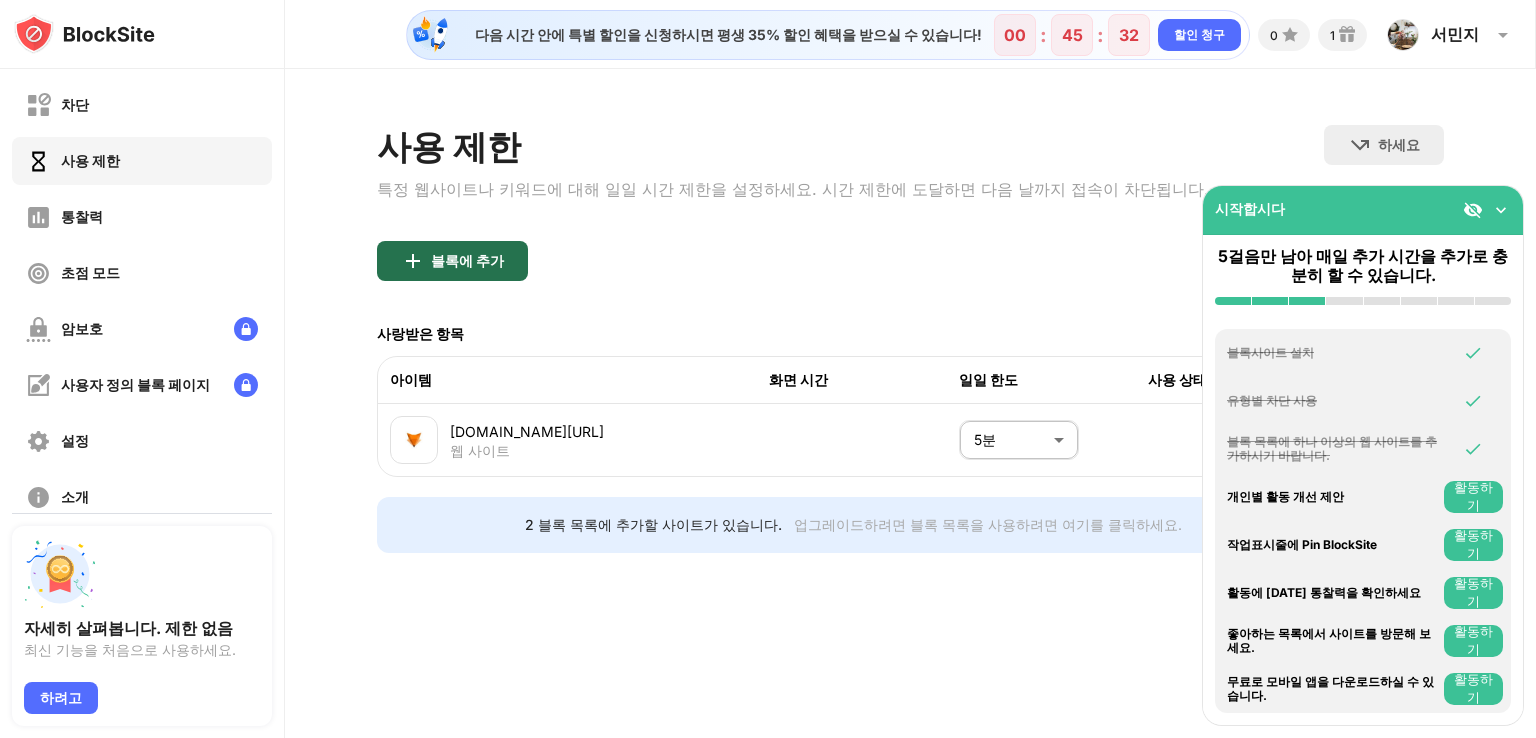 click at bounding box center (413, 261) 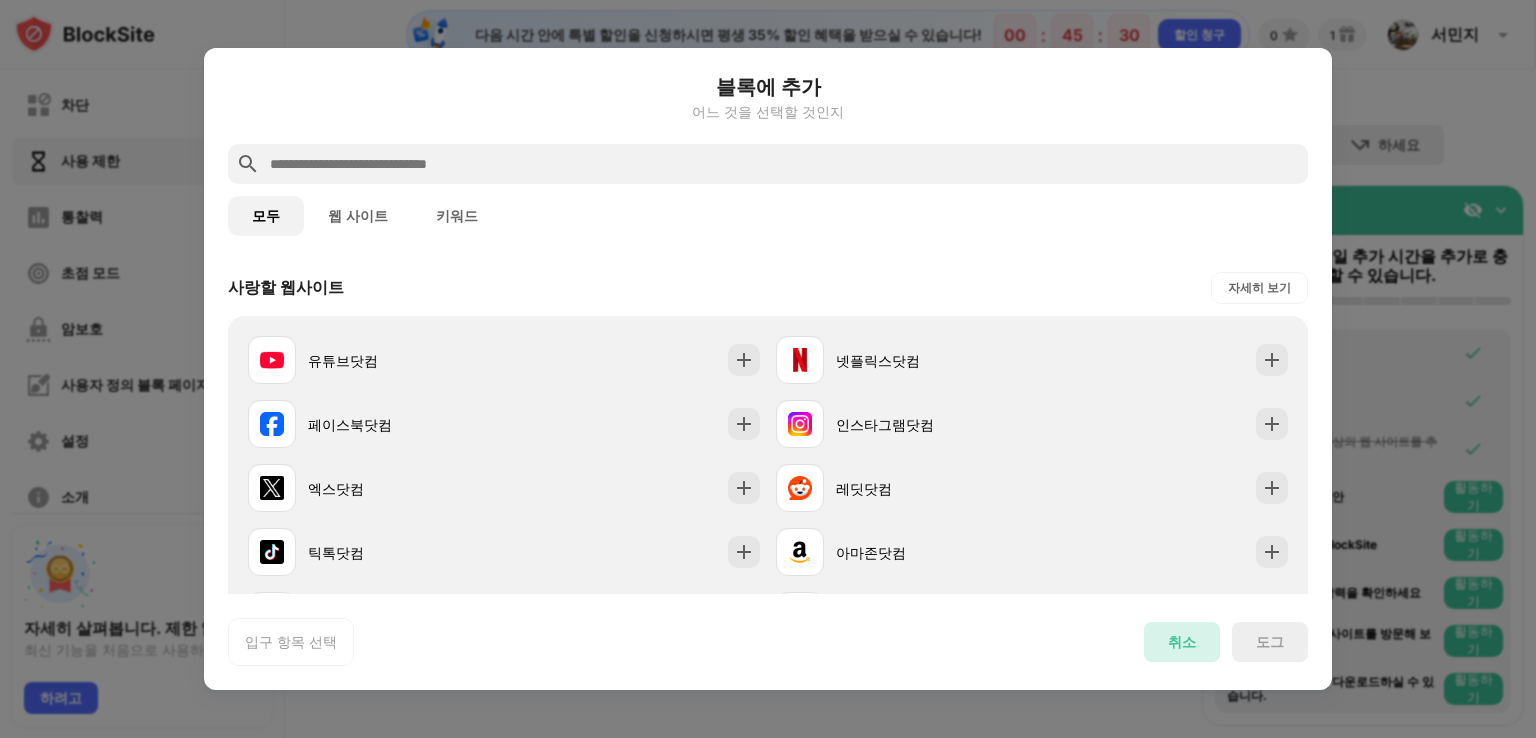 click on "취소" at bounding box center [1182, 642] 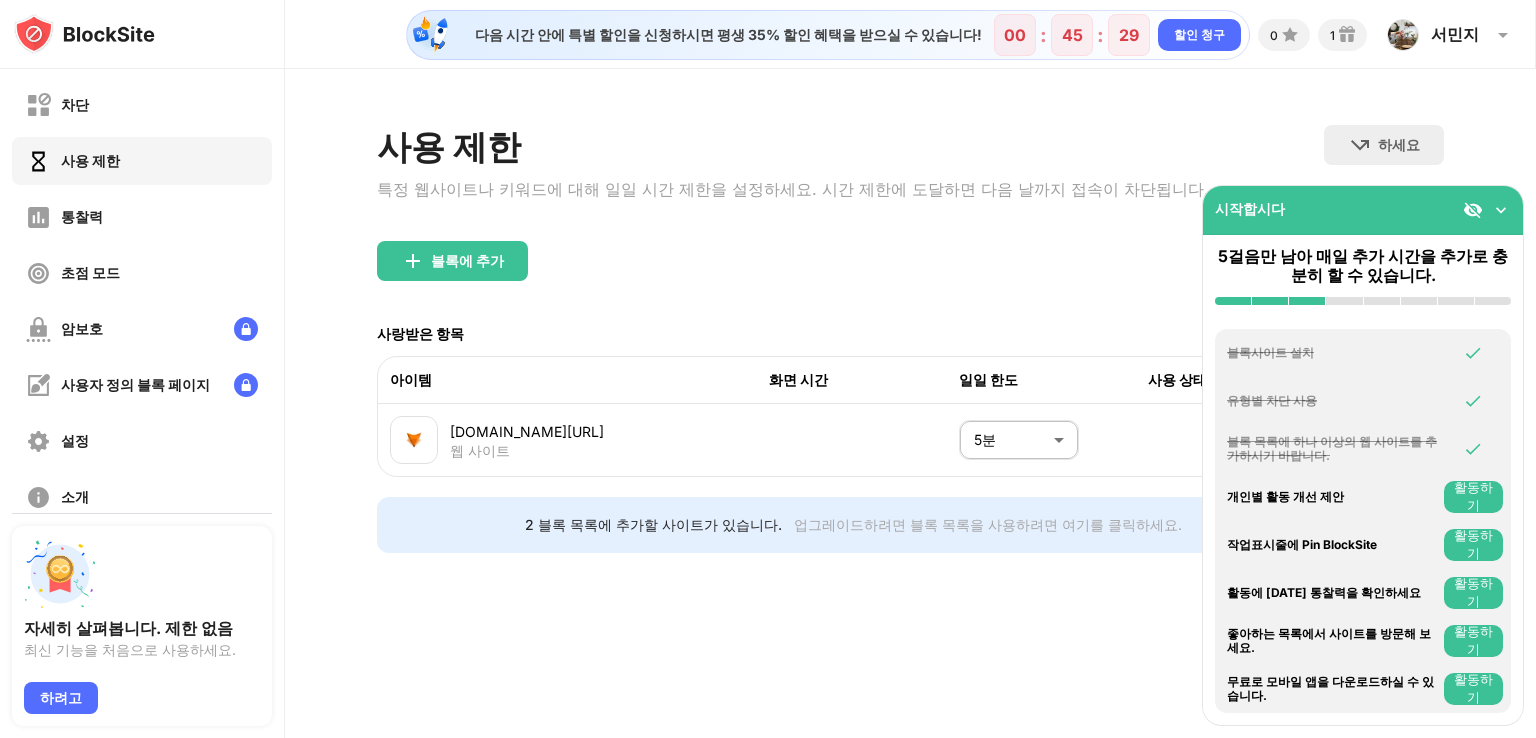 click at bounding box center (1501, 210) 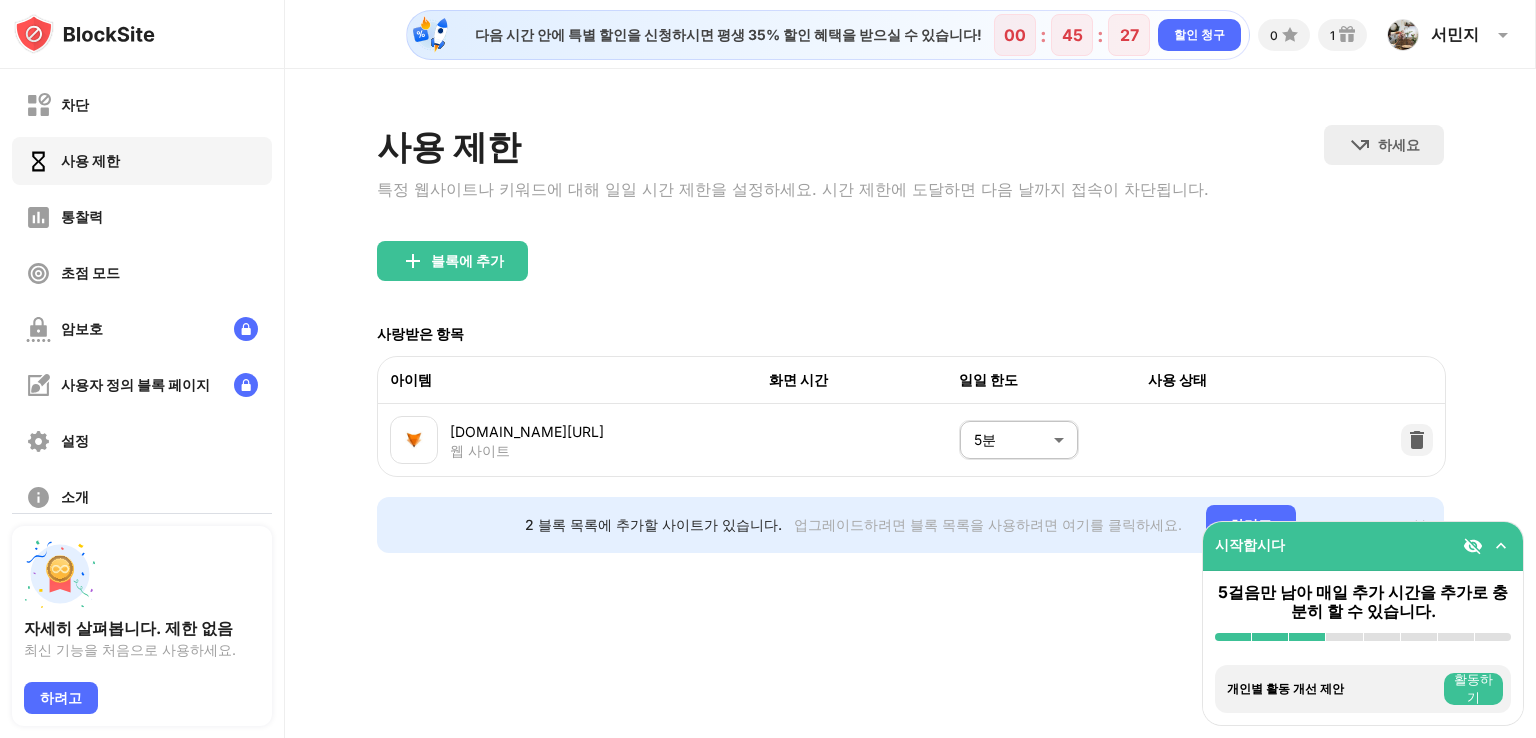click on "하세요 웹 사이트를 선택하려면 선택하세요." at bounding box center (1384, 171) 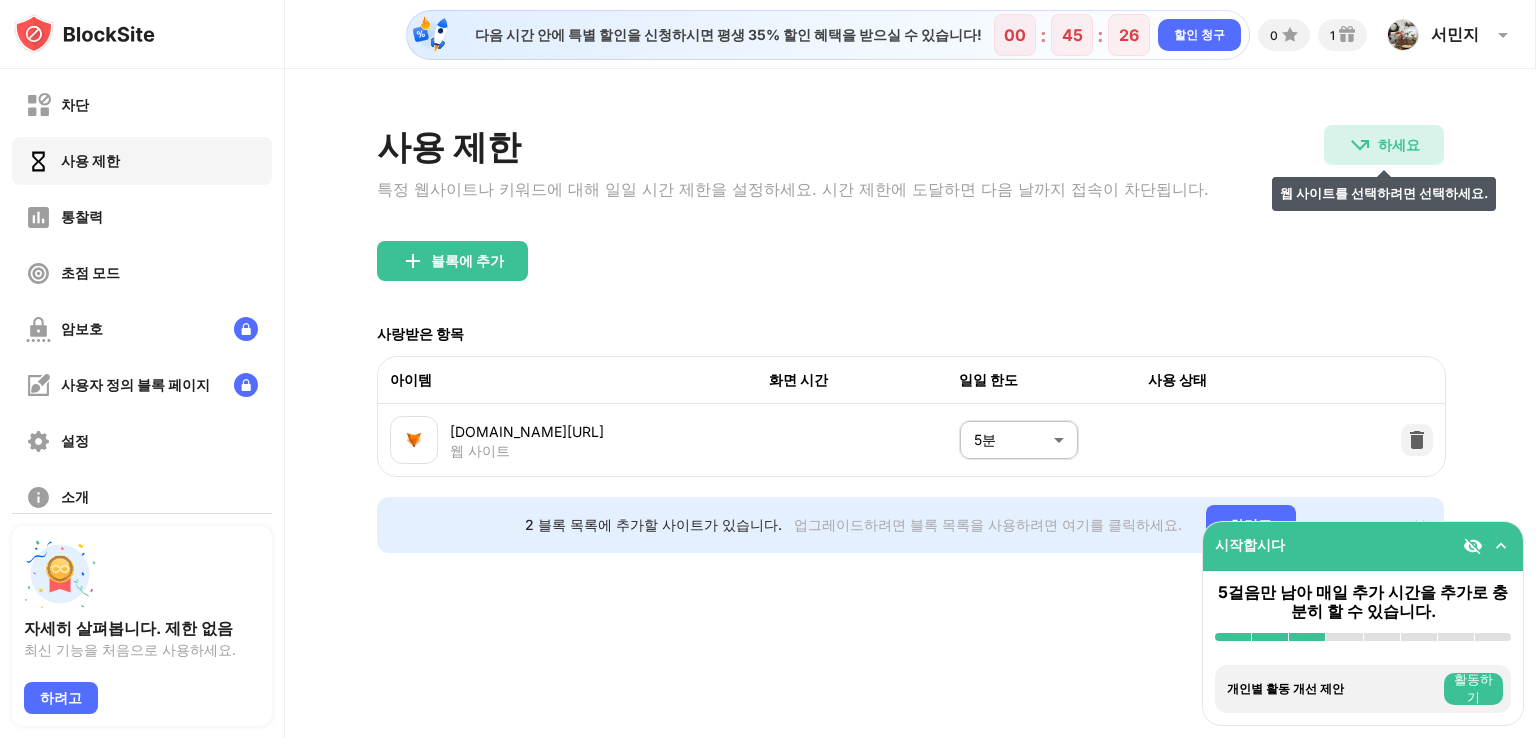 click at bounding box center (1360, 145) 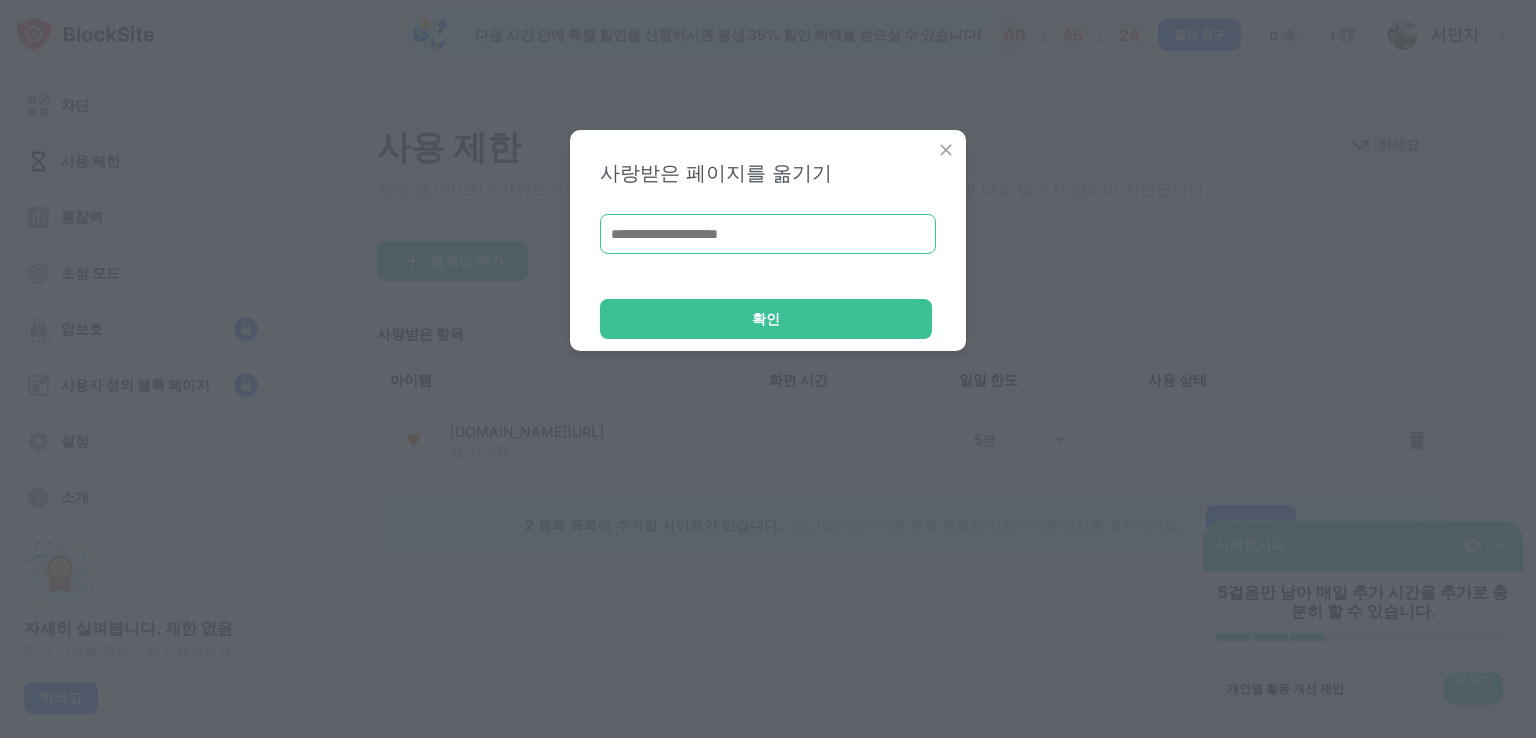 click at bounding box center (768, 234) 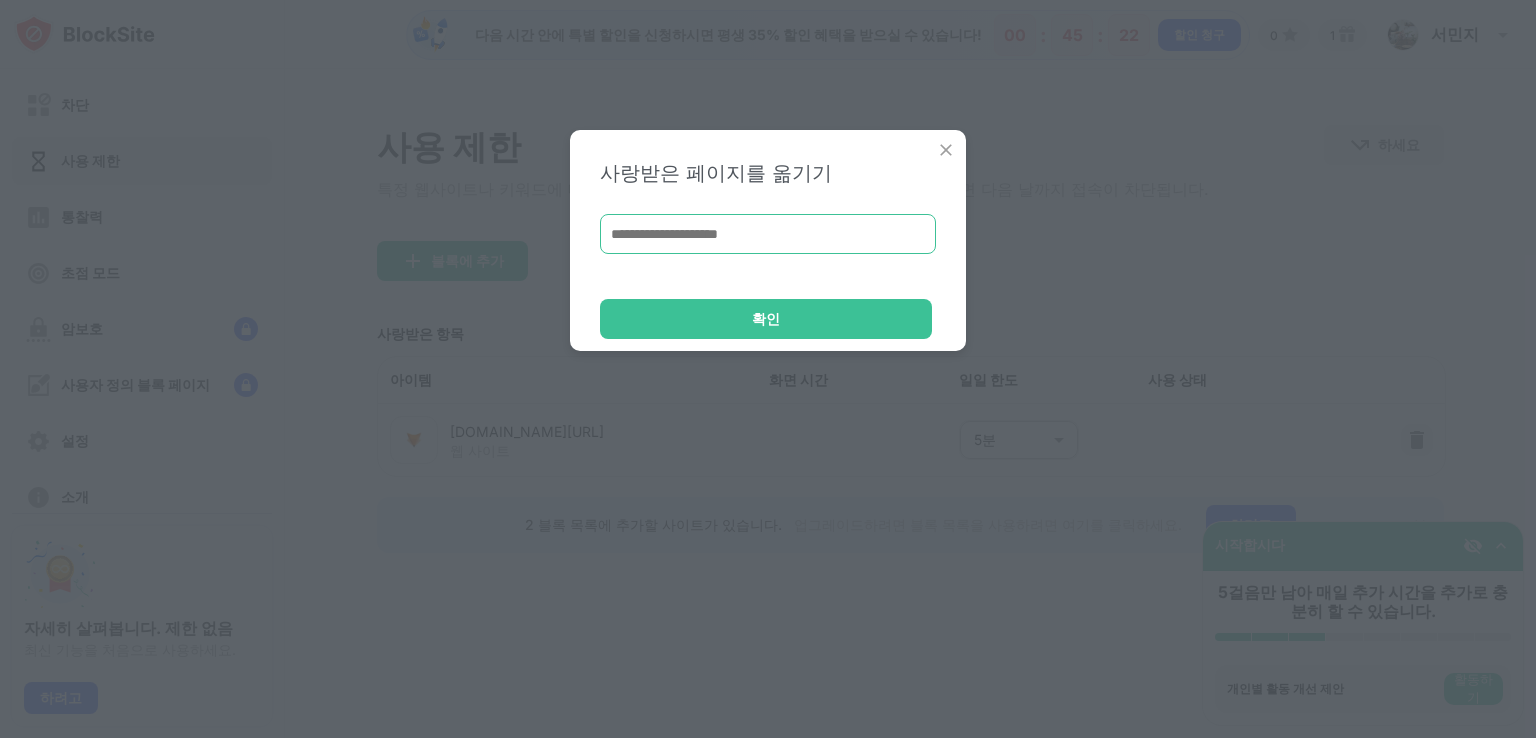 paste on "**********" 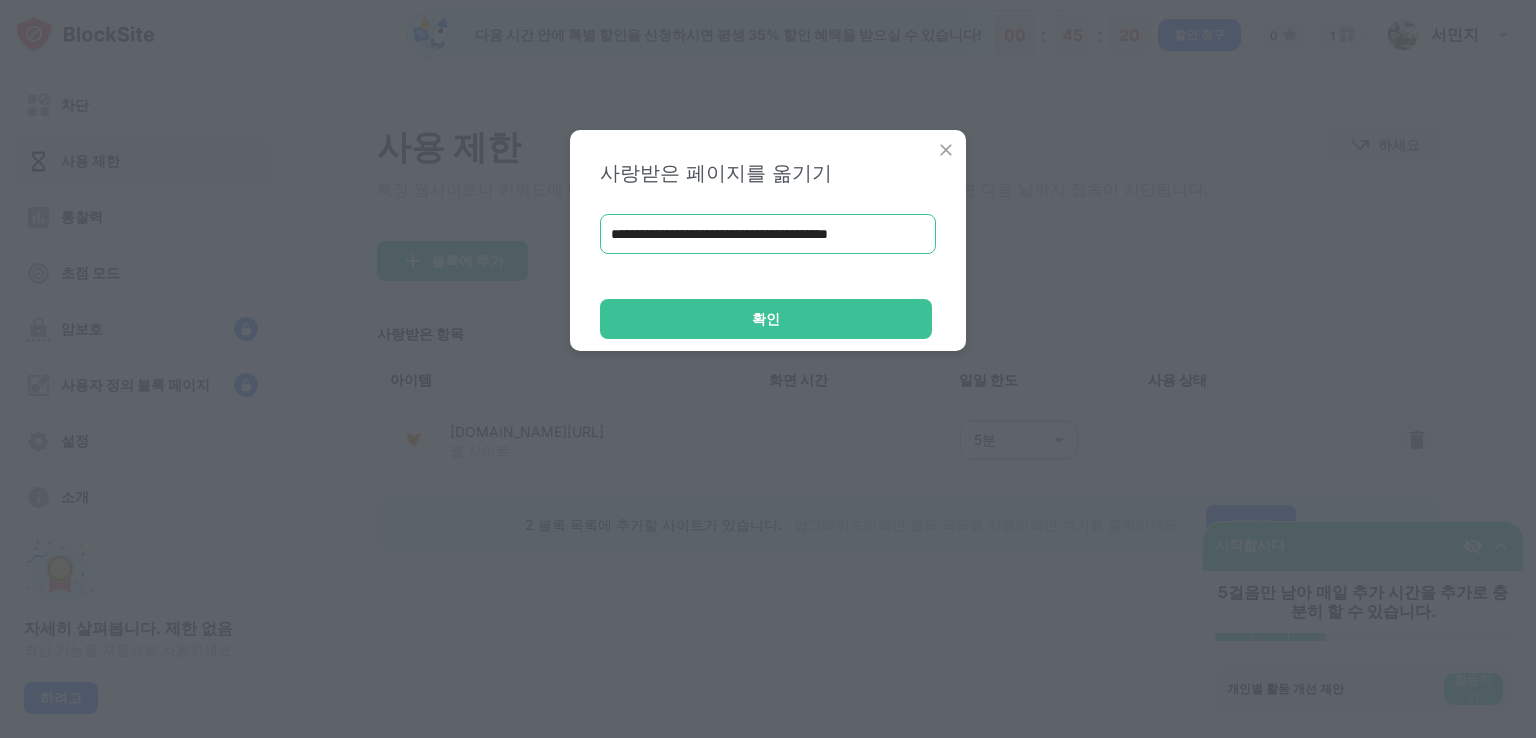 type on "**********" 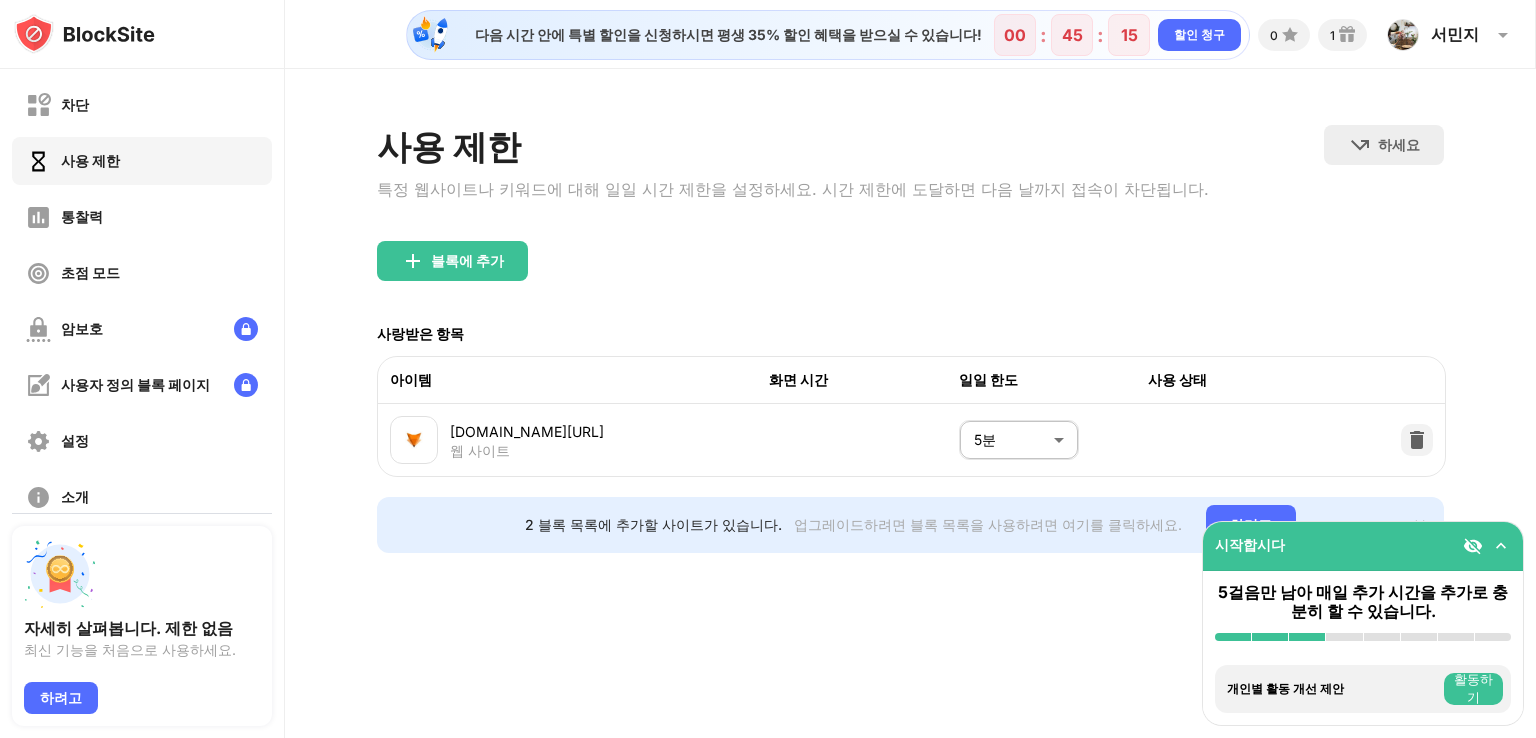 click at bounding box center (1501, 546) 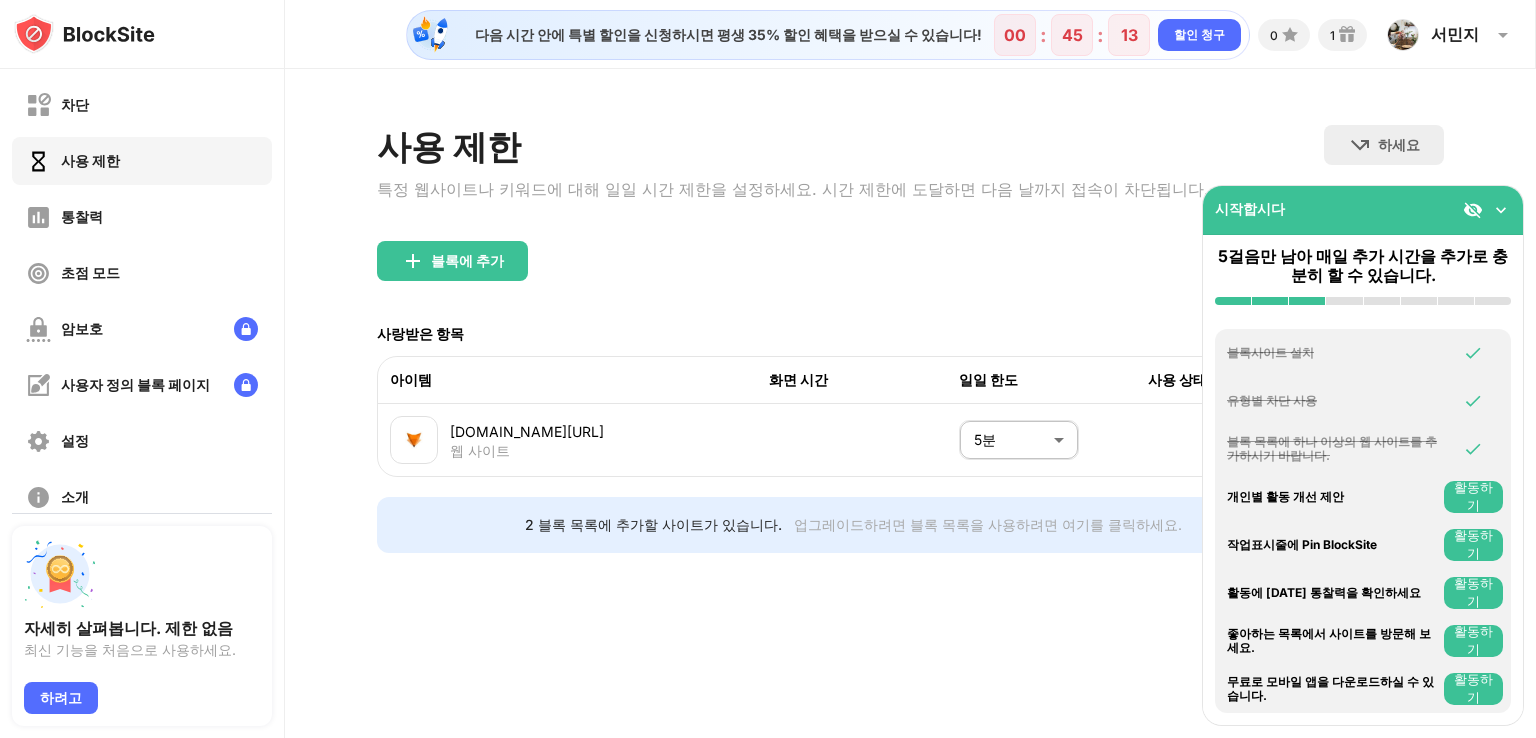 click at bounding box center [1501, 210] 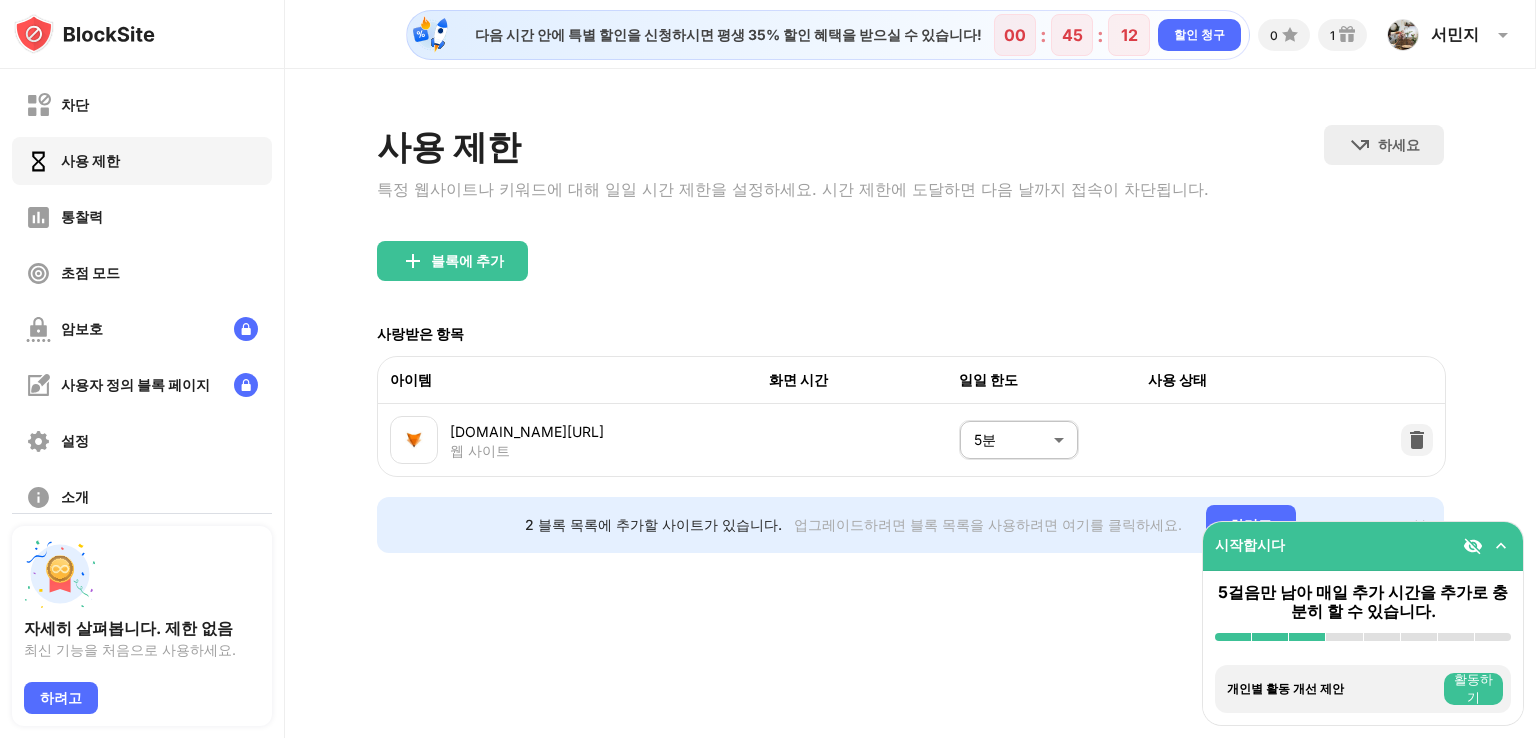 drag, startPoint x: 1396, startPoint y: 538, endPoint x: 1259, endPoint y: 697, distance: 209.88092 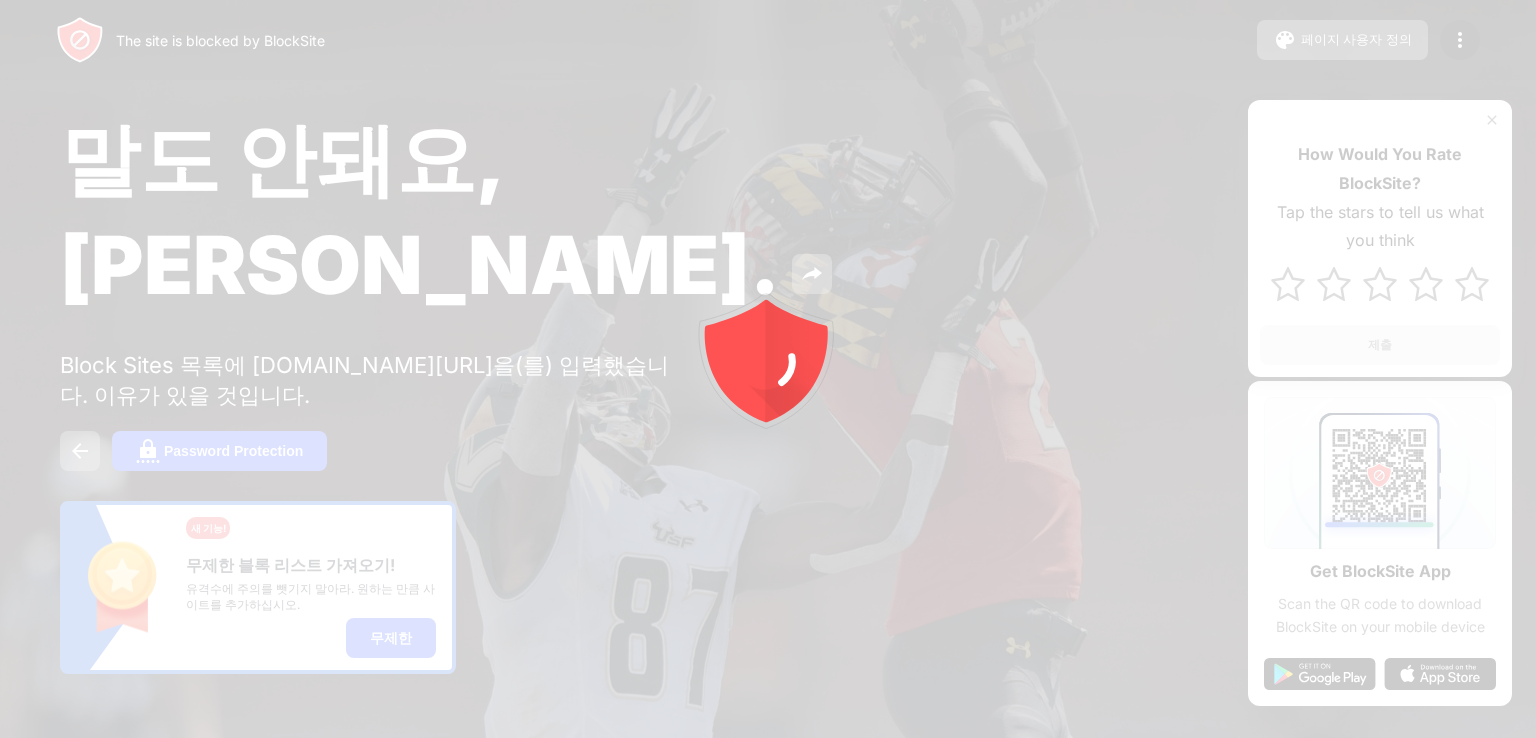 scroll, scrollTop: 0, scrollLeft: 0, axis: both 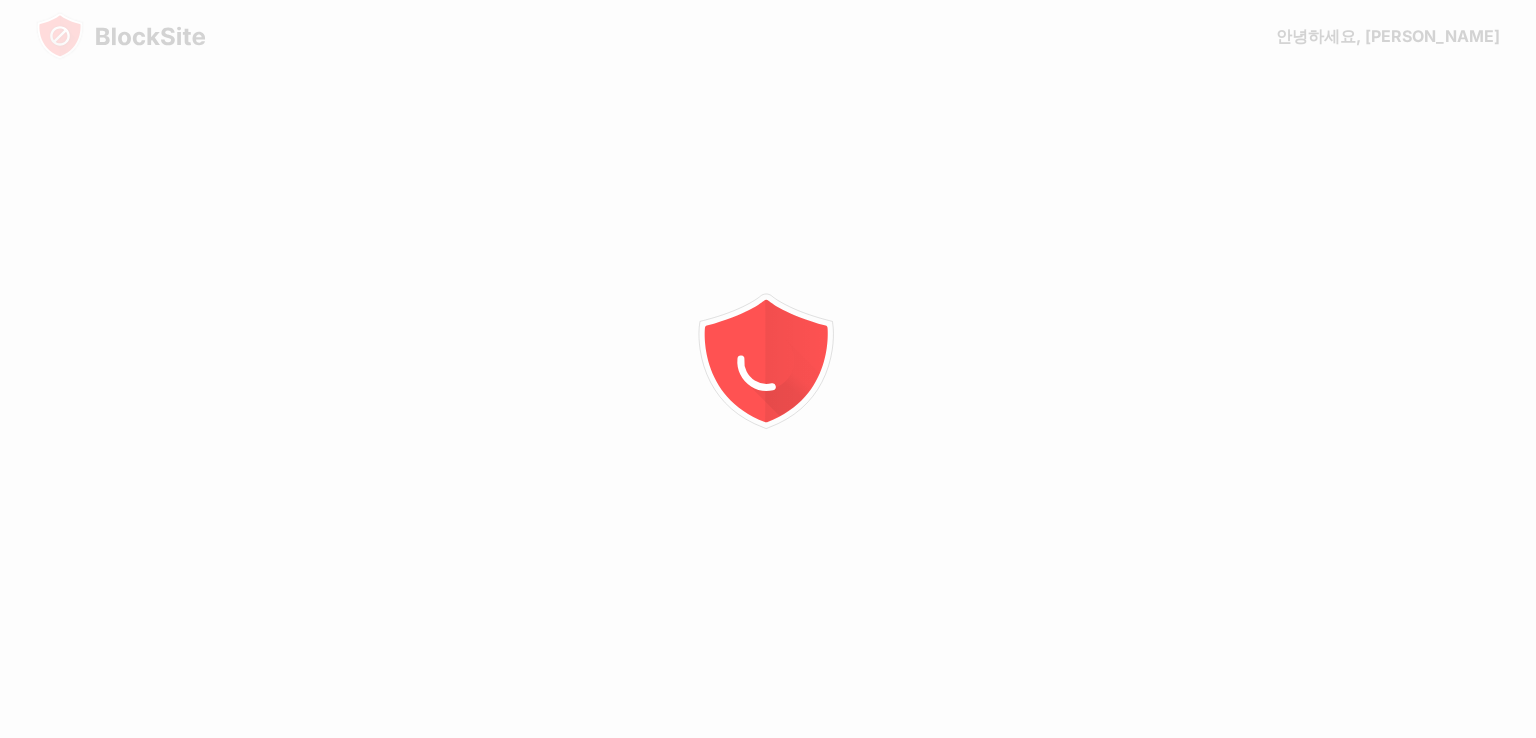 click at bounding box center (768, 369) 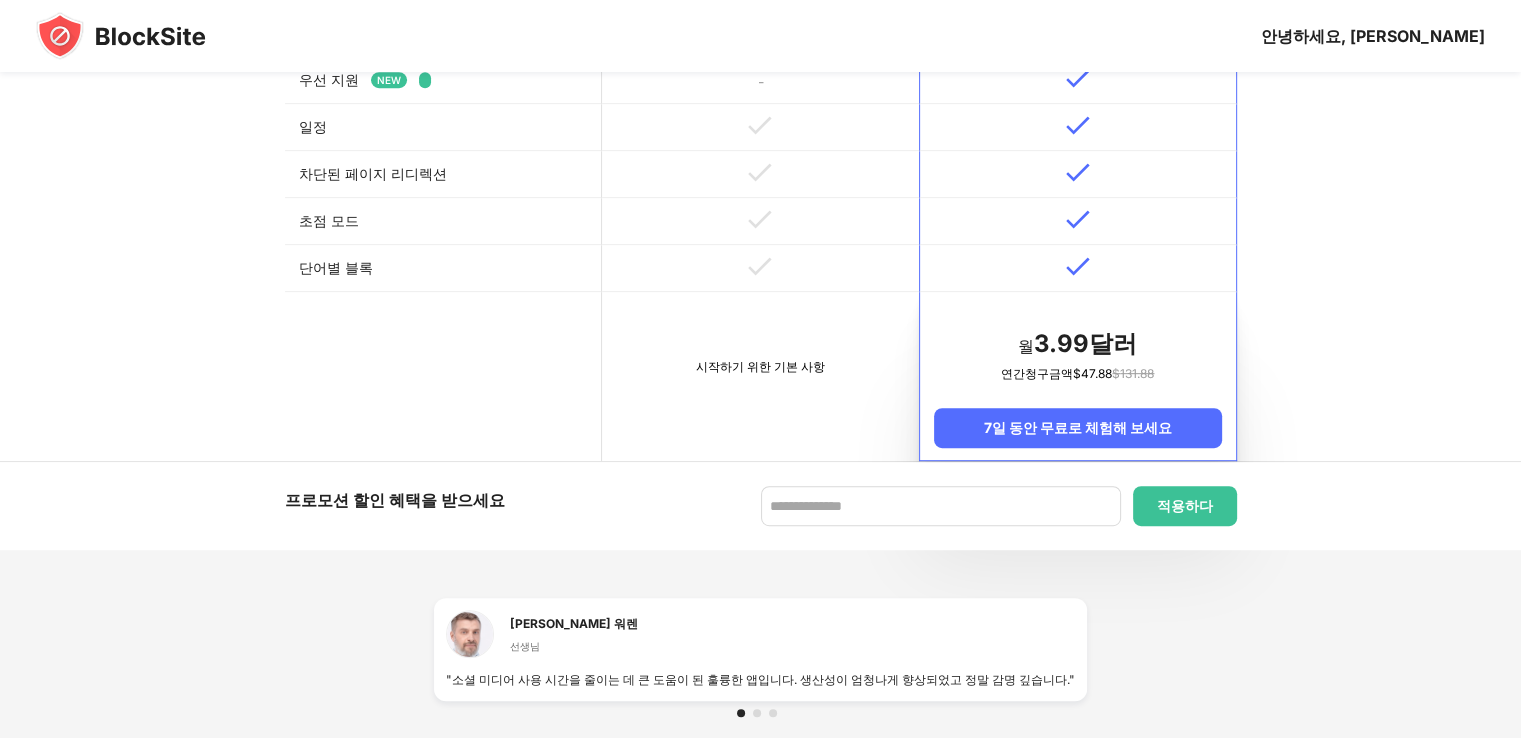 scroll, scrollTop: 939, scrollLeft: 0, axis: vertical 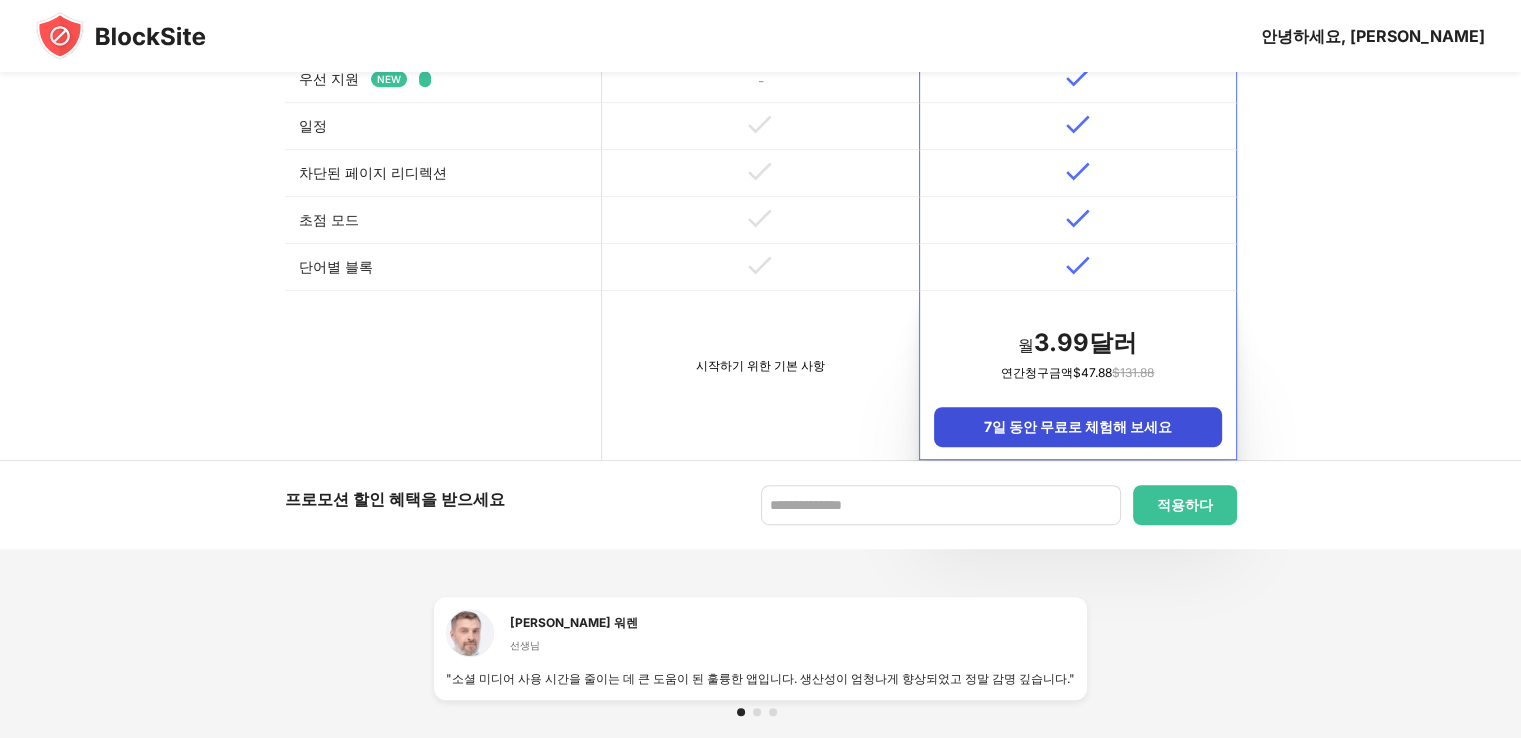 click on "7일 동안 무료로 체험해 보세요" at bounding box center (1077, 427) 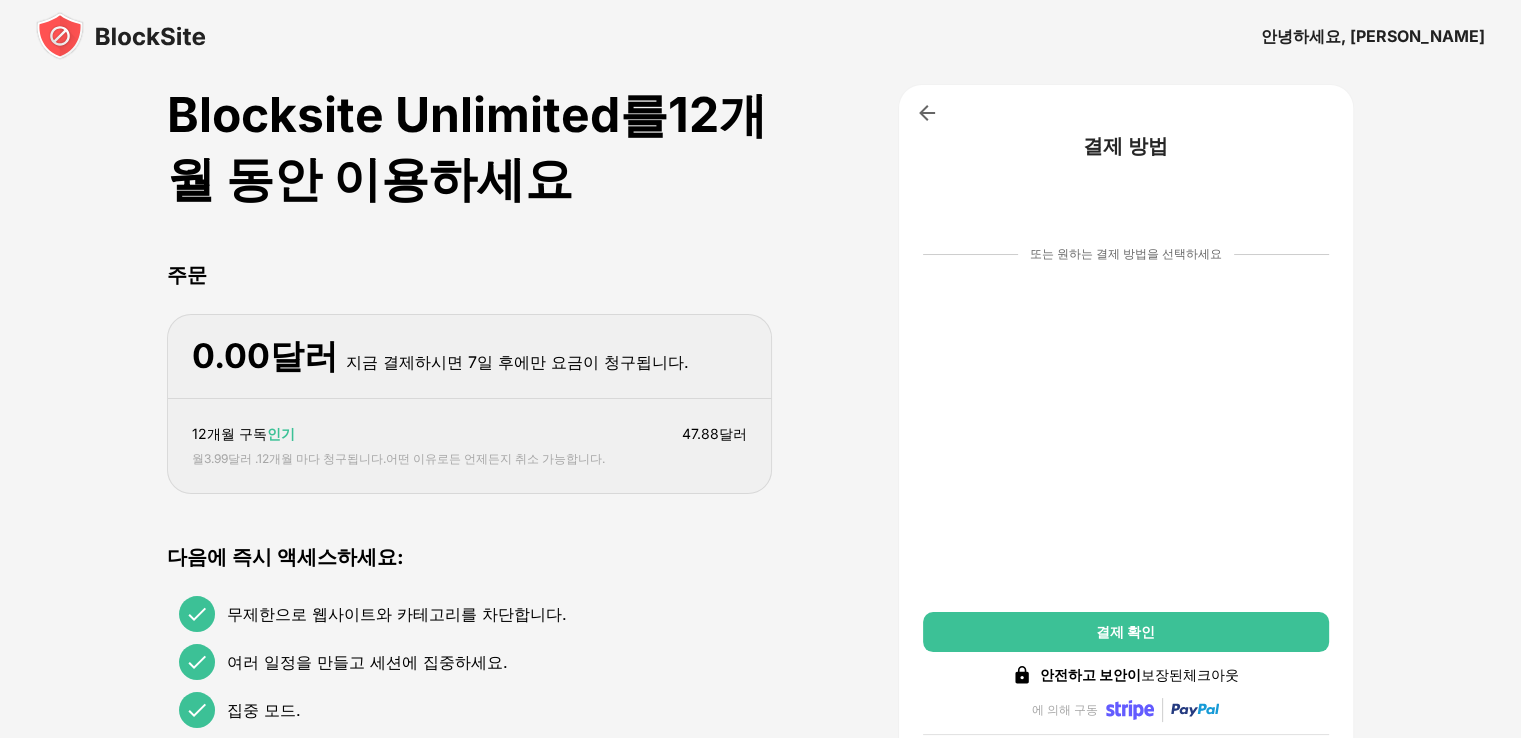 scroll, scrollTop: 12, scrollLeft: 0, axis: vertical 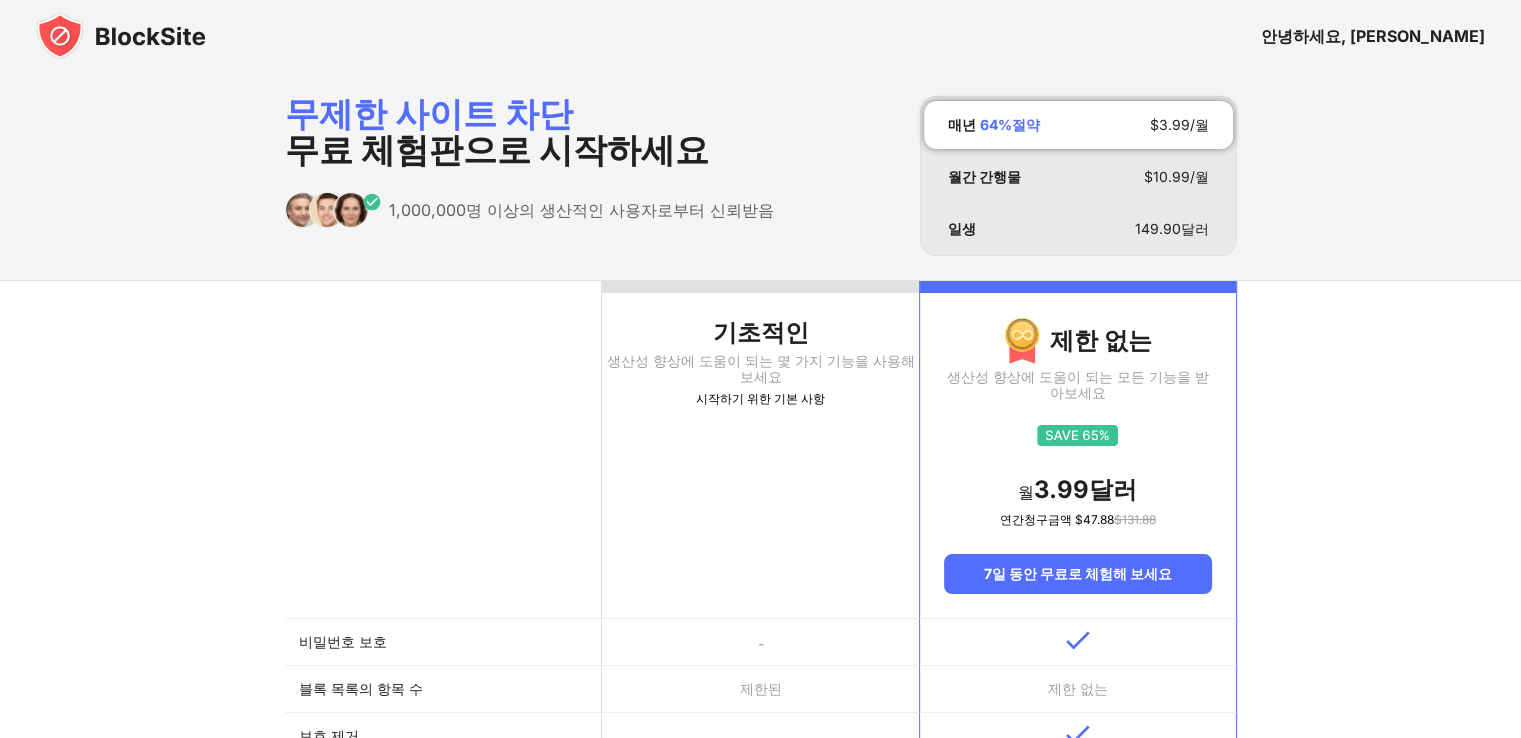 click at bounding box center (121, 36) 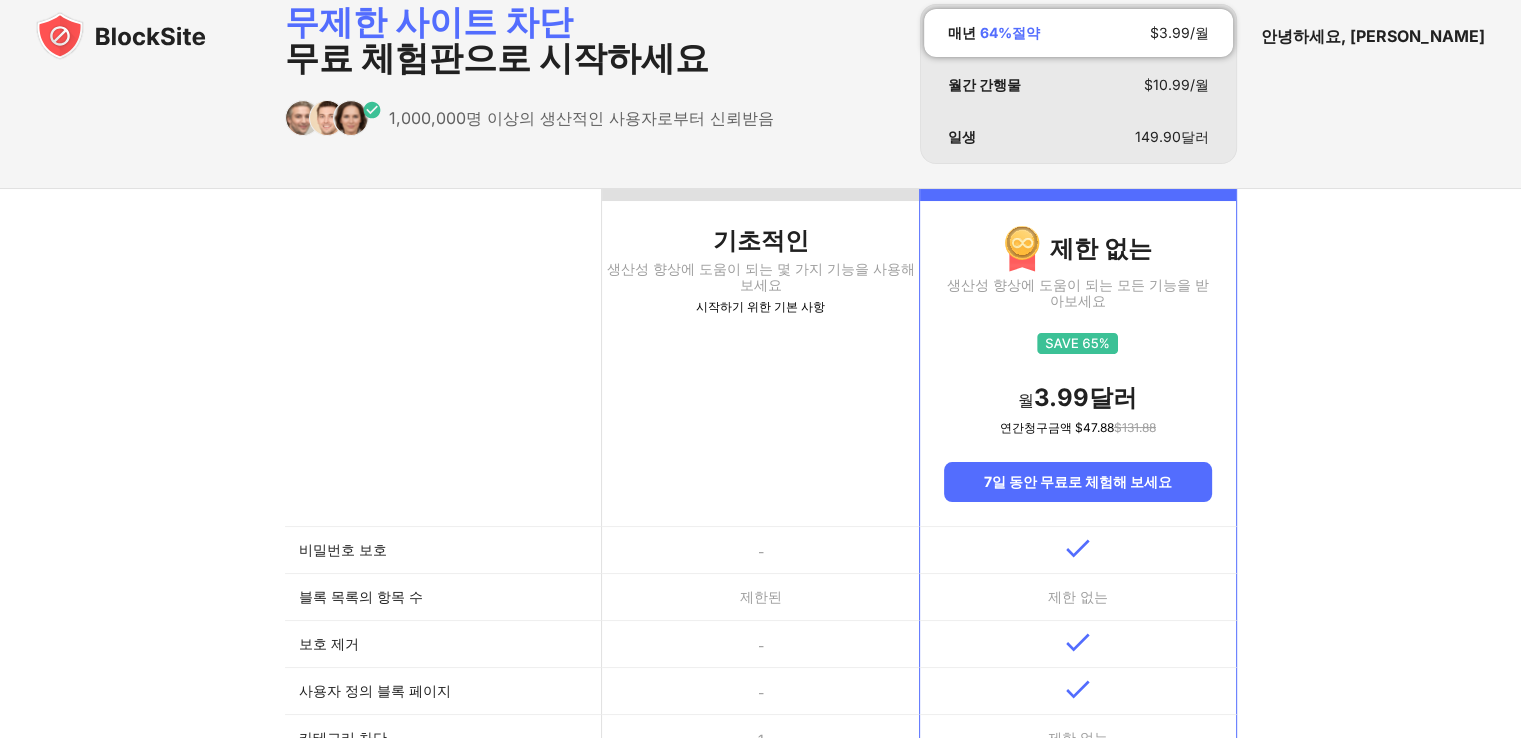scroll, scrollTop: 0, scrollLeft: 0, axis: both 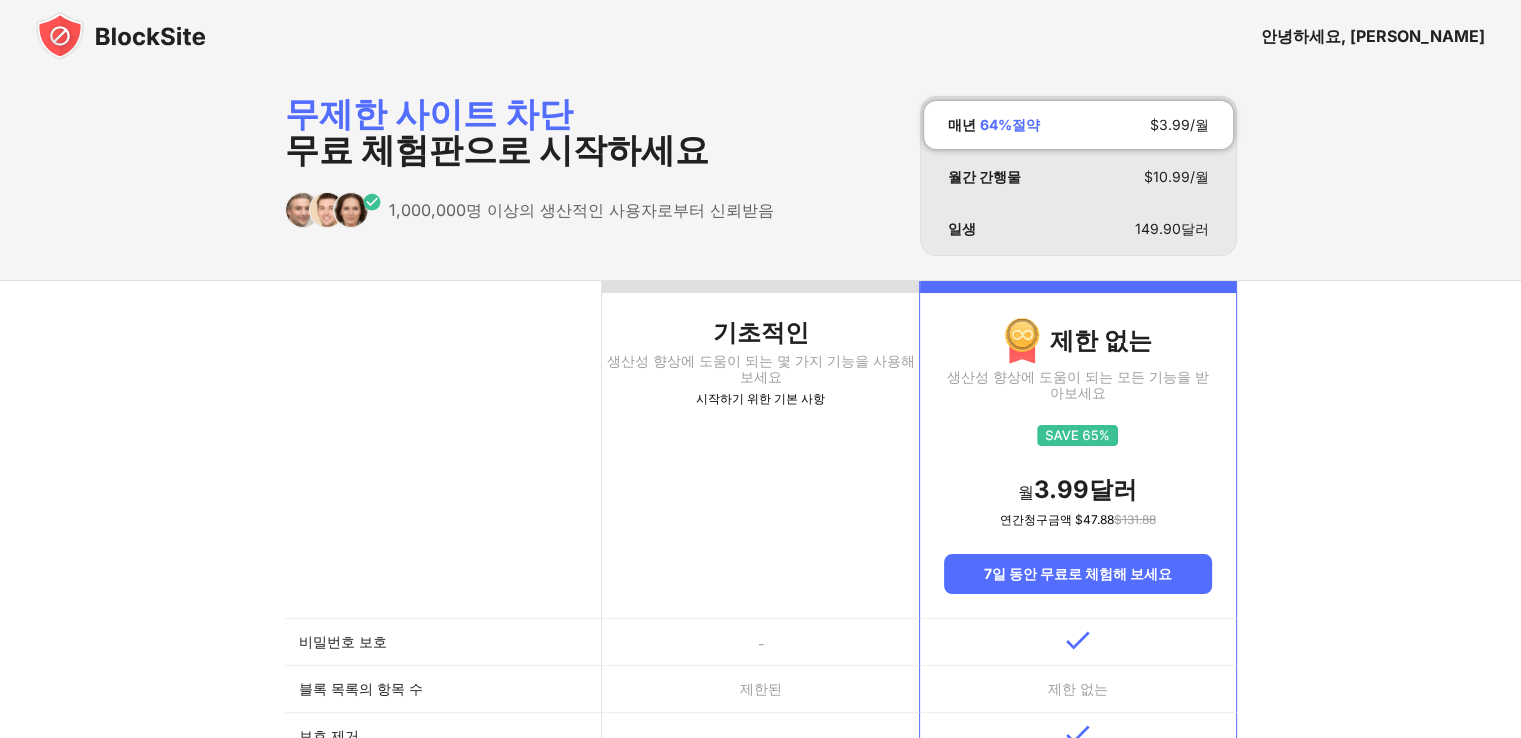 click on "안녕하세요, [PERSON_NAME]" at bounding box center [1373, 36] 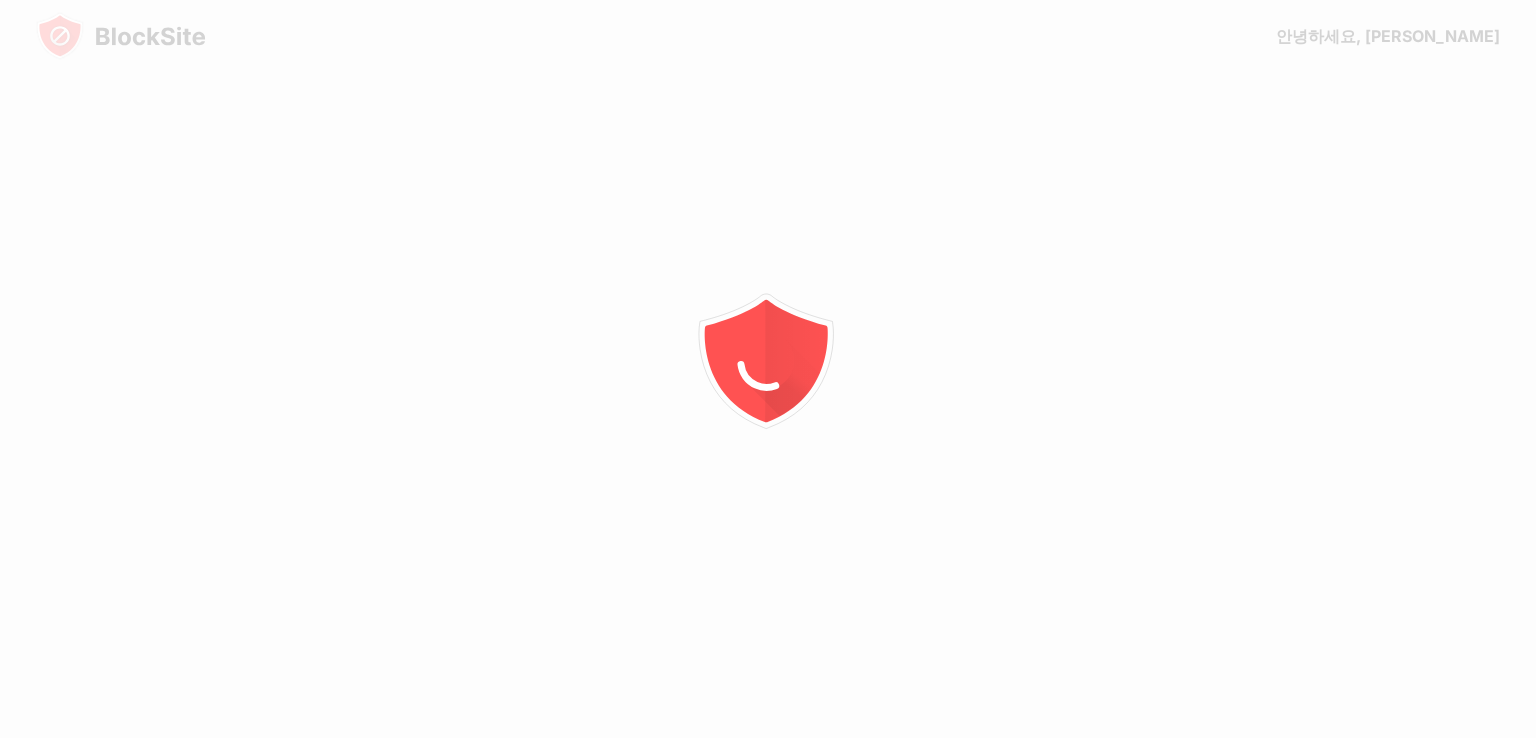 scroll, scrollTop: 0, scrollLeft: 0, axis: both 